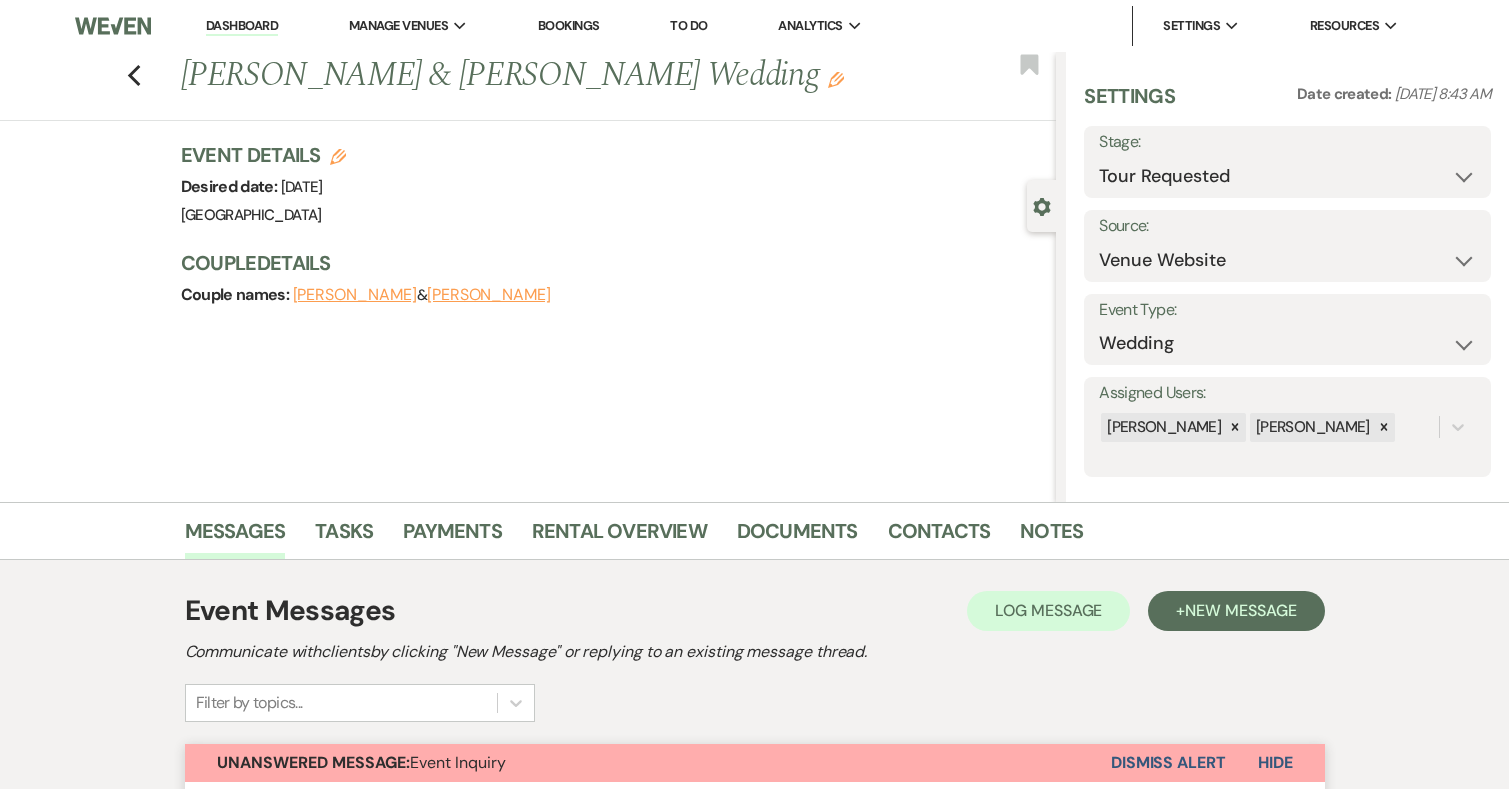scroll, scrollTop: 2015, scrollLeft: 0, axis: vertical 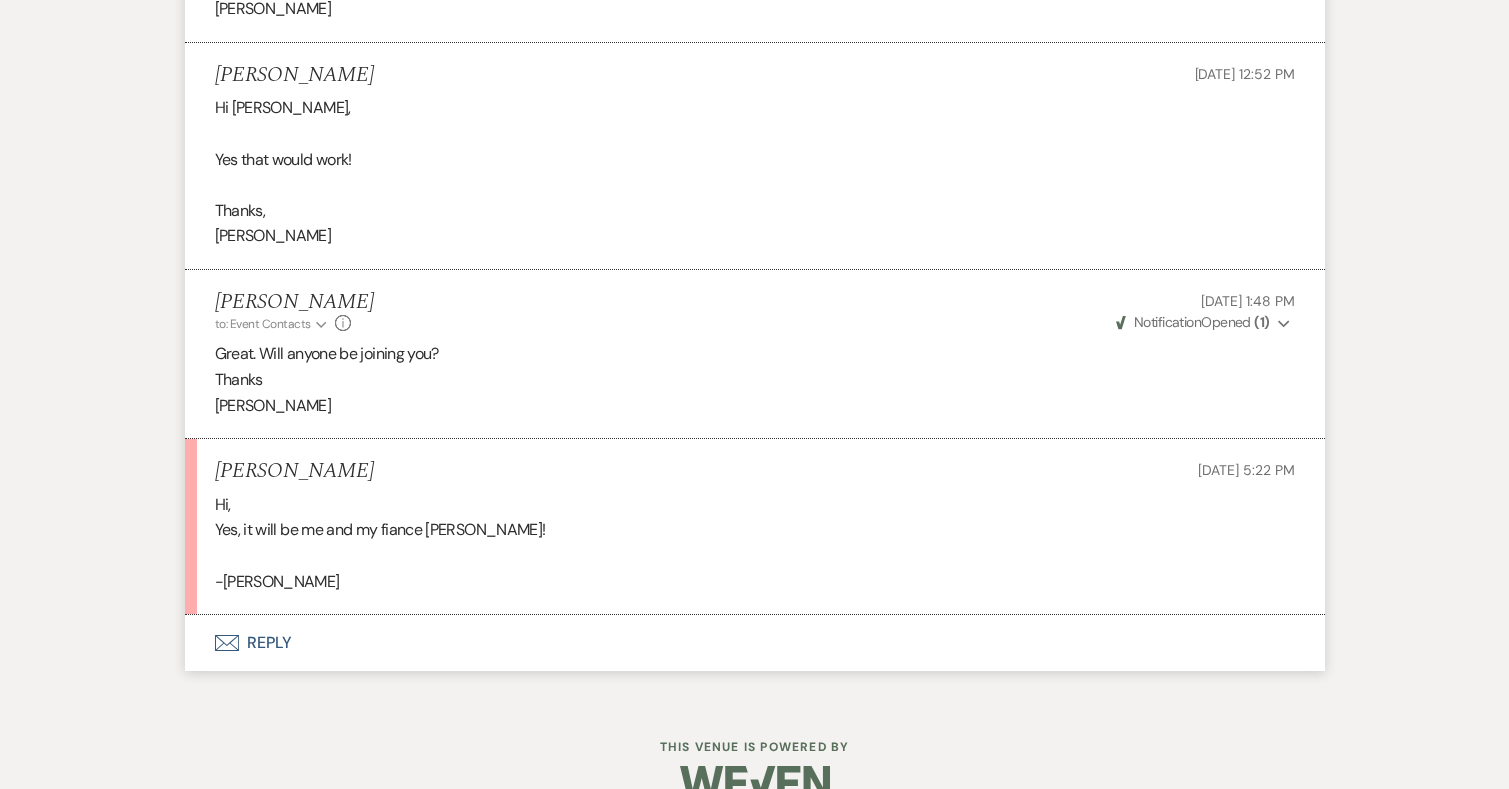 click on "Envelope Reply" at bounding box center [755, 643] 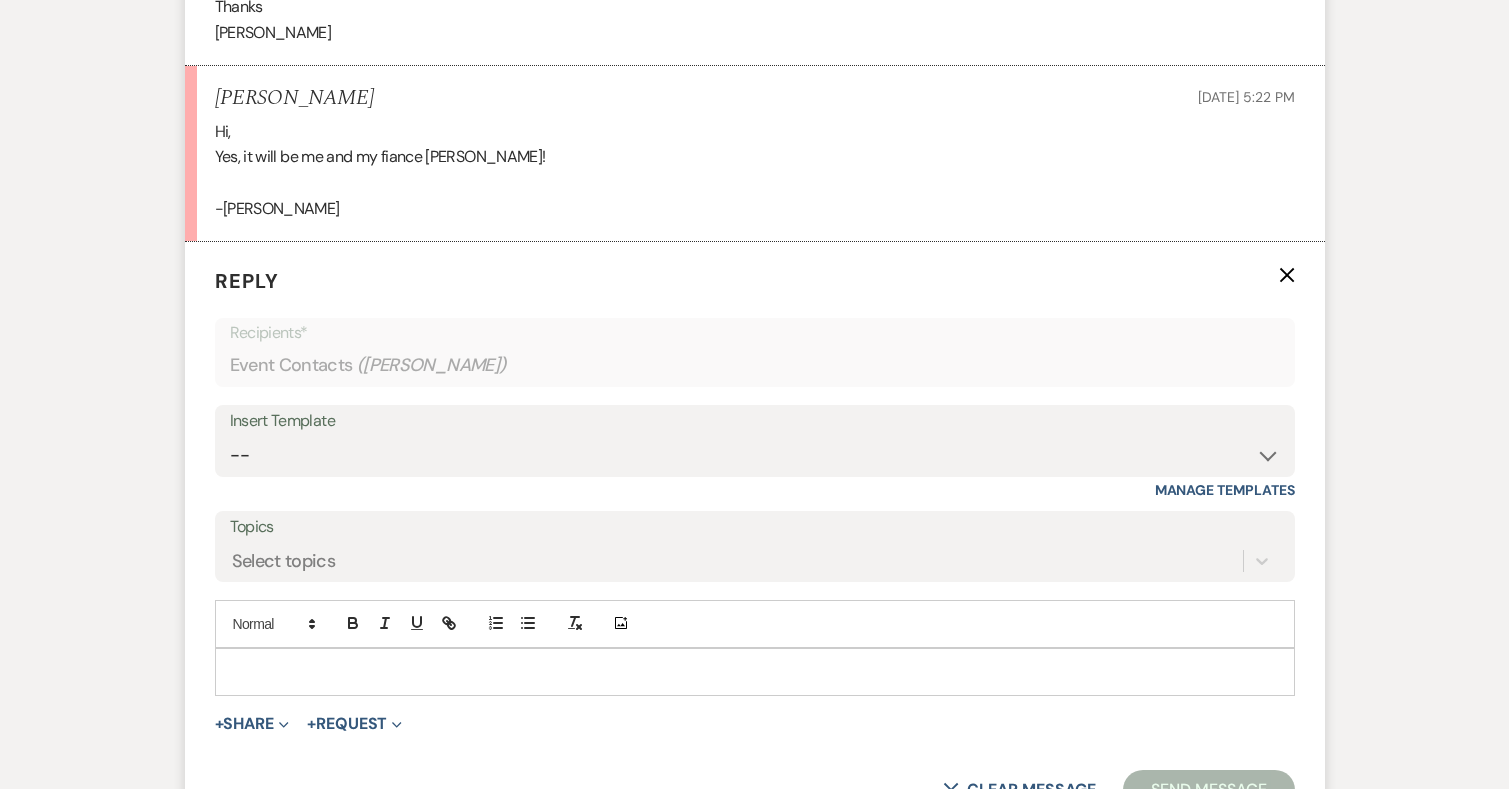 scroll, scrollTop: 2568, scrollLeft: 0, axis: vertical 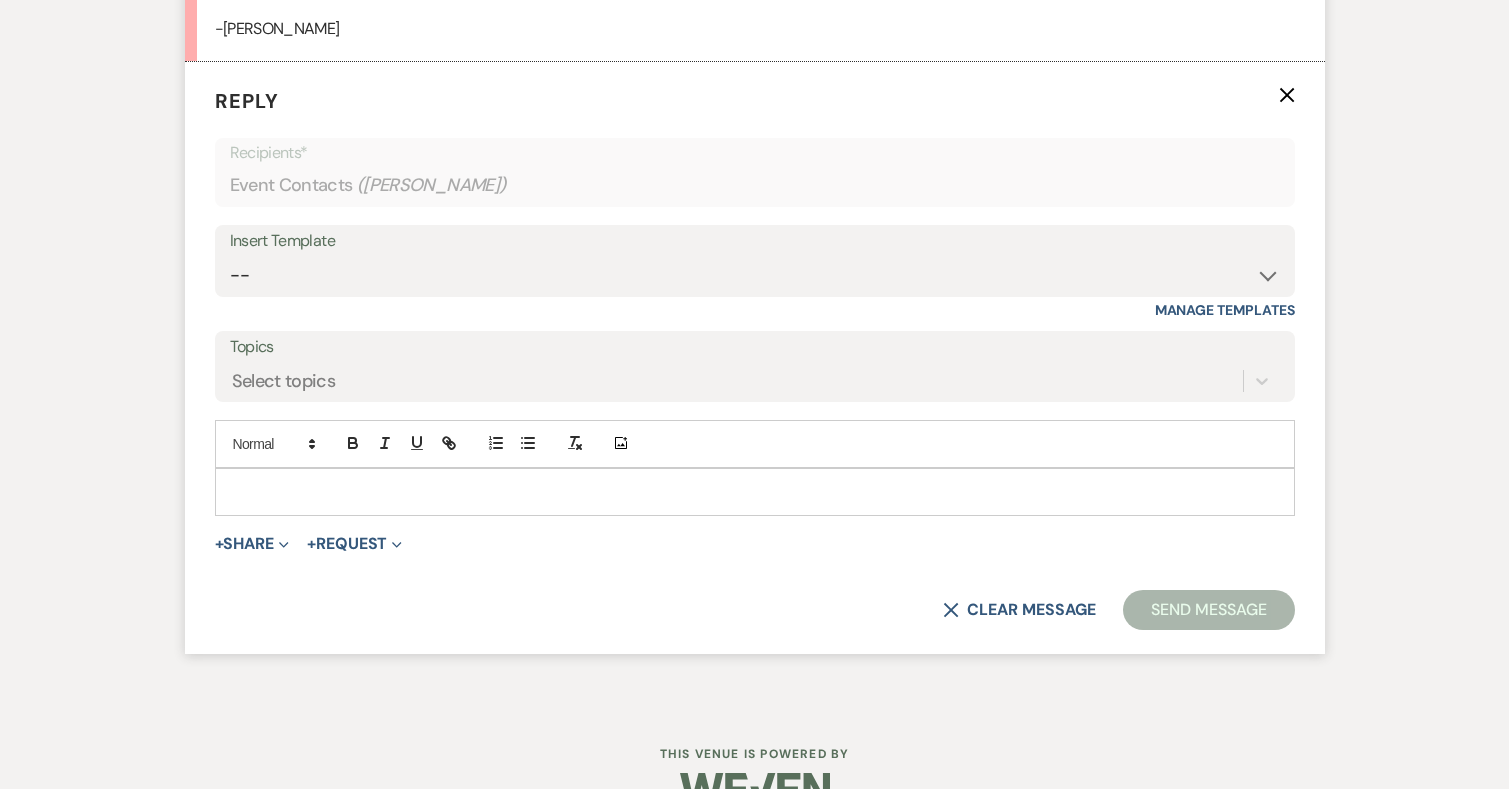 click at bounding box center (755, 492) 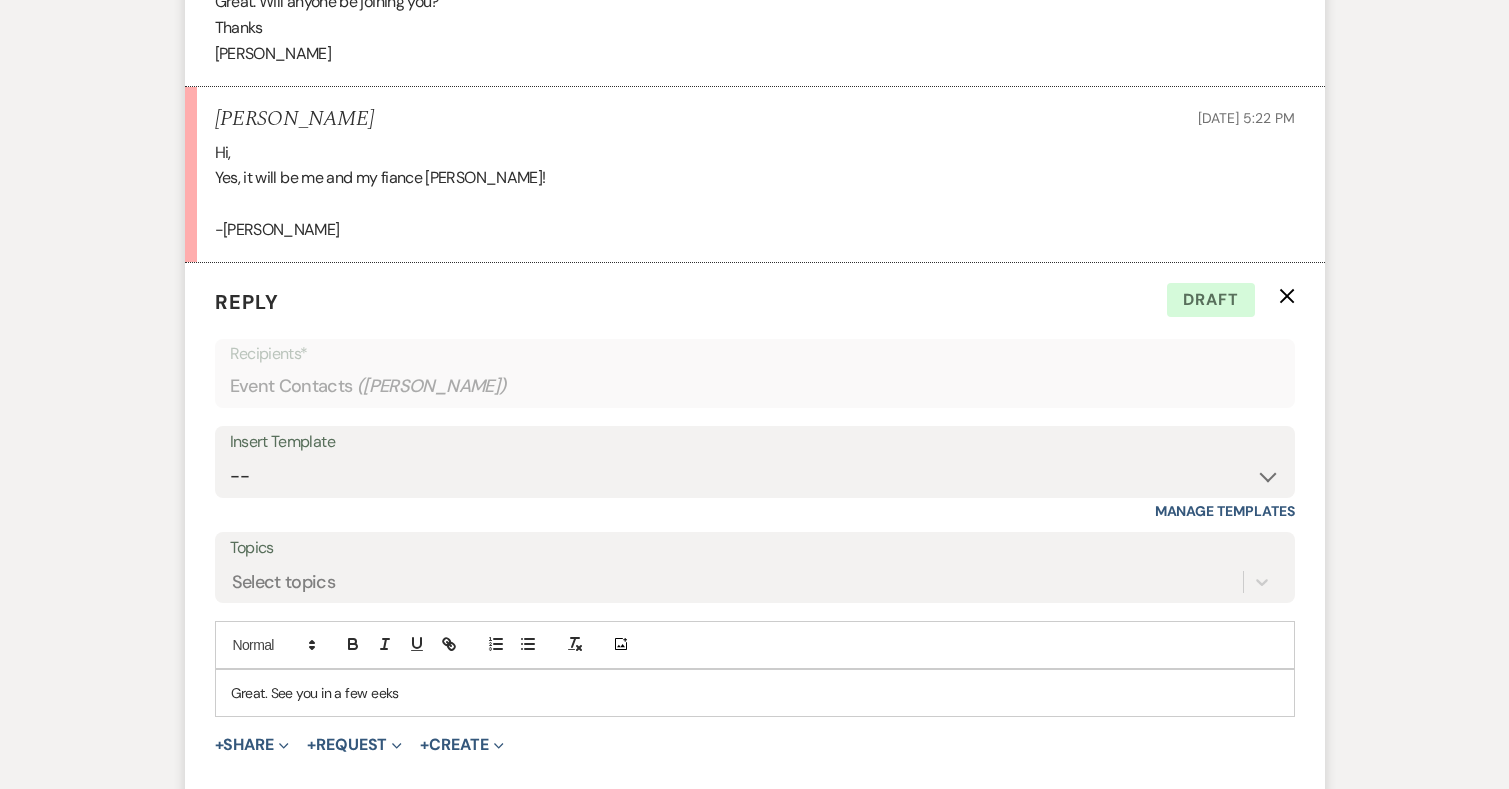 scroll, scrollTop: 2590, scrollLeft: 0, axis: vertical 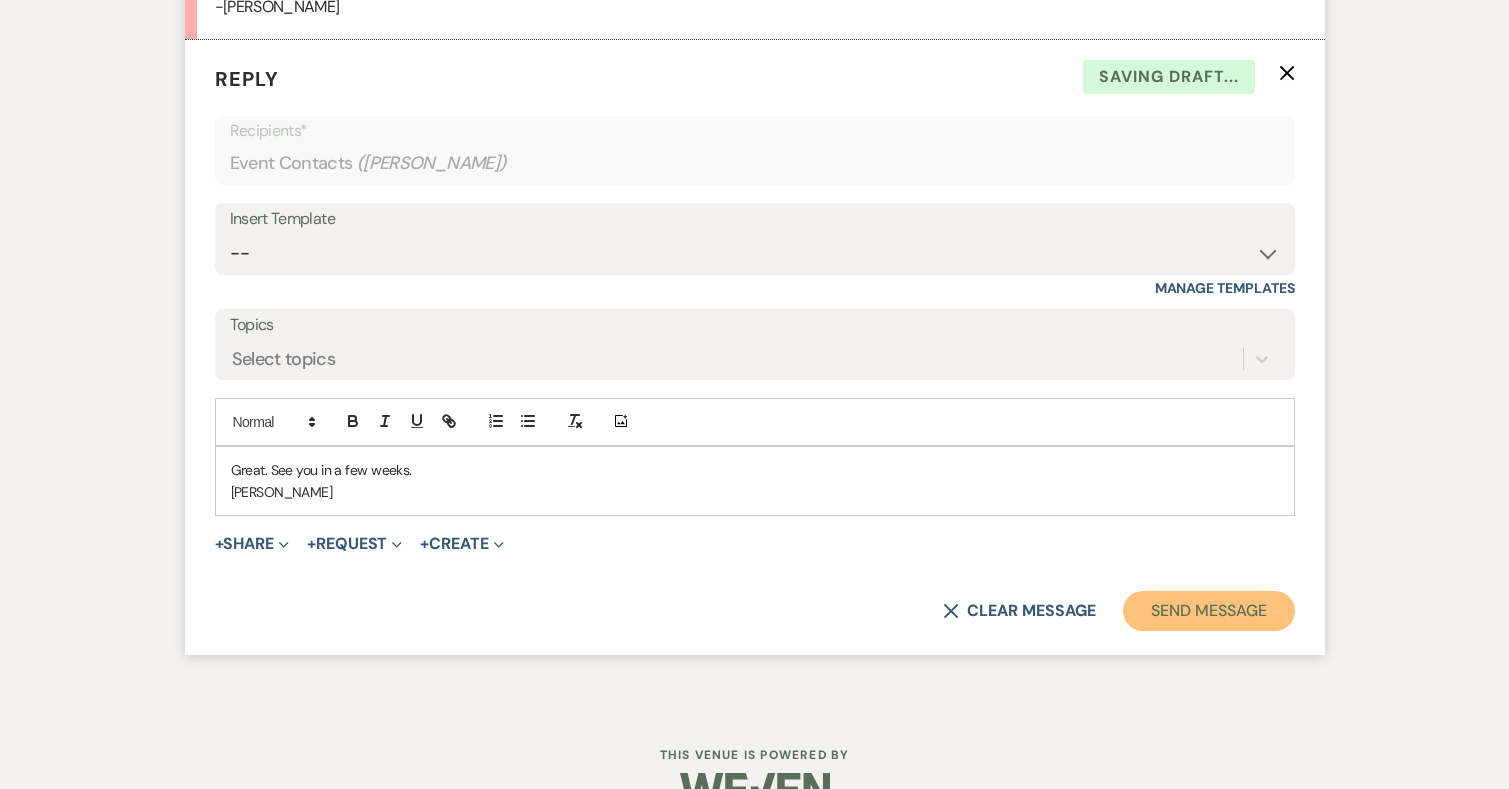 click on "Send Message" at bounding box center (1208, 611) 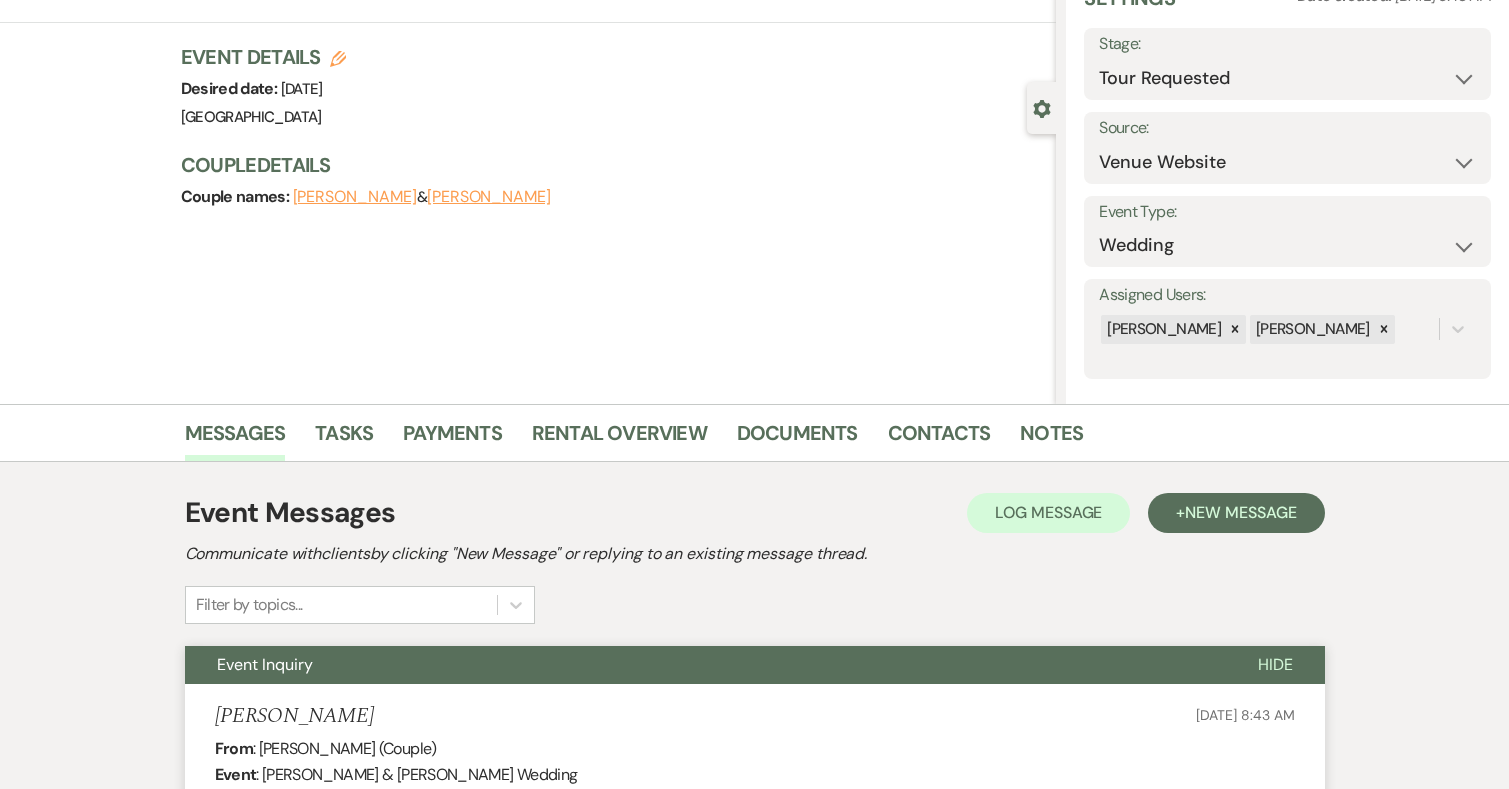 scroll, scrollTop: 73, scrollLeft: 0, axis: vertical 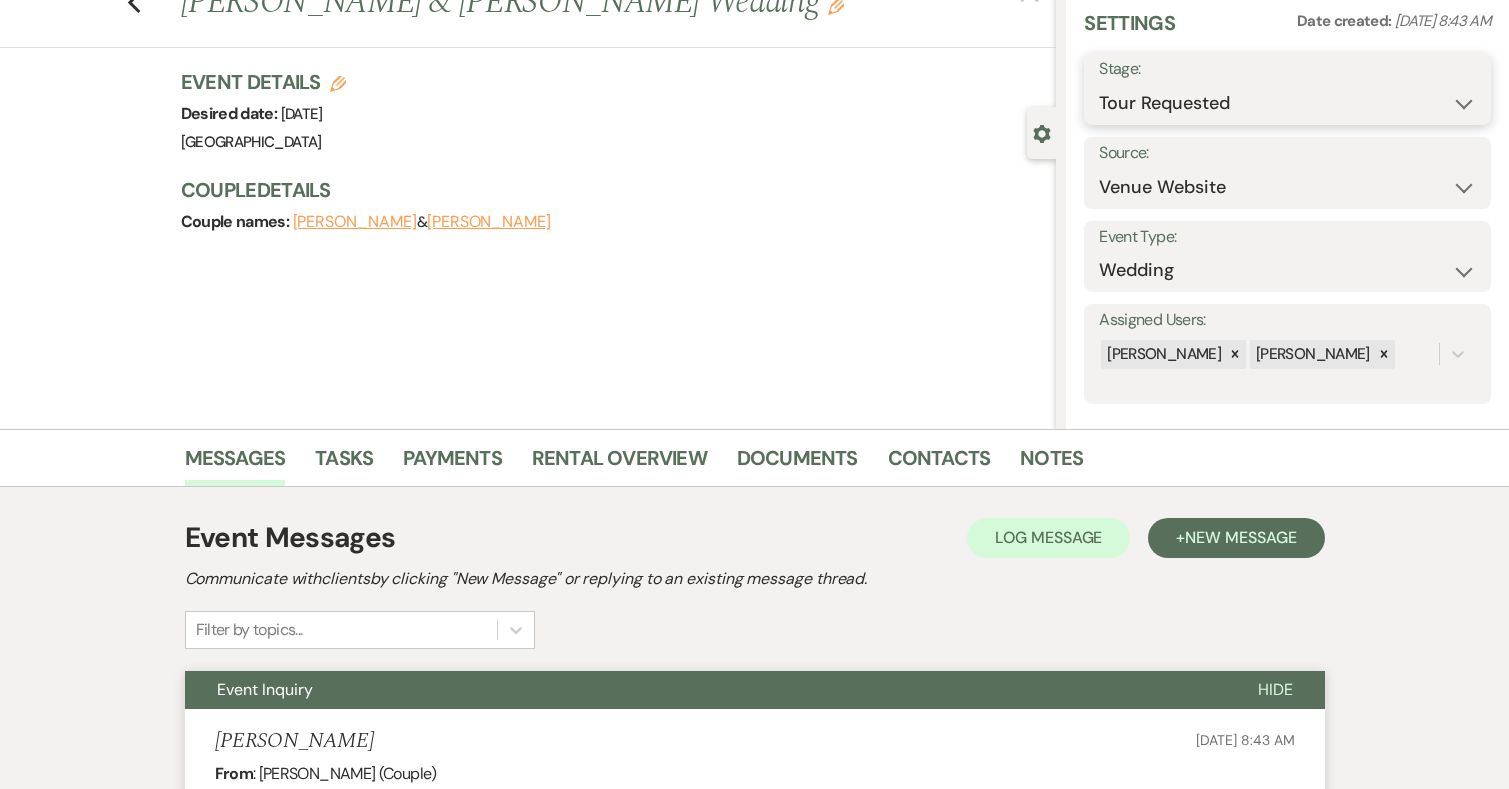 click on "Inquiry Follow Up Tour Requested Tour Confirmed Toured Proposal Sent Booked Lost" at bounding box center [1287, 103] 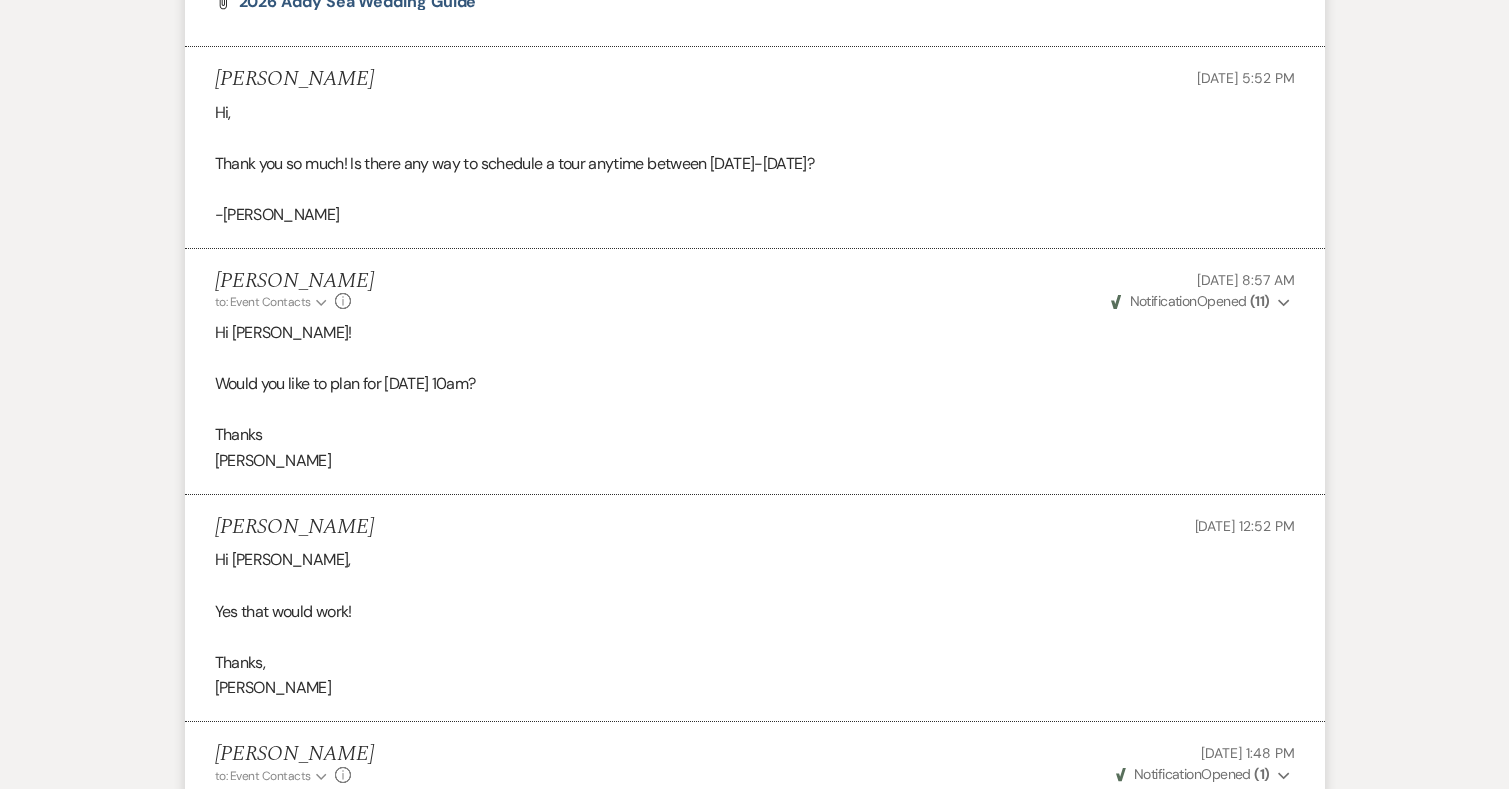 scroll, scrollTop: 1542, scrollLeft: 0, axis: vertical 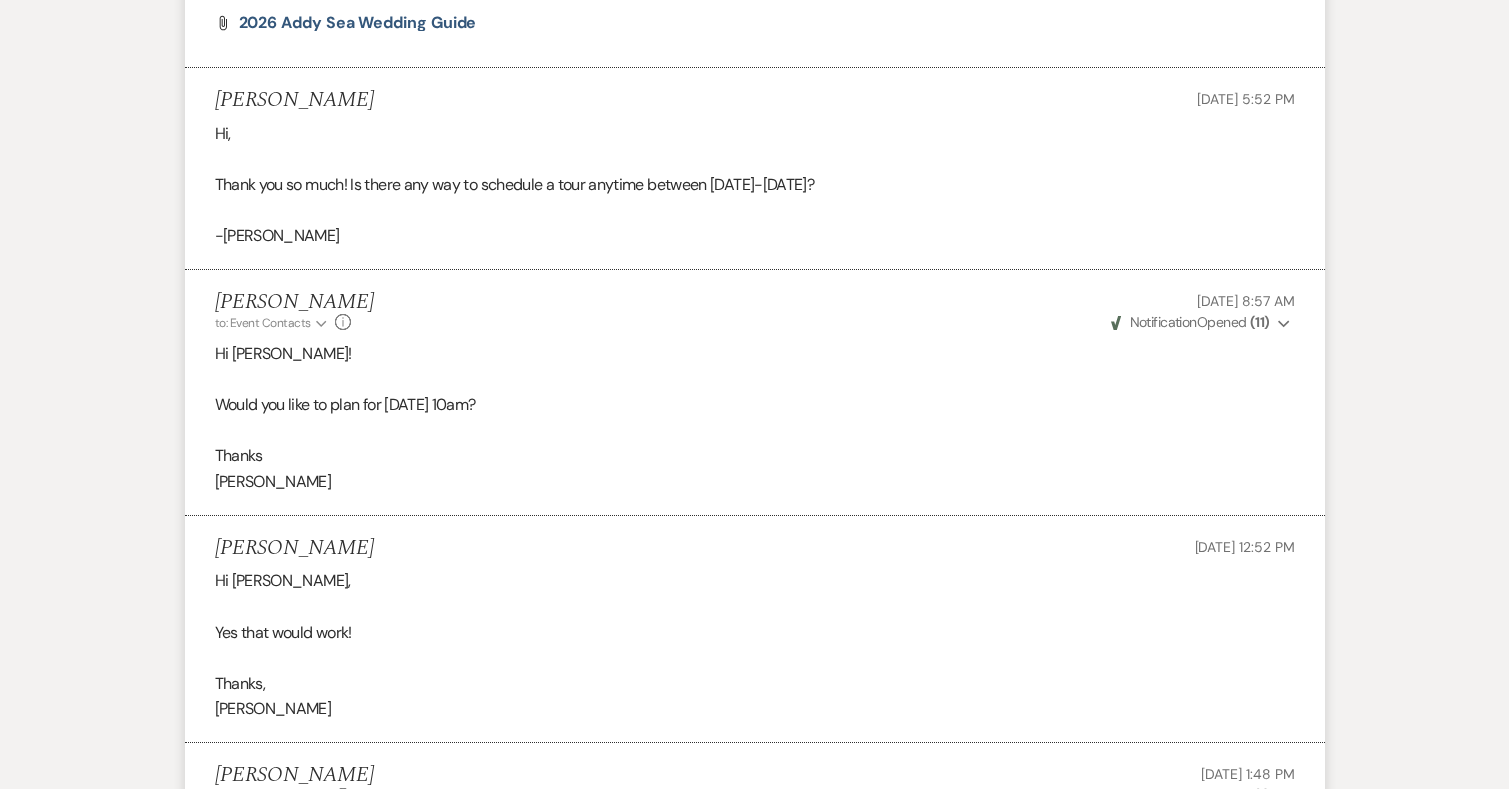 drag, startPoint x: 390, startPoint y: 377, endPoint x: 520, endPoint y: 376, distance: 130.00385 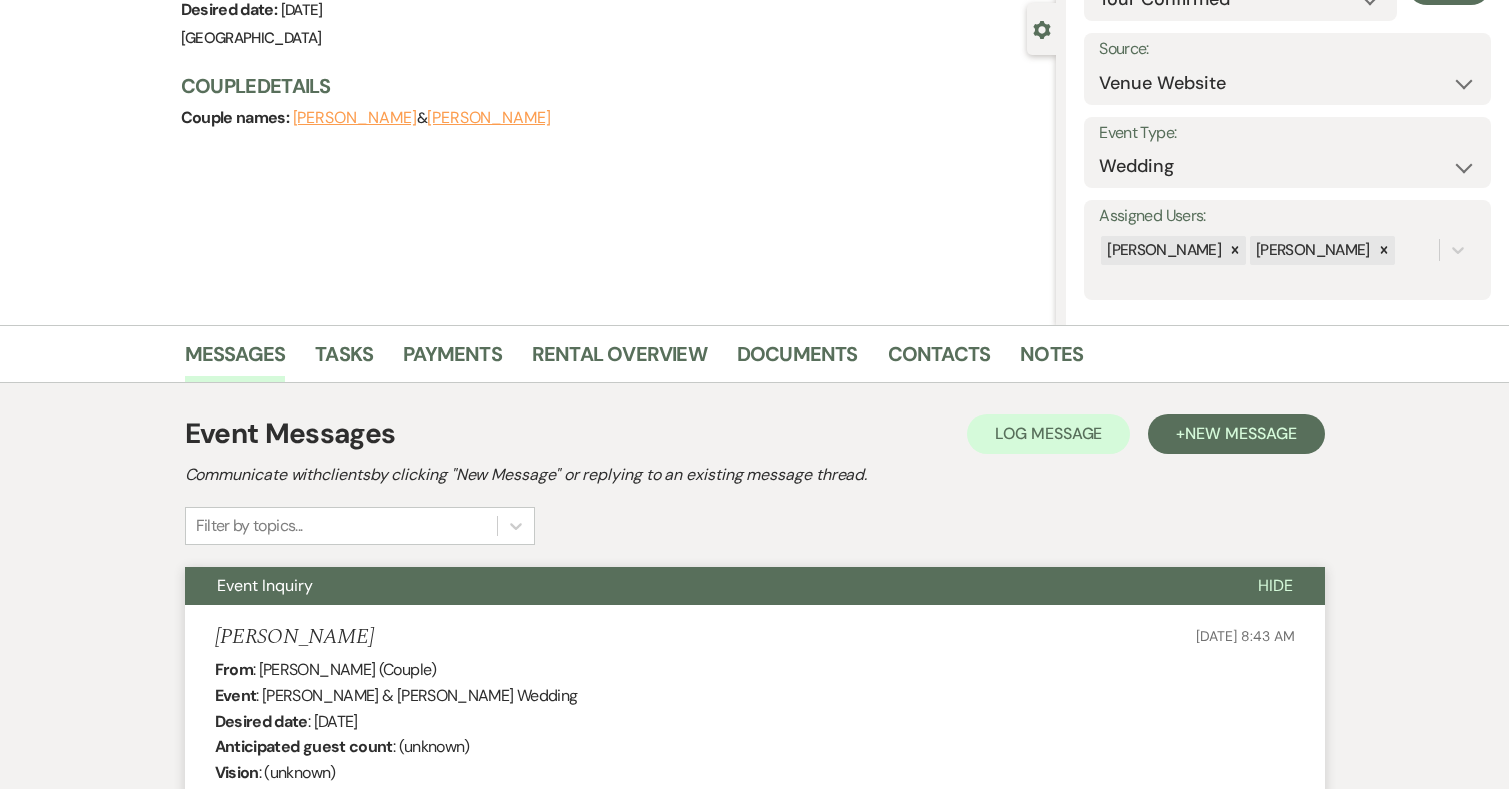 scroll, scrollTop: 0, scrollLeft: 0, axis: both 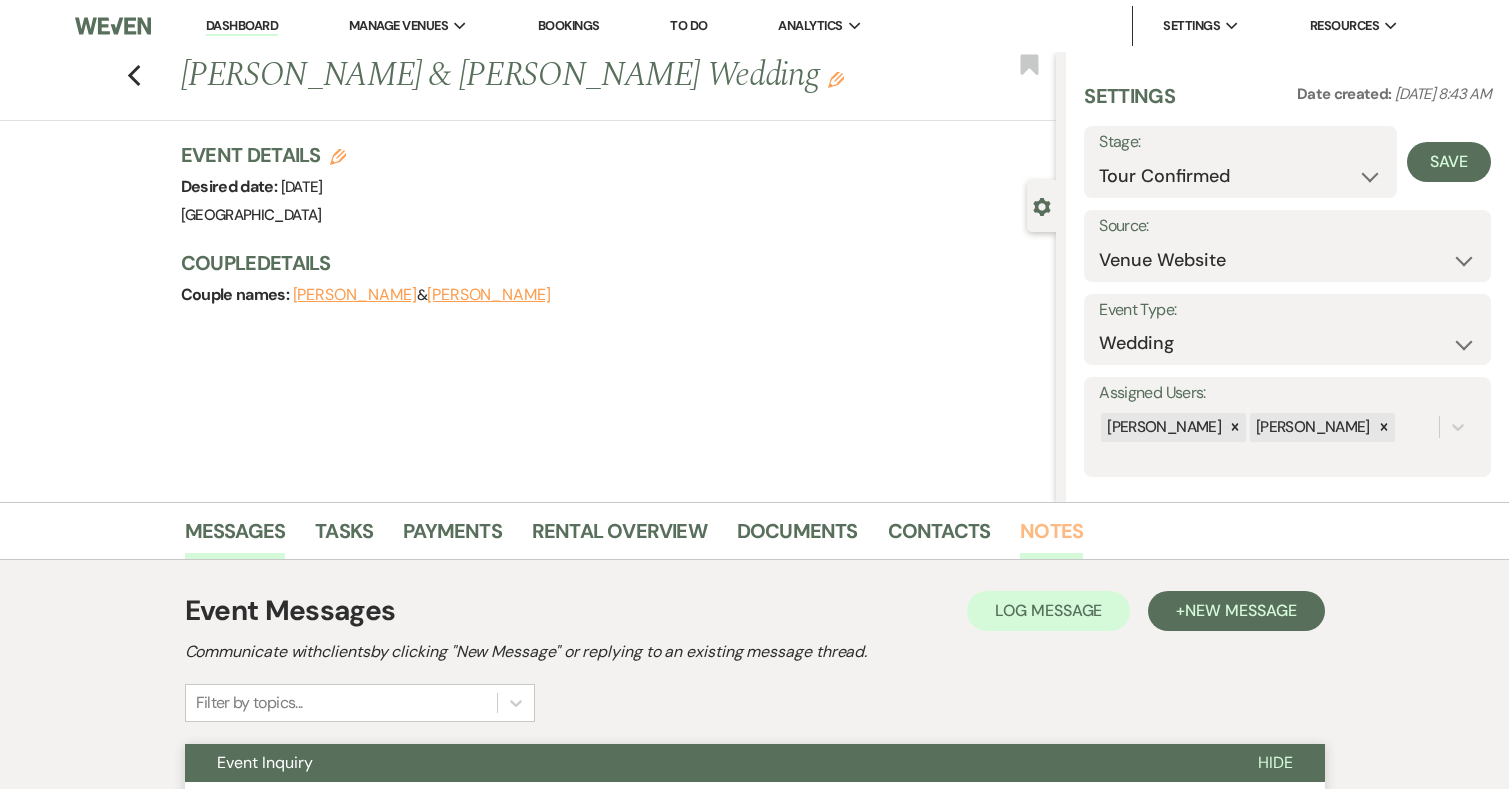 click on "Notes" at bounding box center (1051, 537) 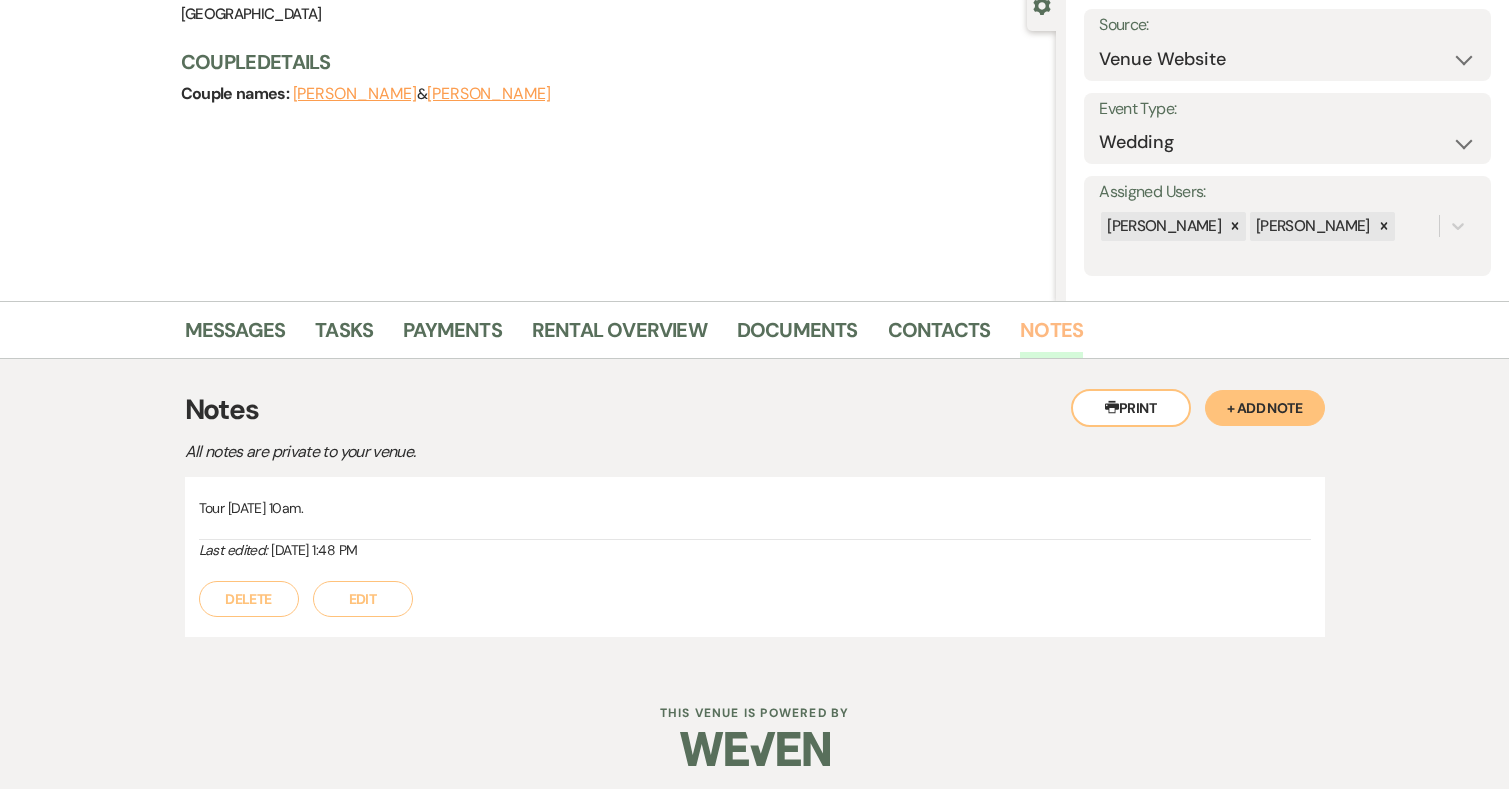 scroll, scrollTop: 208, scrollLeft: 0, axis: vertical 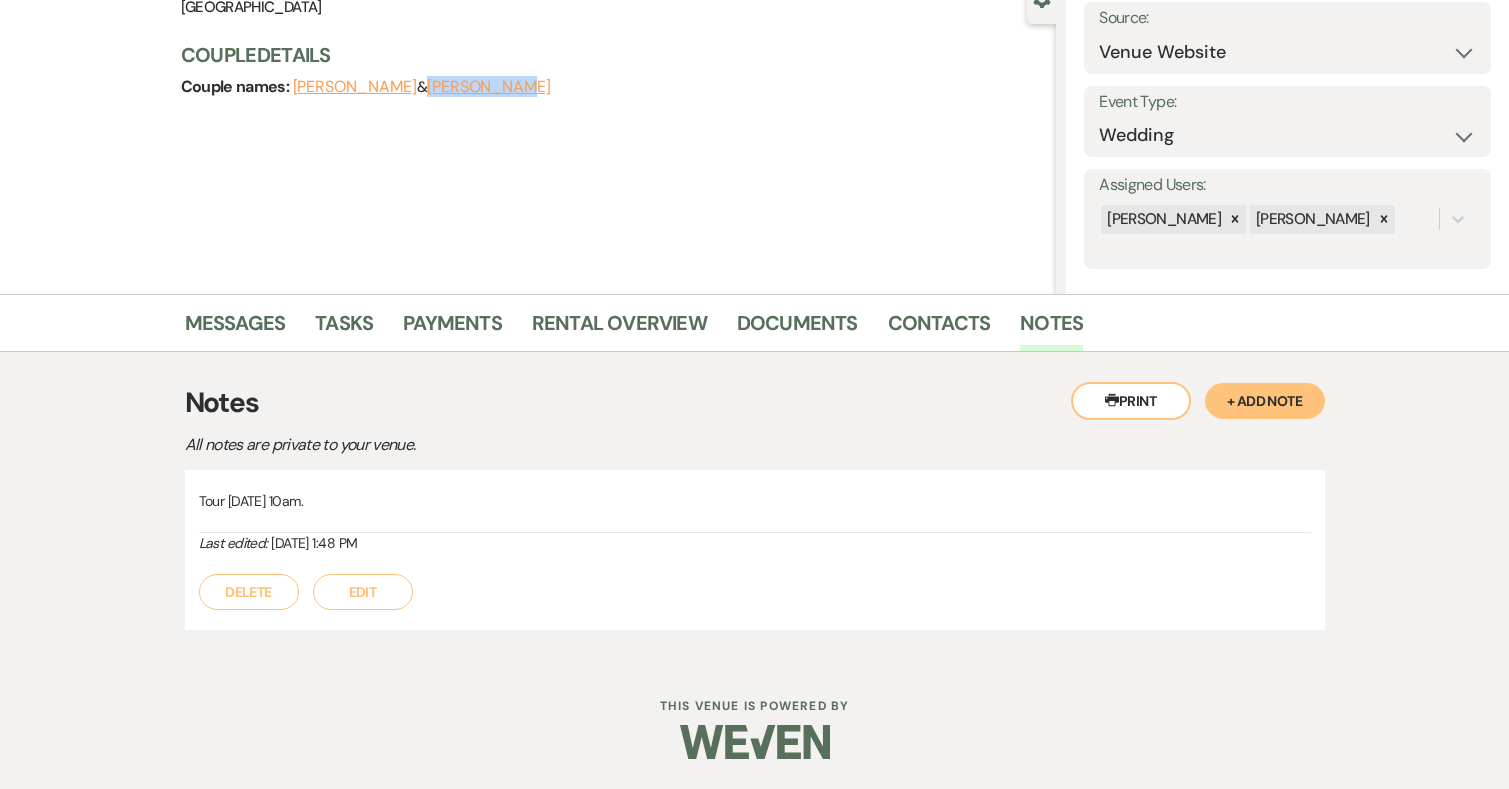 drag, startPoint x: 503, startPoint y: 88, endPoint x: 404, endPoint y: 92, distance: 99.08077 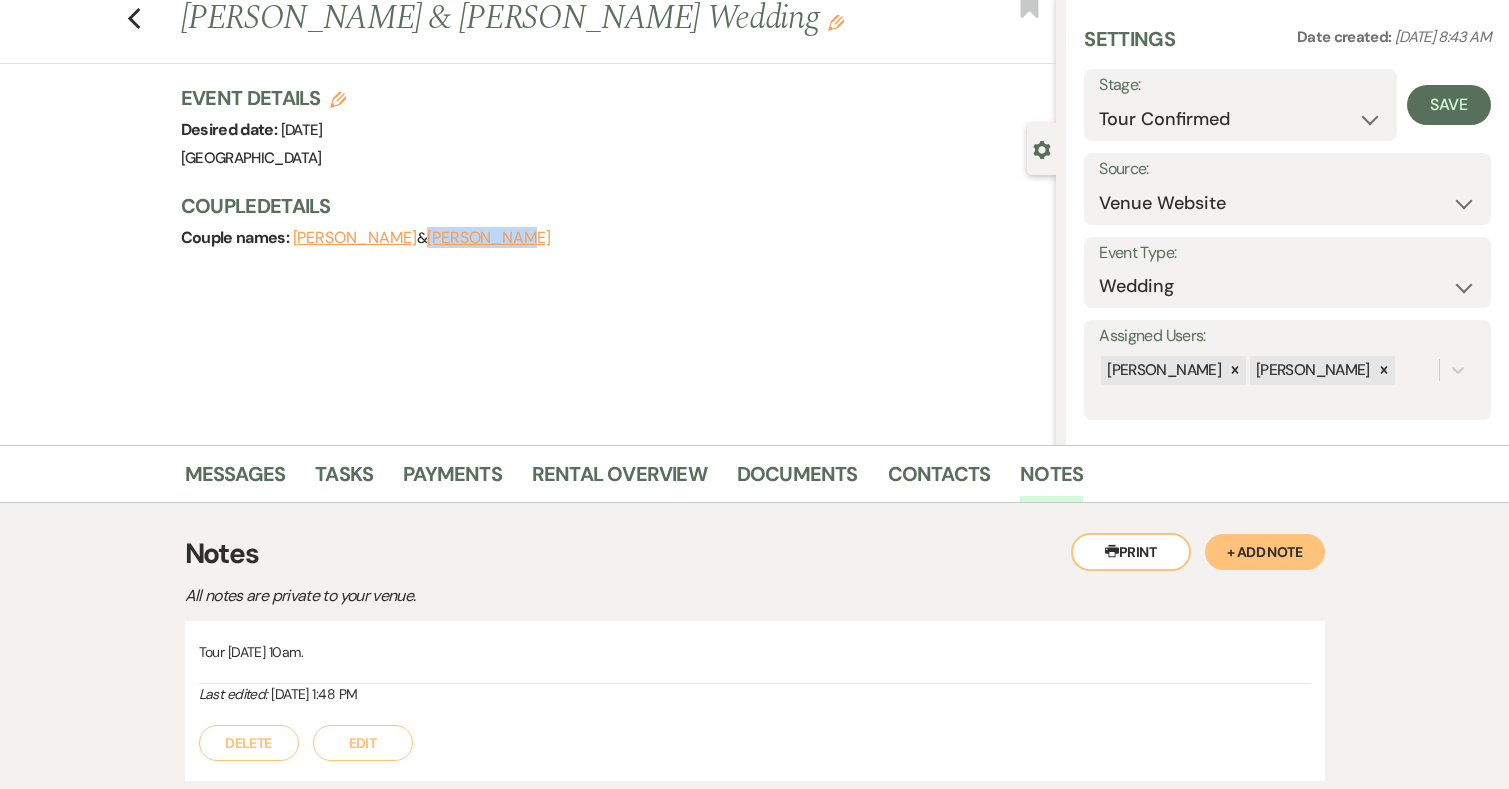 scroll, scrollTop: 55, scrollLeft: 0, axis: vertical 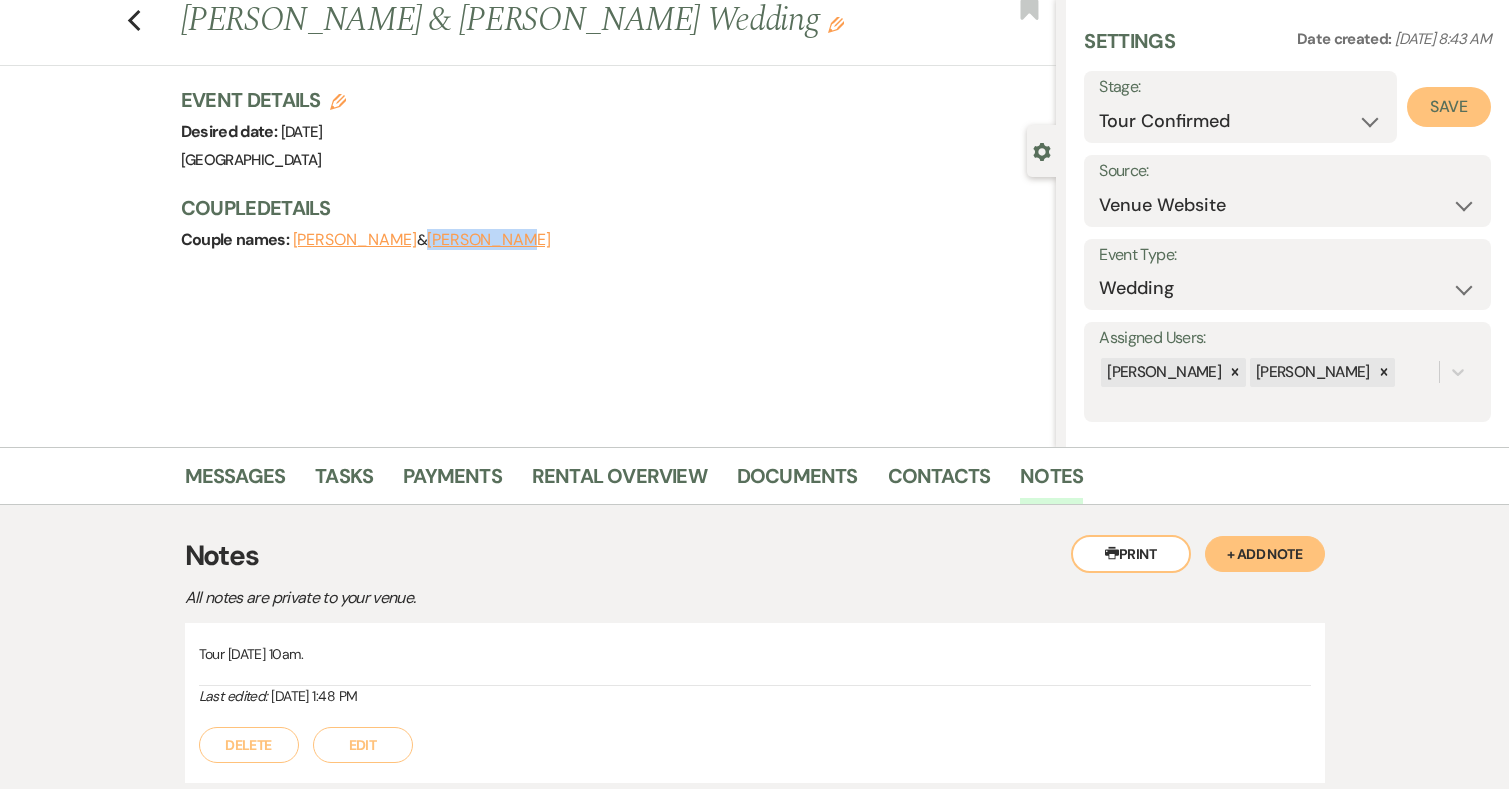 click on "Save" at bounding box center (1449, 107) 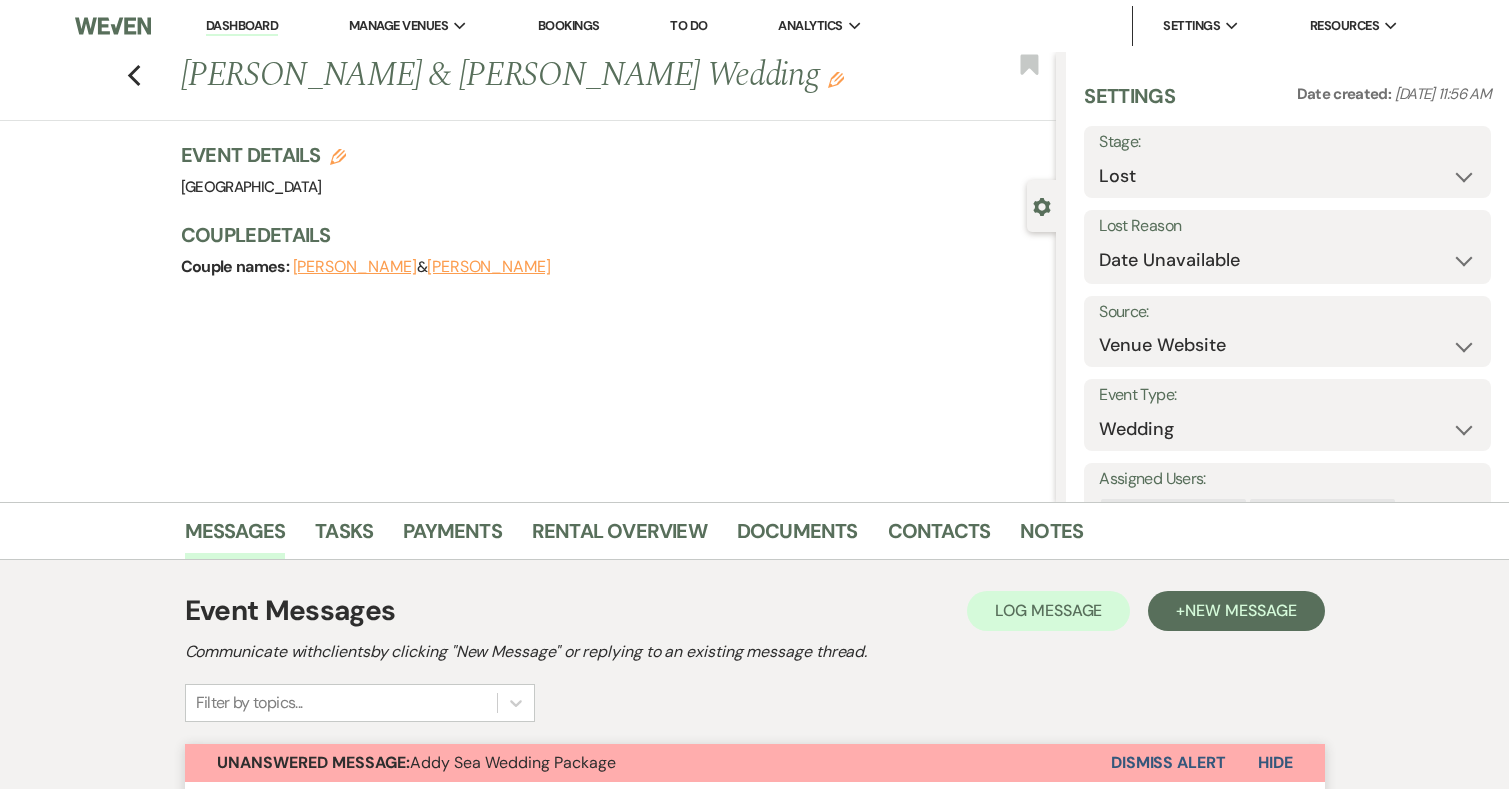 scroll, scrollTop: 6861, scrollLeft: 0, axis: vertical 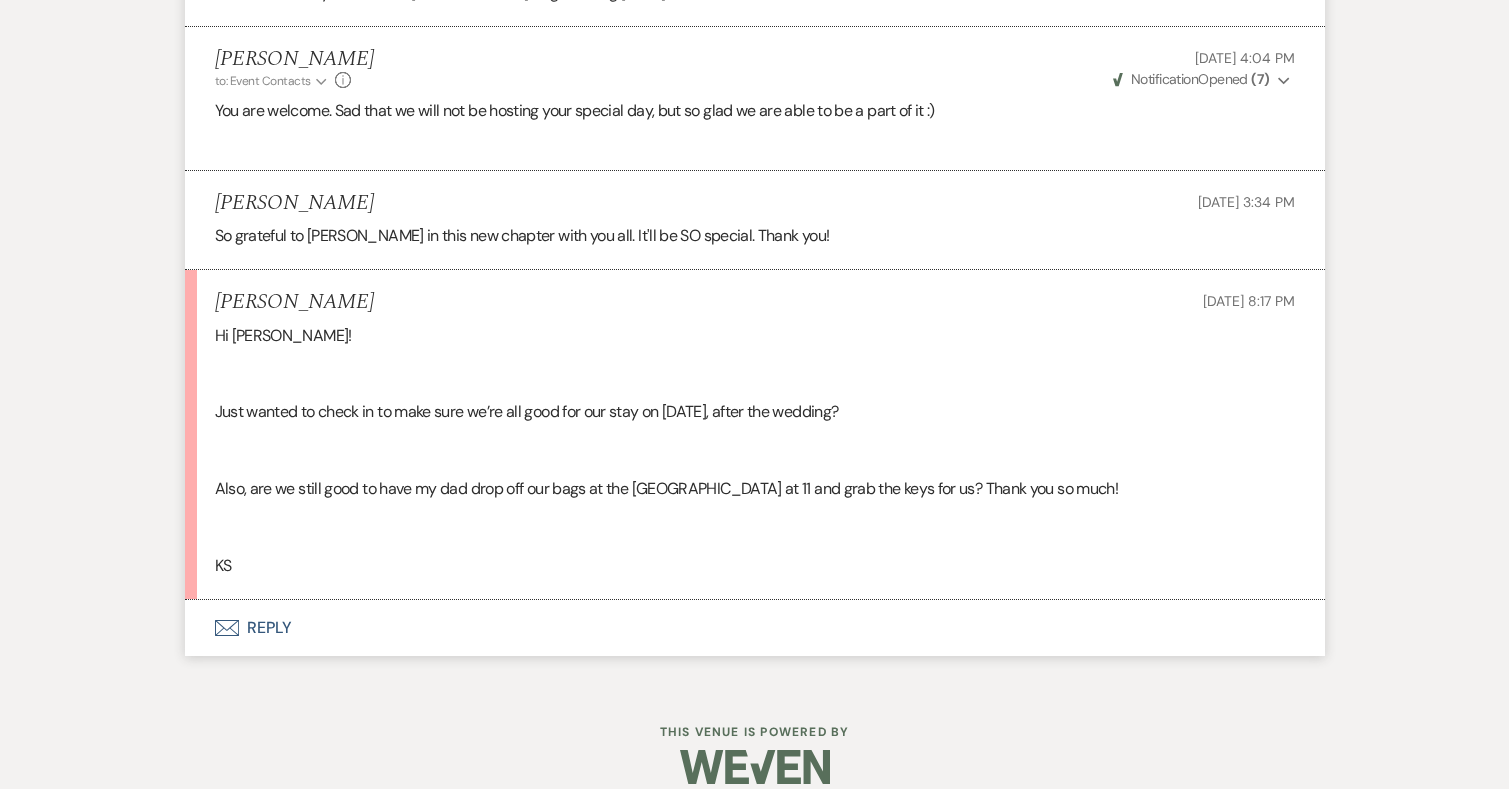 click on "Envelope Reply" at bounding box center [755, 628] 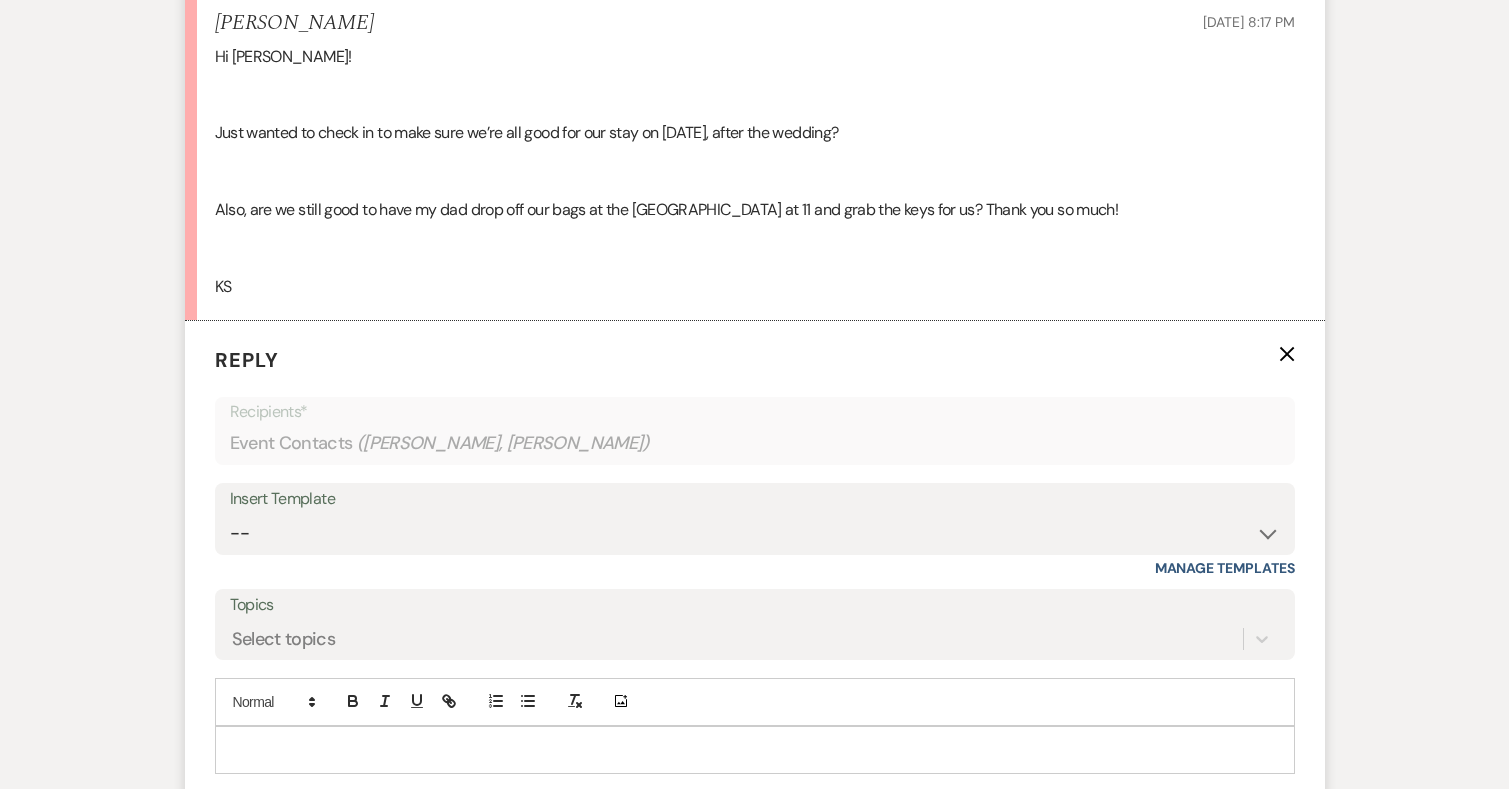 scroll, scrollTop: 7443, scrollLeft: 0, axis: vertical 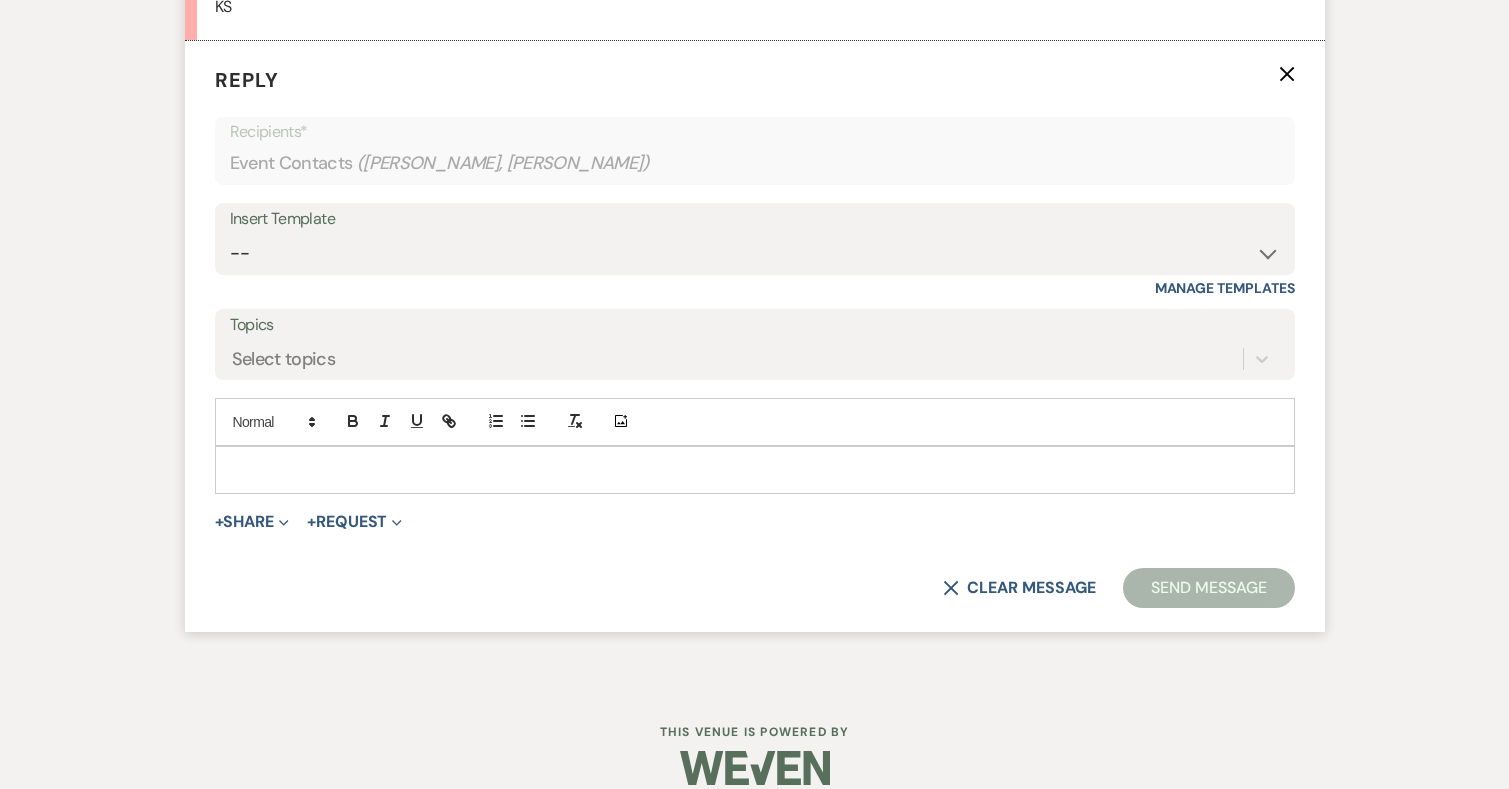 click at bounding box center (755, 470) 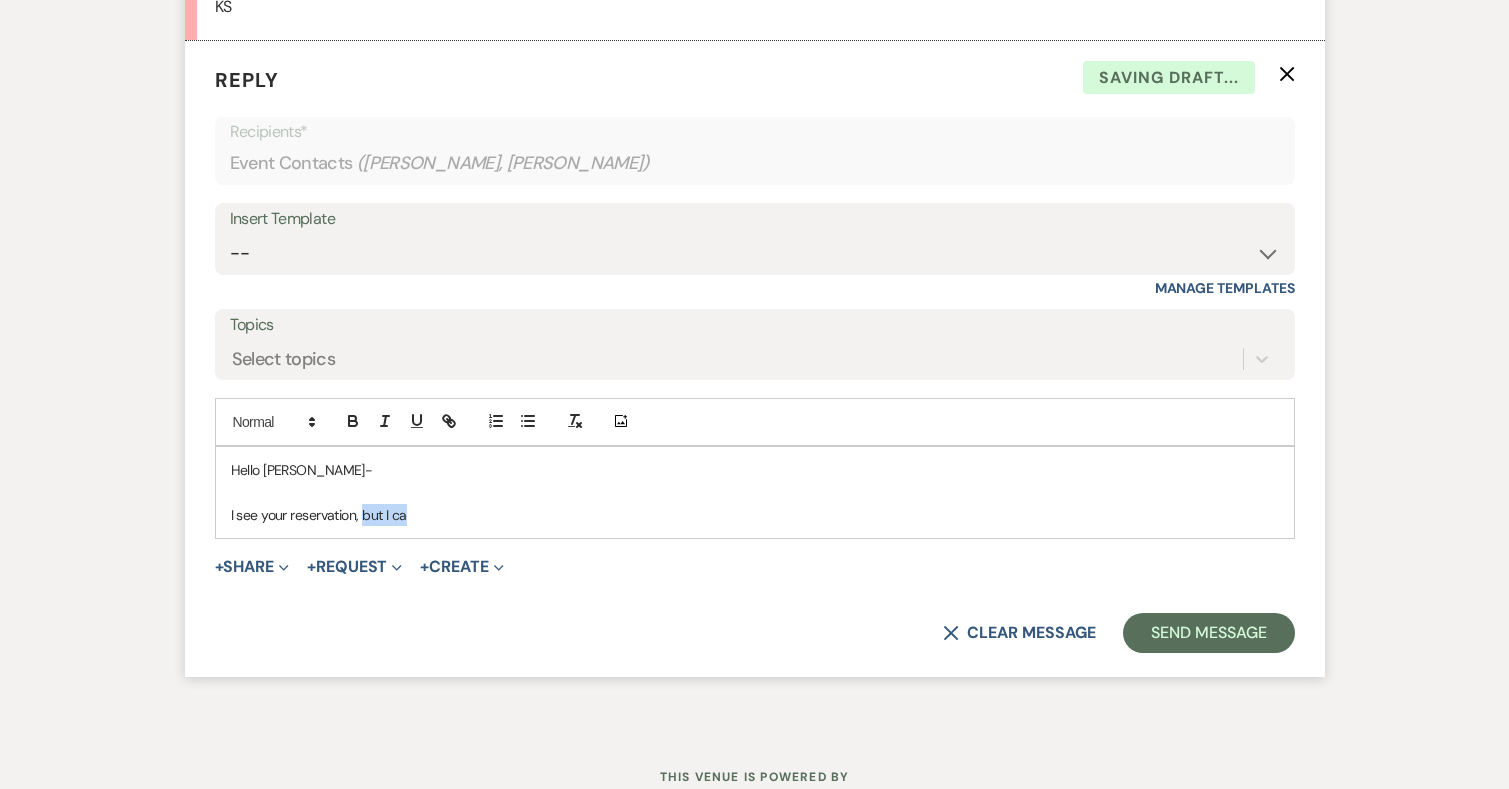 drag, startPoint x: 431, startPoint y: 487, endPoint x: 362, endPoint y: 484, distance: 69.065186 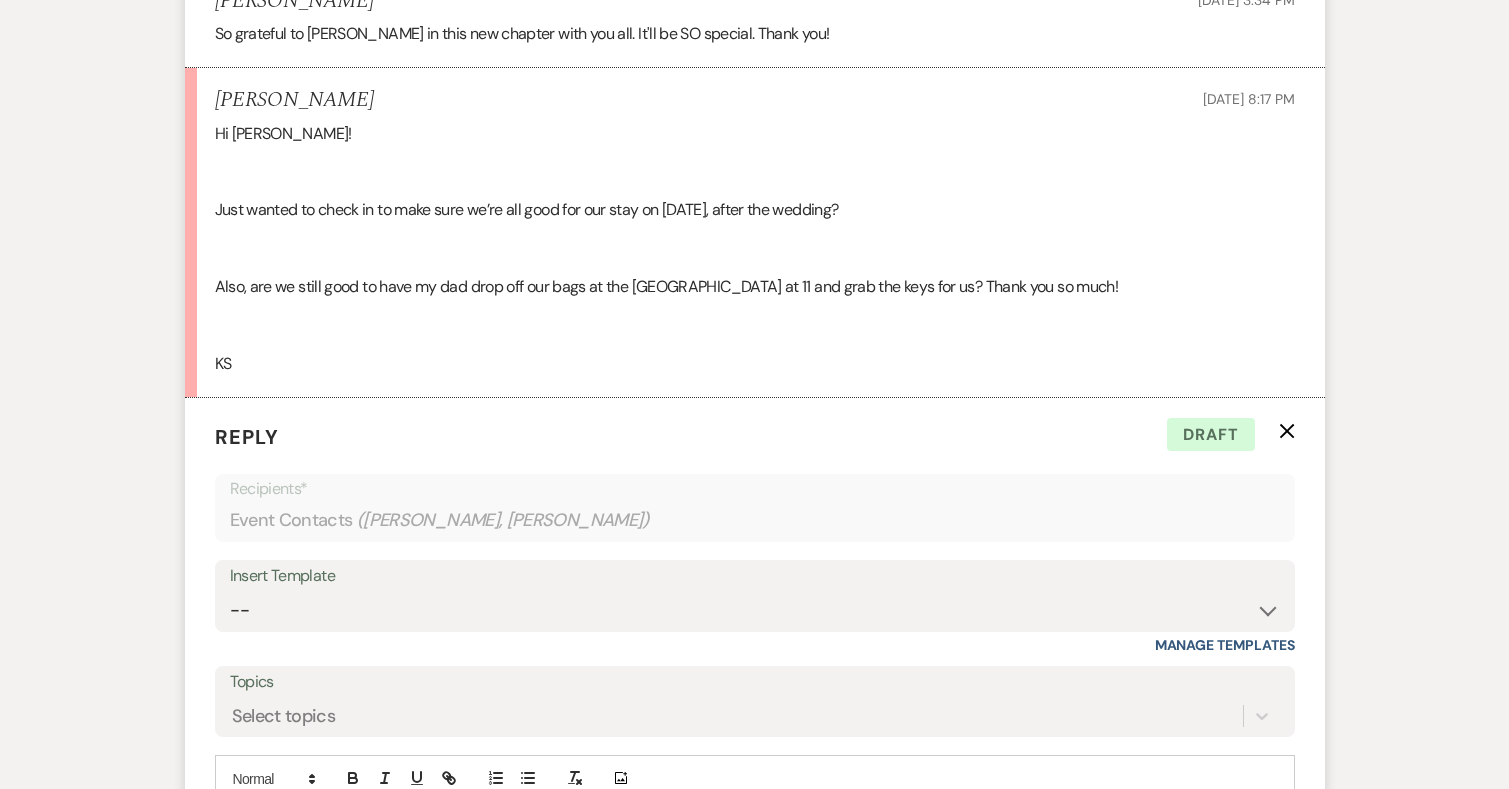 scroll, scrollTop: 7051, scrollLeft: 0, axis: vertical 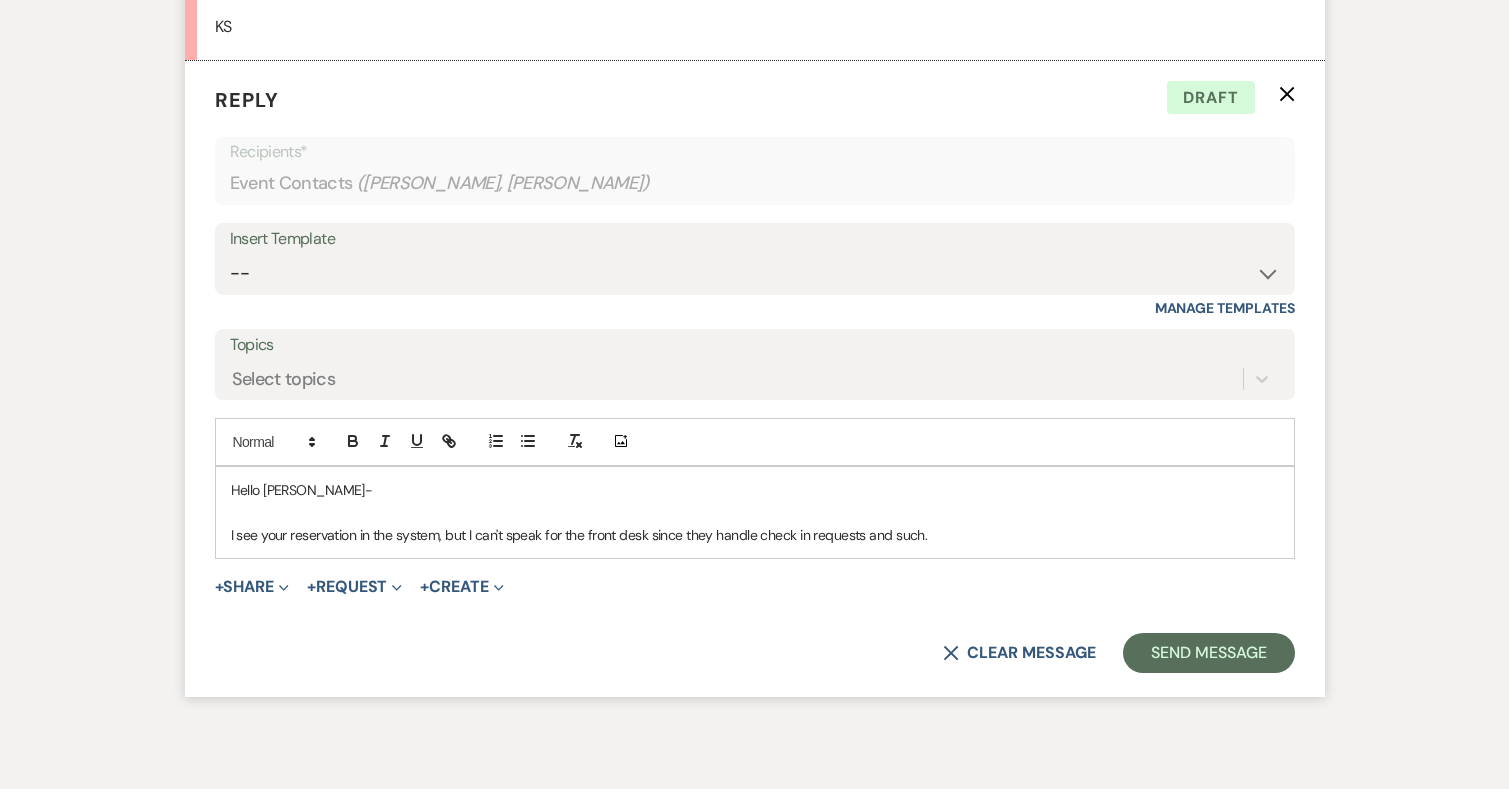 click on "I see your reservation in the system, but I can't speak for the front desk since they handle check in requests and such." at bounding box center (755, 535) 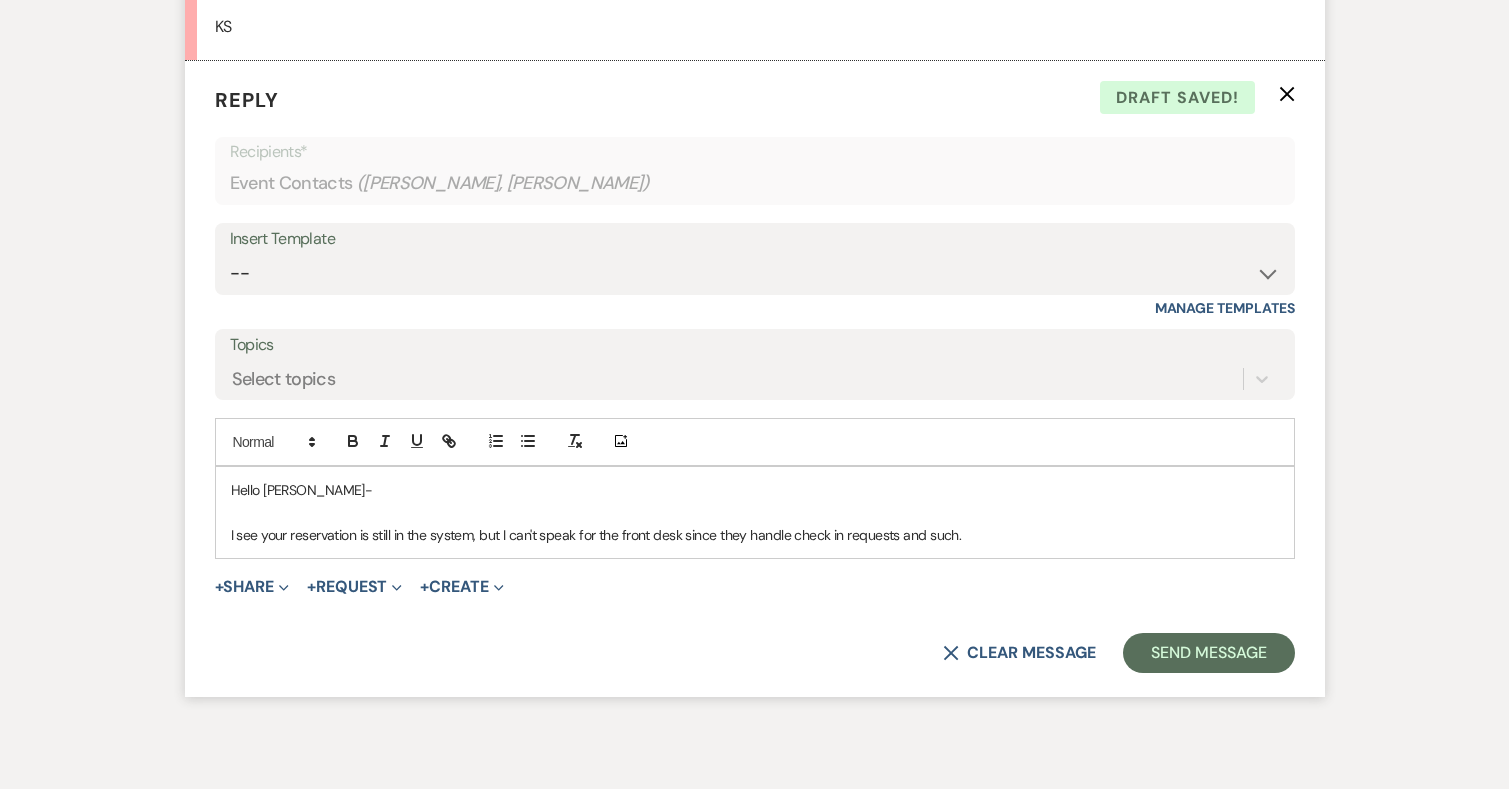 click on "I see your reservation is still in the system, but I can't speak for the front desk since they handle check in requests and such." at bounding box center [755, 535] 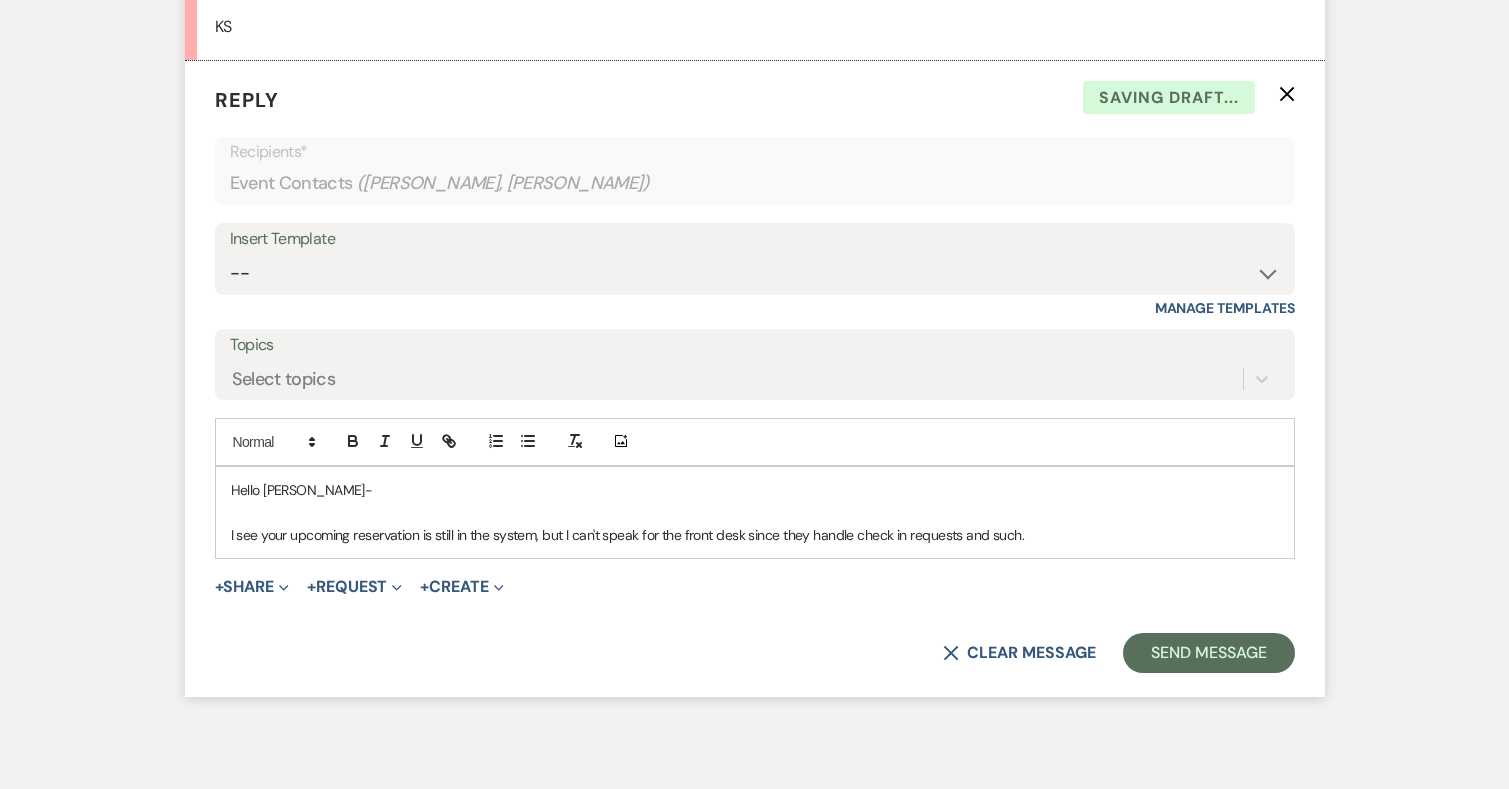click on "I see your upcoming reservation is still in the system, but I can't speak for the front desk since they handle check in requests and such." at bounding box center (755, 535) 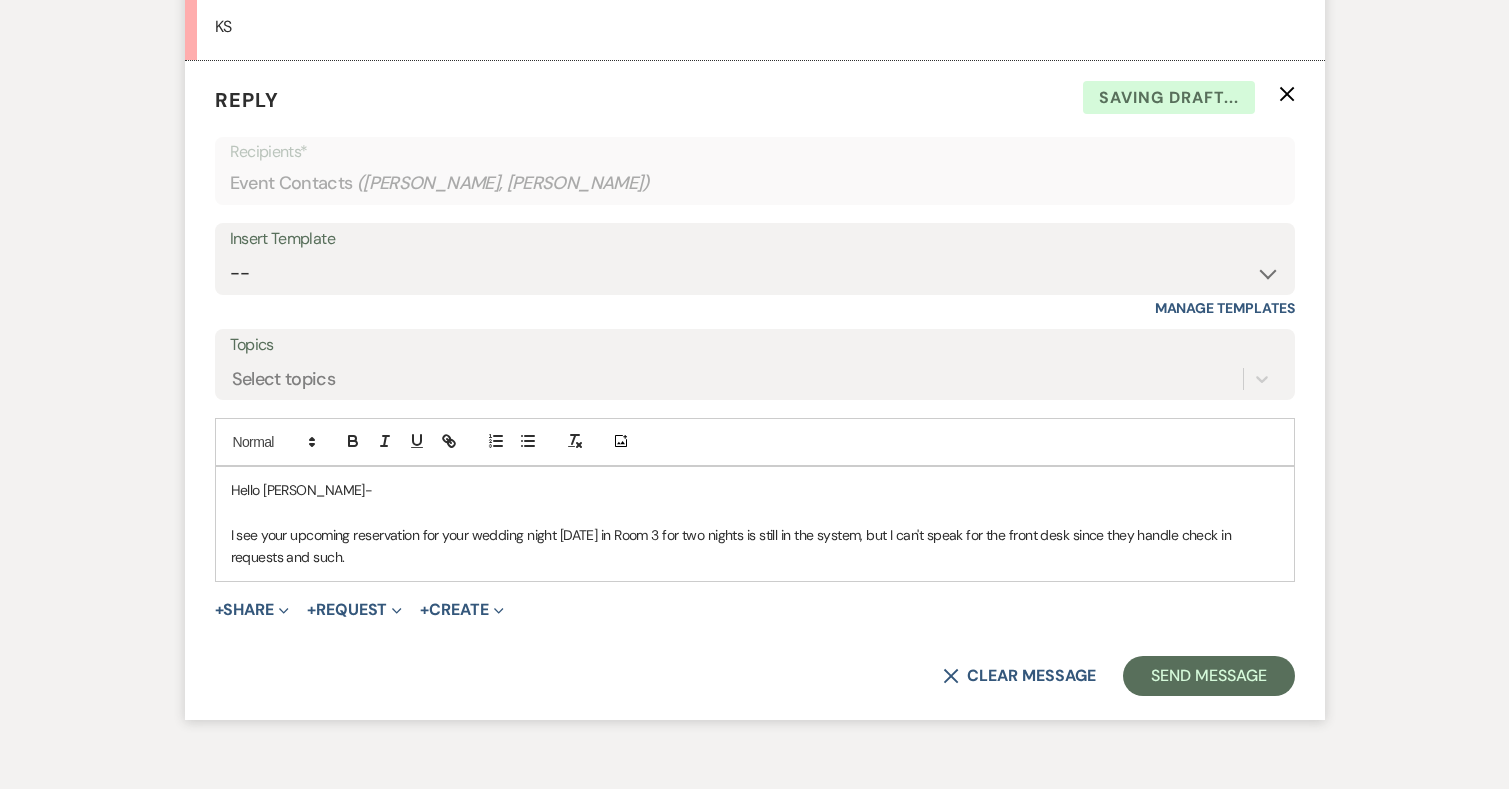 click on "I see your upcoming reservation for your wedding night Sat 8/2 in Room 3 for two nights is still in the system, but I can't speak for the front desk since they handle check in requests and such." at bounding box center (755, 546) 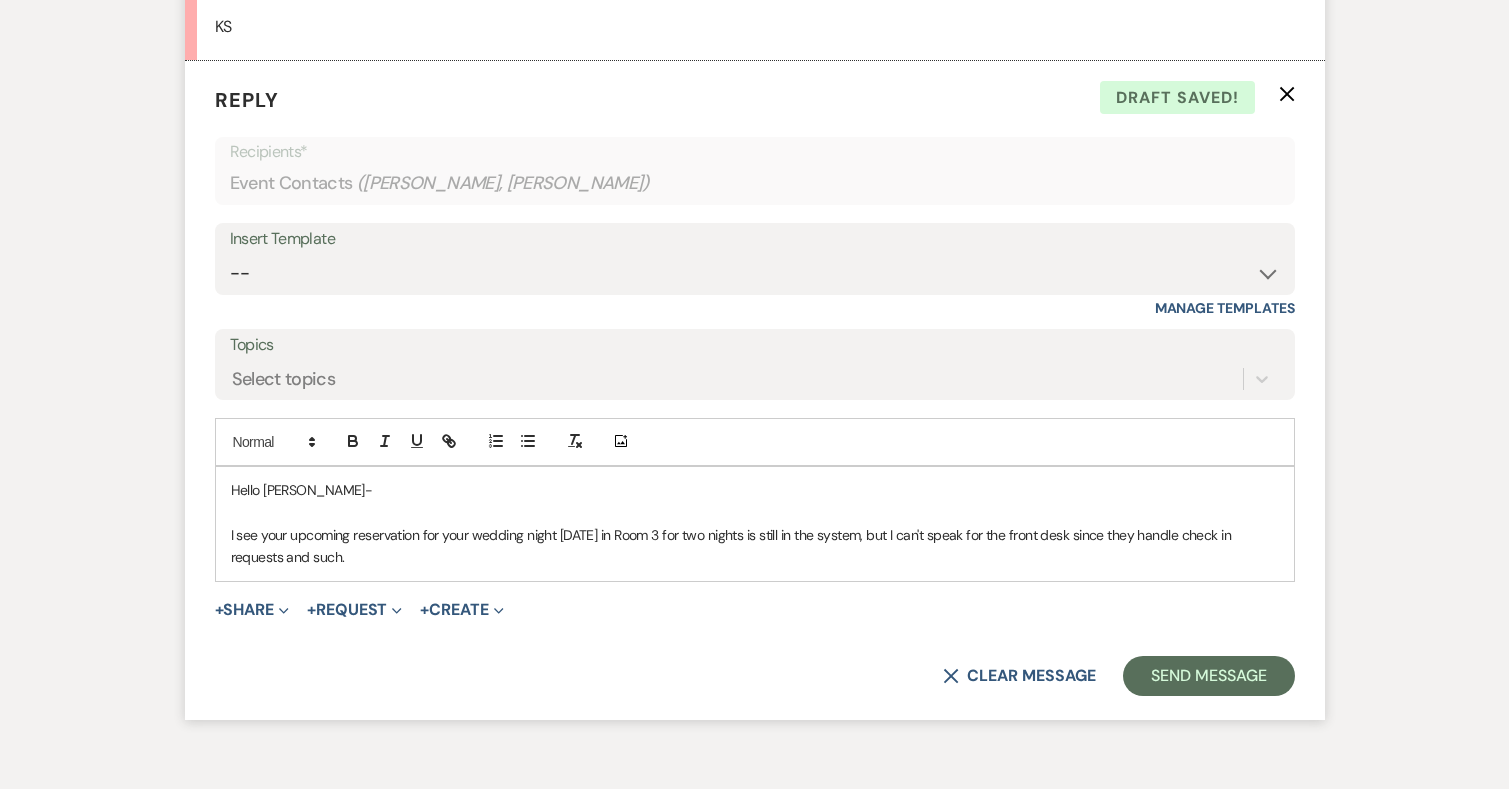 click on "I see your upcoming reservation for your wedding night Sat 8/2 in Room 3 for two nights is still in the system, but I can't speak for the front desk since they handle check in requests and such." at bounding box center (755, 546) 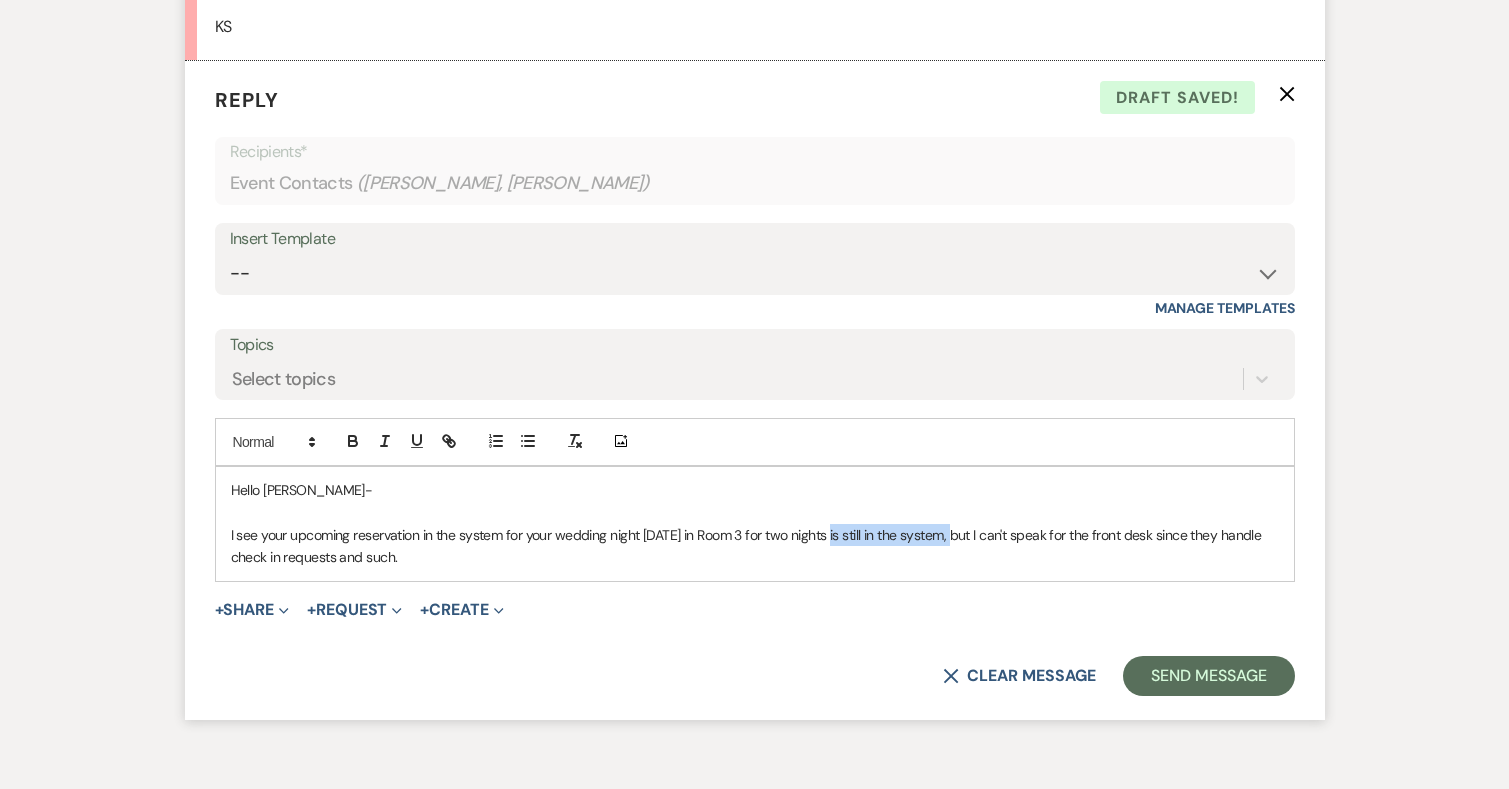 drag, startPoint x: 832, startPoint y: 508, endPoint x: 953, endPoint y: 505, distance: 121.037186 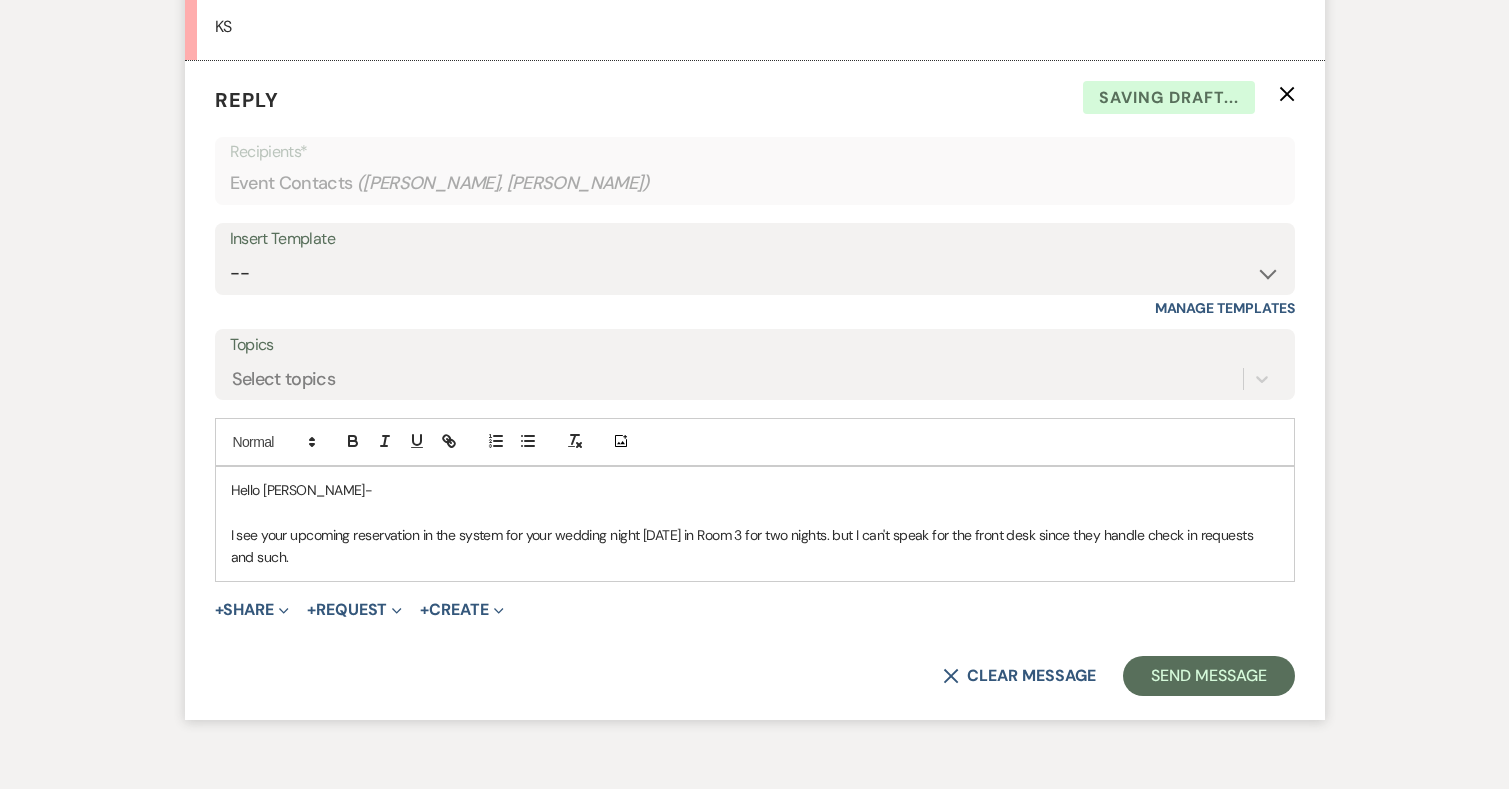 click on "I see your upcoming reservation in the system for your wedding night Sat 8/2 in Room 3 for two nights. but I can't speak for the front desk since they handle check in requests and such." at bounding box center (755, 546) 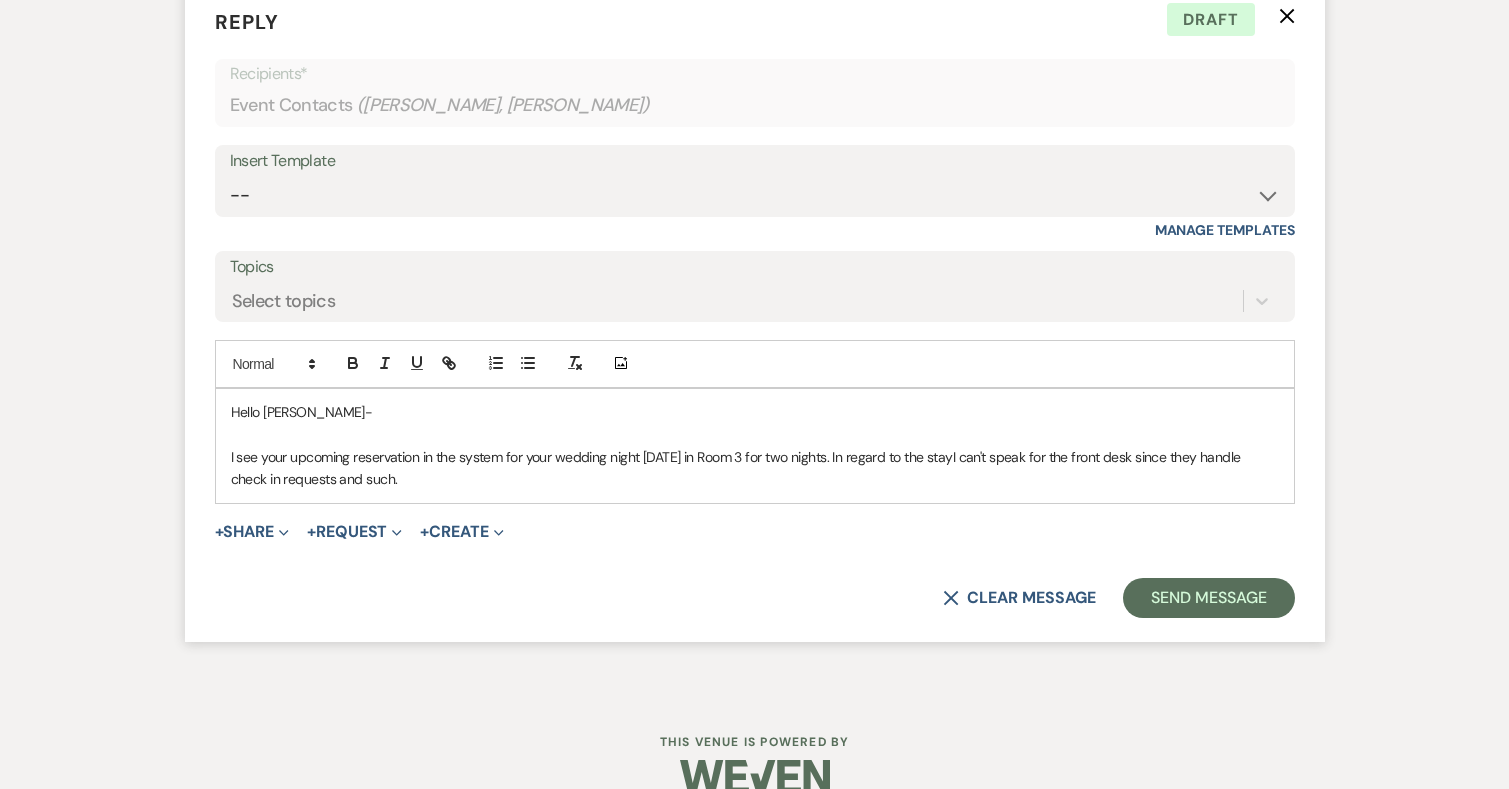 scroll, scrollTop: 7502, scrollLeft: 0, axis: vertical 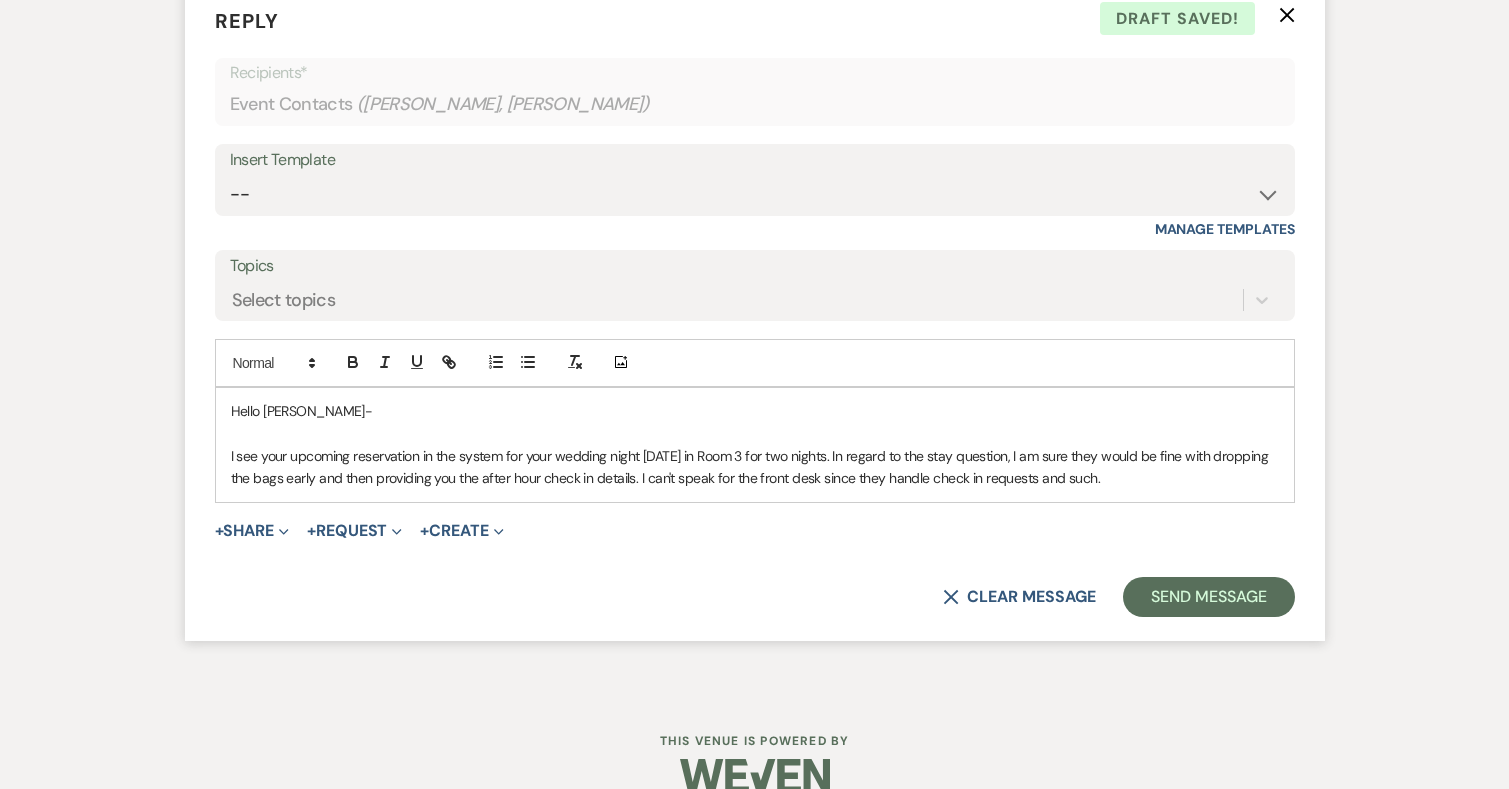 drag, startPoint x: 1128, startPoint y: 455, endPoint x: 645, endPoint y: 449, distance: 483.03726 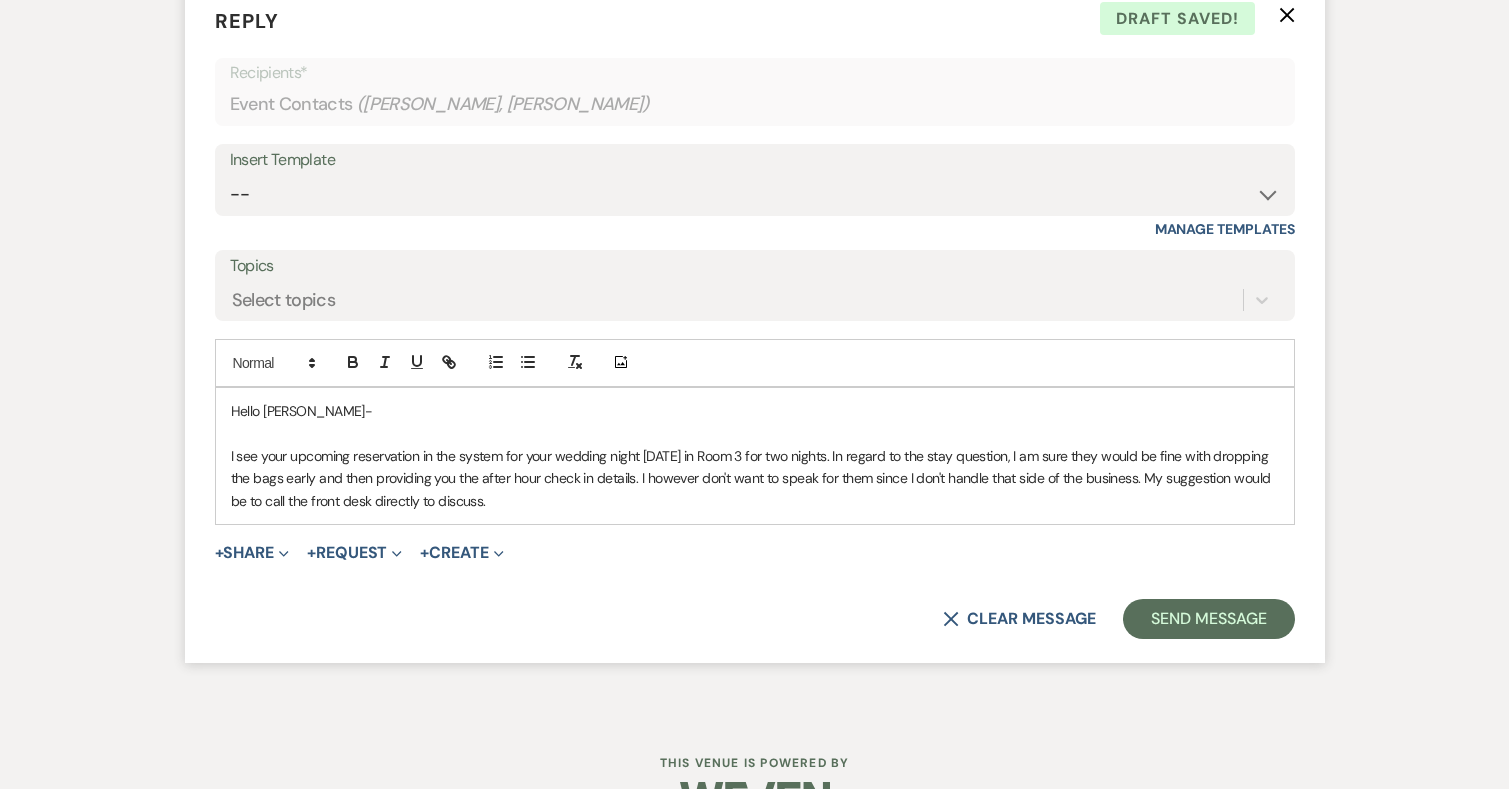 click on "I see your upcoming reservation in the system for your wedding night Sat 8/2 in Room 3 for two nights. In regard to the stay question, I am sure they would be fine with dropping the bags early and then providing you the after hour check in details. I however don't want to speak for them since I don't handle that side of the business. My suggestion would be to call the front desk directly to discuss." at bounding box center [755, 478] 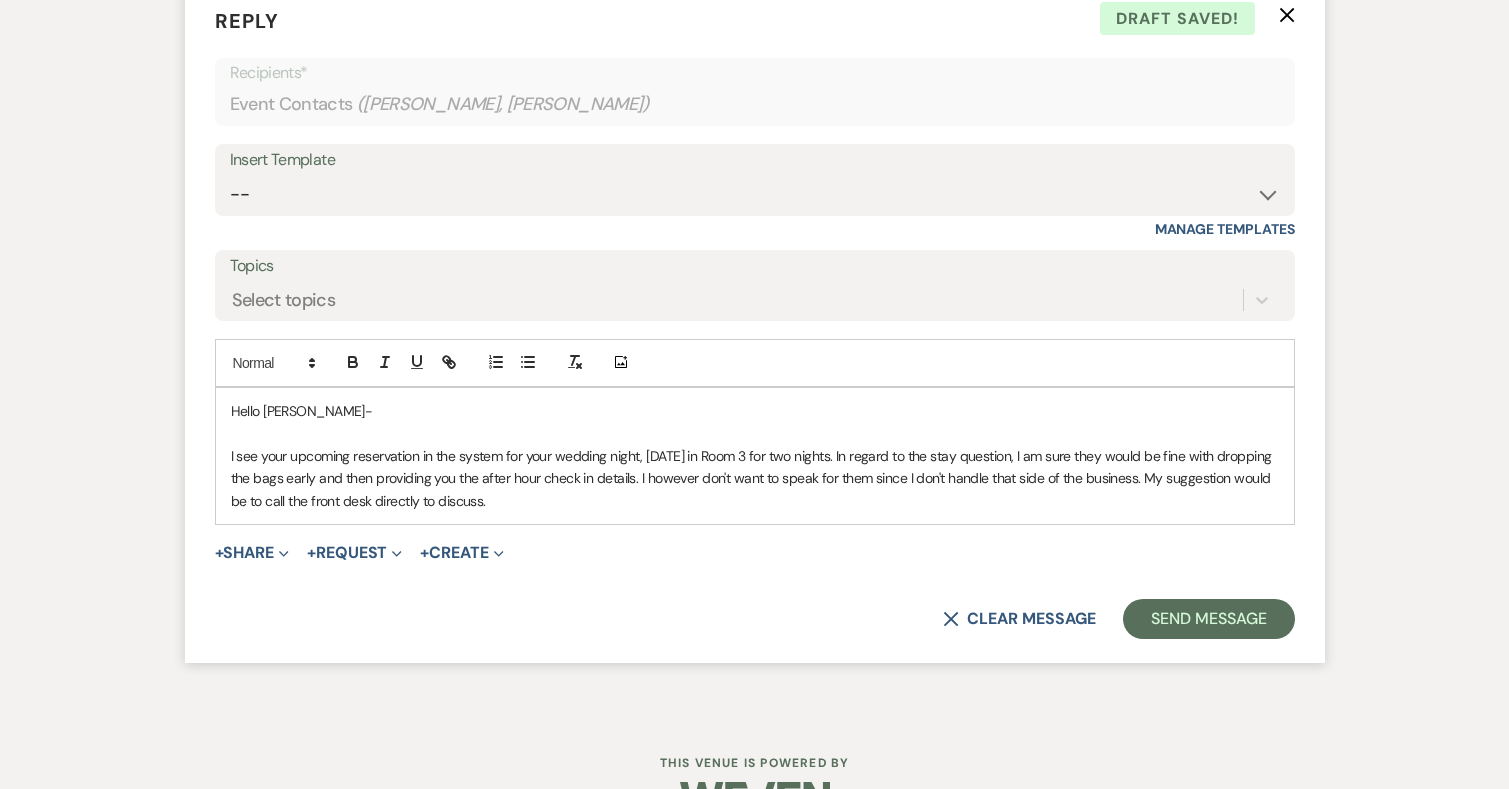 click on "I see your upcoming reservation in the system for your wedding night, Sat 8/2 in Room 3 for two nights. In regard to the stay question, I am sure they would be fine with dropping the bags early and then providing you the after hour check in details. I however don't want to speak for them since I don't handle that side of the business. My suggestion would be to call the front desk directly to discuss." at bounding box center [755, 478] 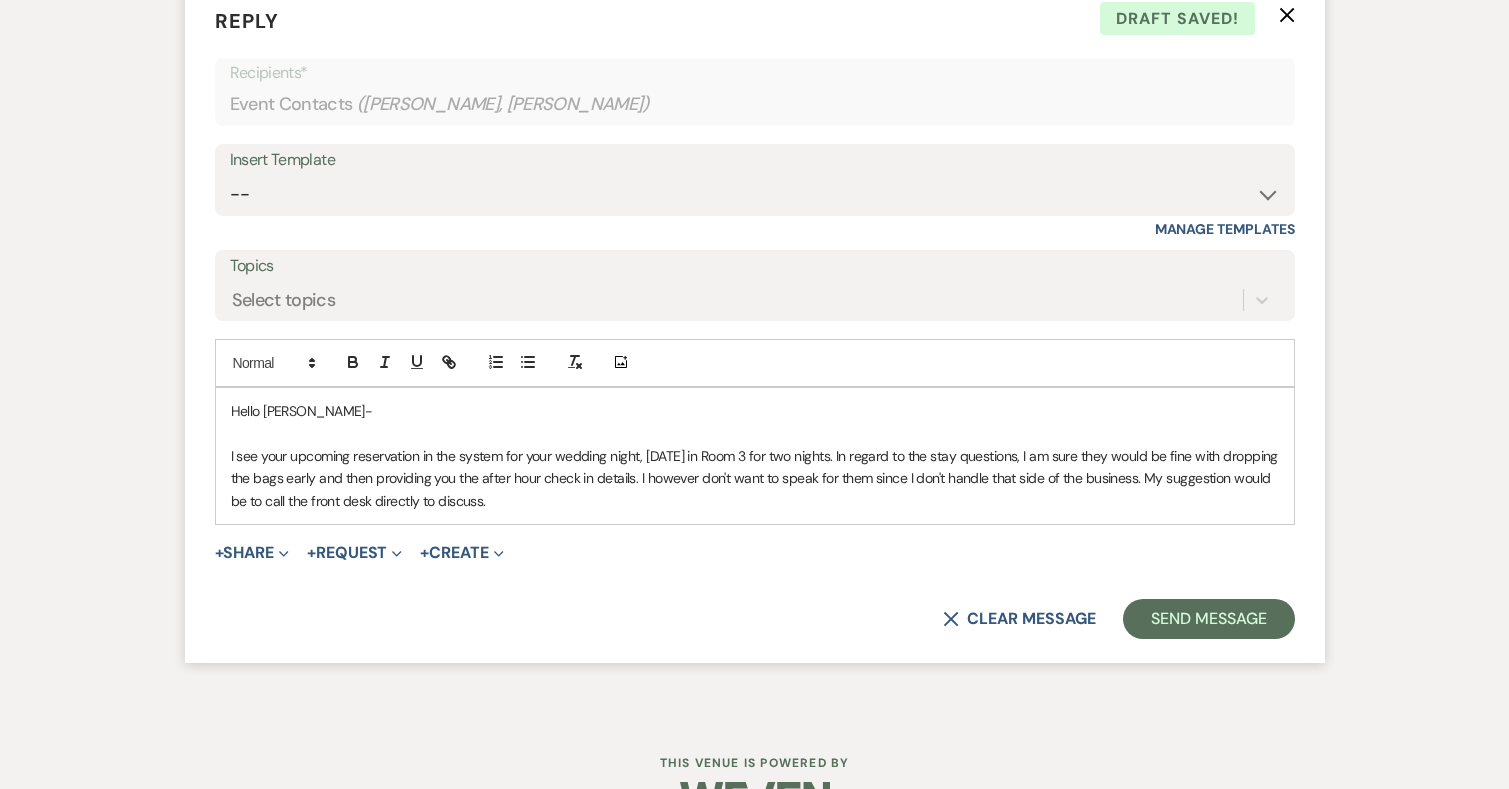 click on "I see your upcoming reservation in the system for your wedding night, Sat 8/2 in Room 3 for two nights. In regard to the stay questions, I am sure they would be fine with dropping the bags early and then providing you the after hour check in details. I however don't want to speak for them since I don't handle that side of the business. My suggestion would be to call the front desk directly to discuss." at bounding box center [755, 478] 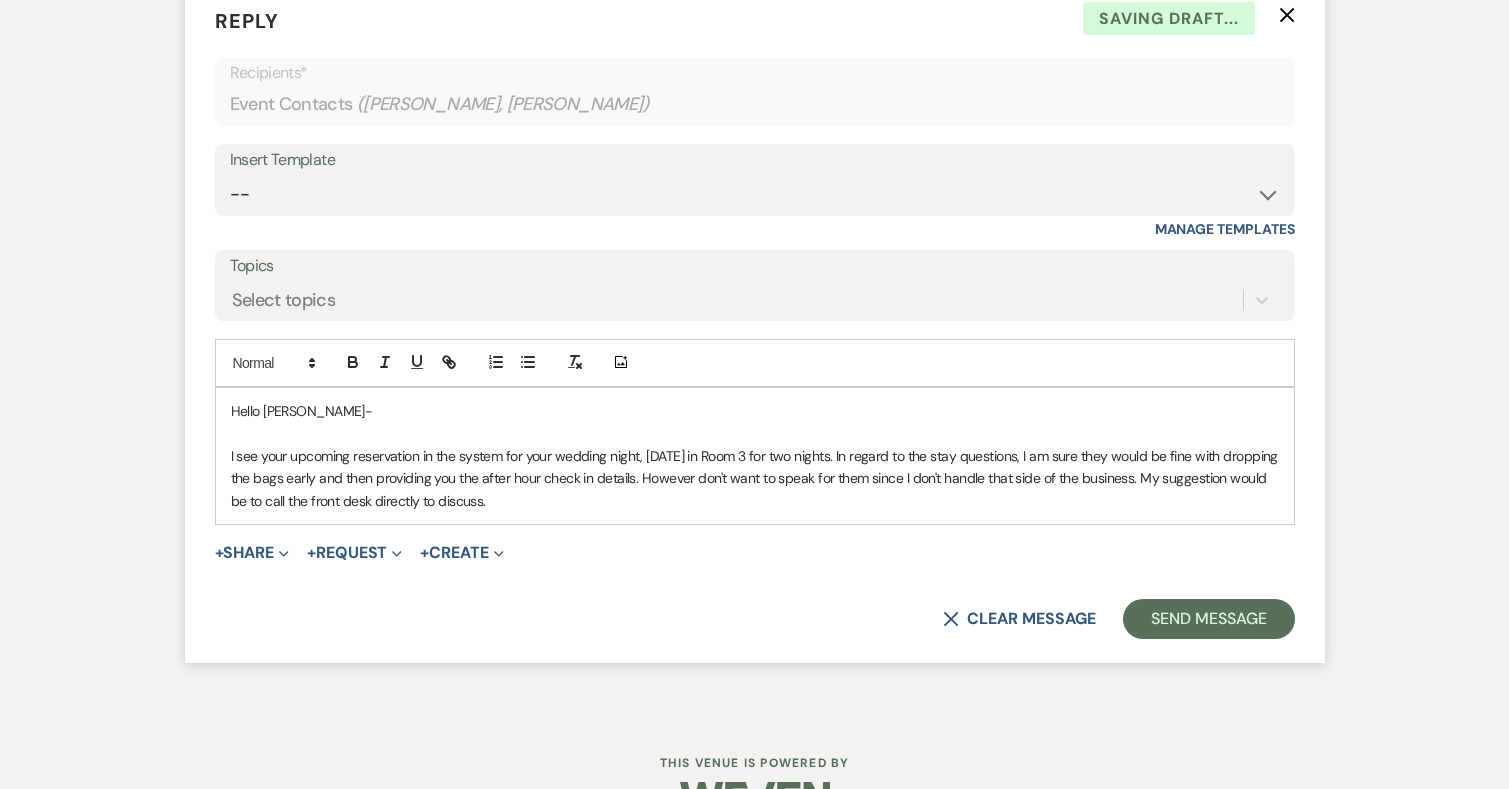 click on "I see your upcoming reservation in the system for your wedding night, Sat 8/2 in Room 3 for two nights. In regard to the stay questions, I am sure they would be fine with dropping the bags early and then providing you the after hour check in details. However don't want to speak for them since I don't handle that side of the business. My suggestion would be to call the front desk directly to discuss." at bounding box center [755, 478] 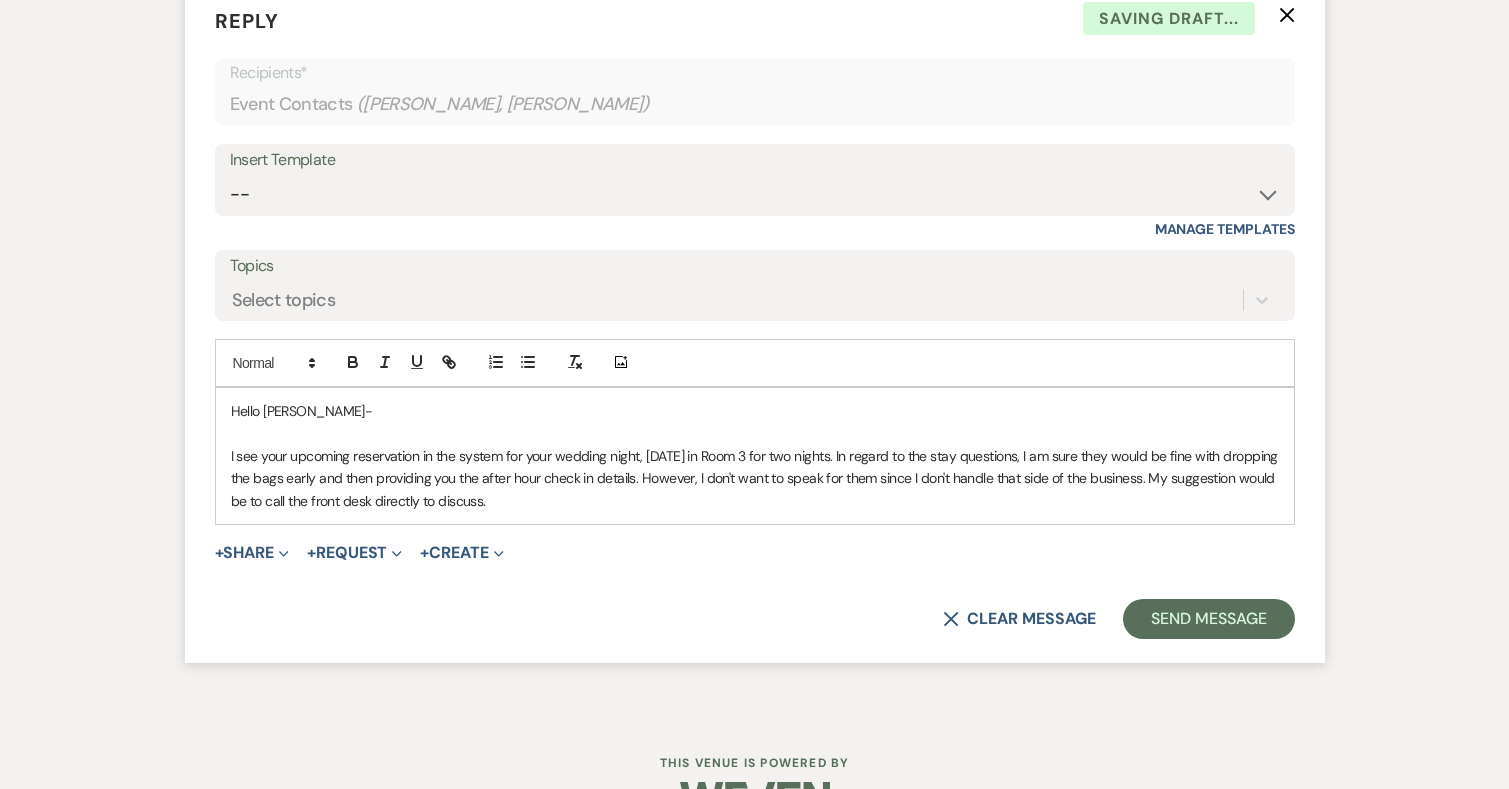 click at bounding box center (755, 433) 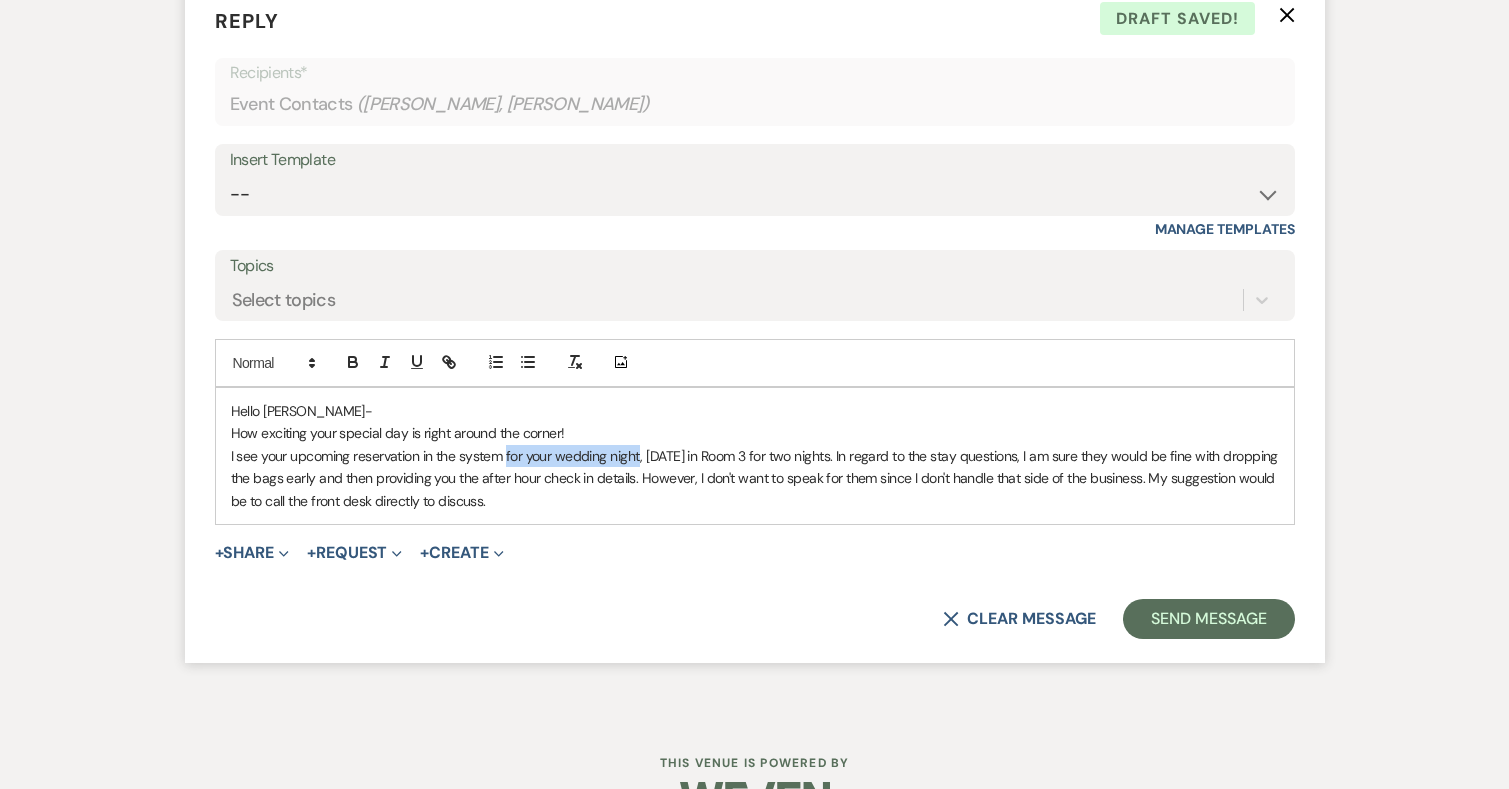 drag, startPoint x: 505, startPoint y: 429, endPoint x: 641, endPoint y: 425, distance: 136.0588 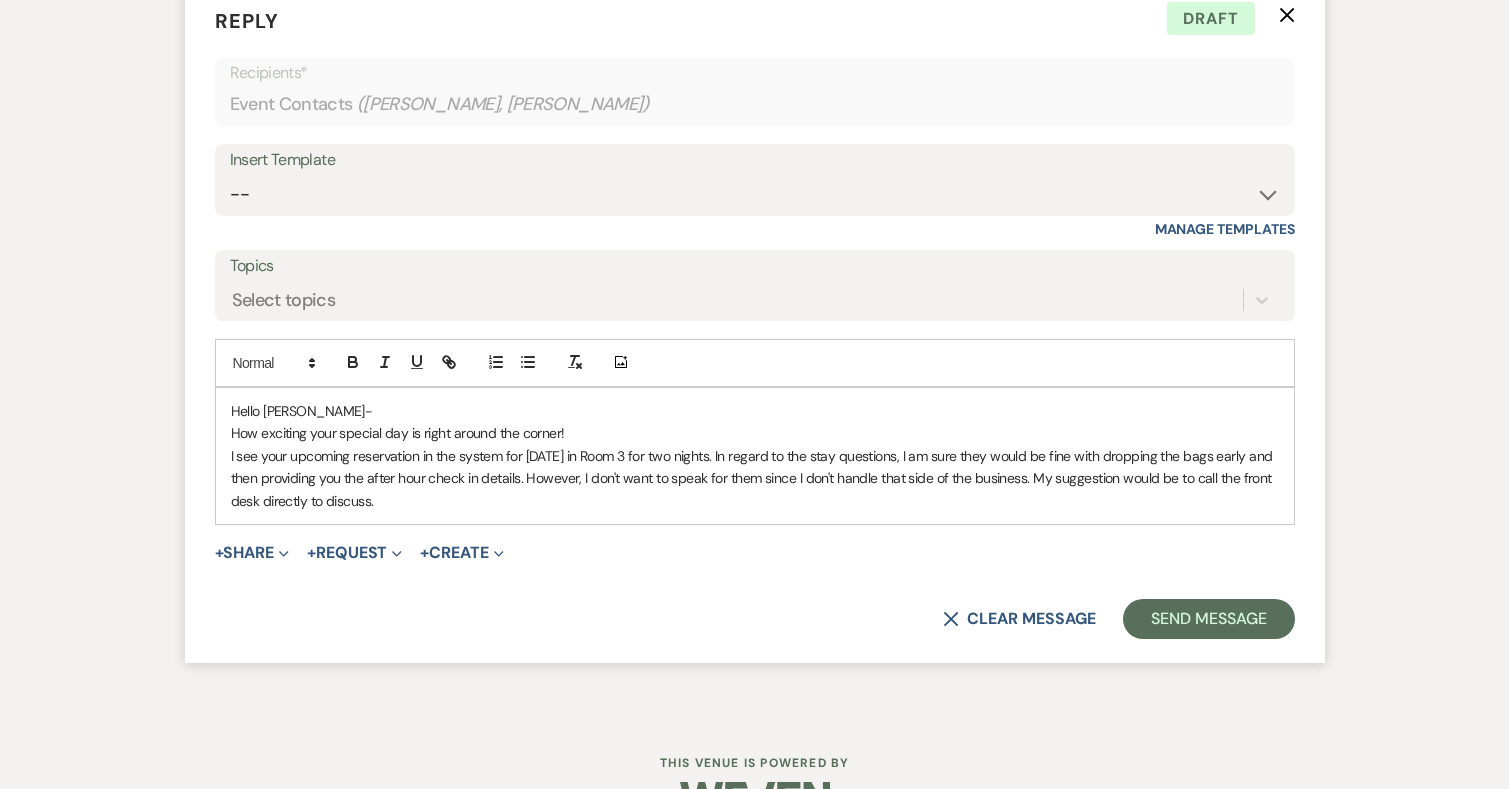 click on "I see your upcoming reservation in the system for Sat 8/2 in Room 3 for two nights. In regard to the stay questions, I am sure they would be fine with dropping the bags early and then providing you the after hour check in details. However, I don't want to speak for them since I don't handle that side of the business. My suggestion would be to call the front desk directly to discuss." at bounding box center [755, 478] 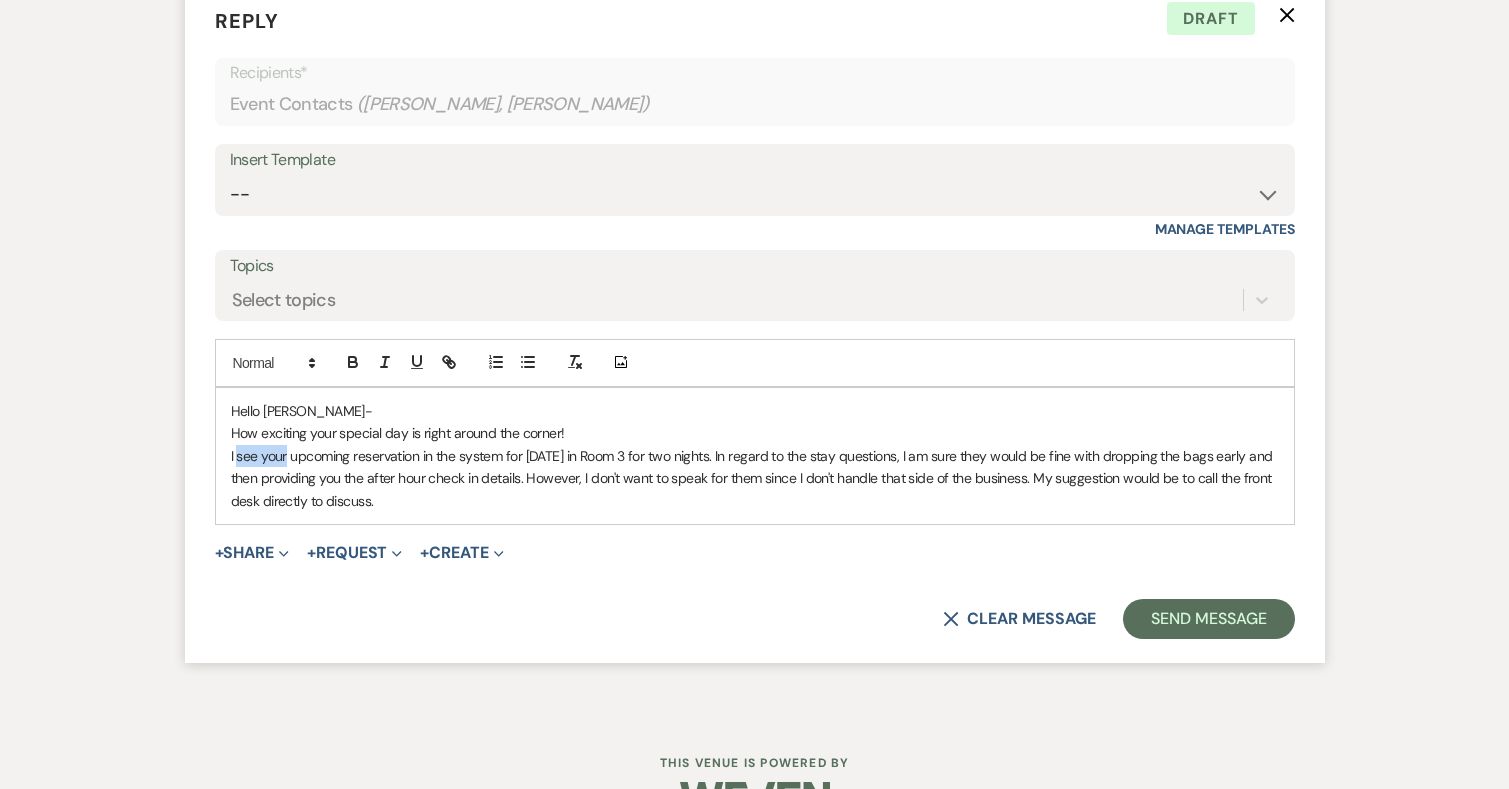drag, startPoint x: 238, startPoint y: 428, endPoint x: 287, endPoint y: 428, distance: 49 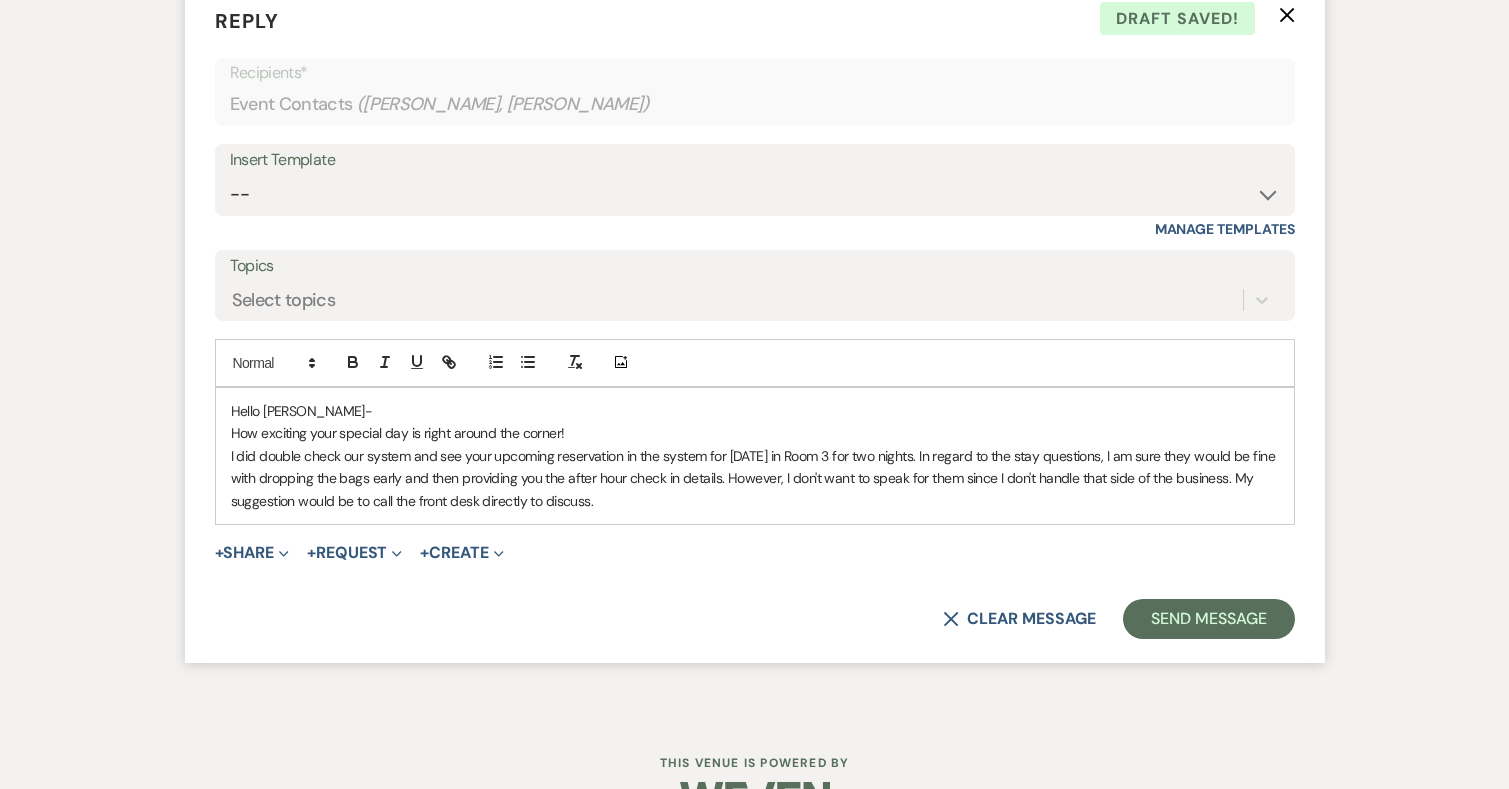 click on "How exciting your special day is right around the corner!" at bounding box center (755, 433) 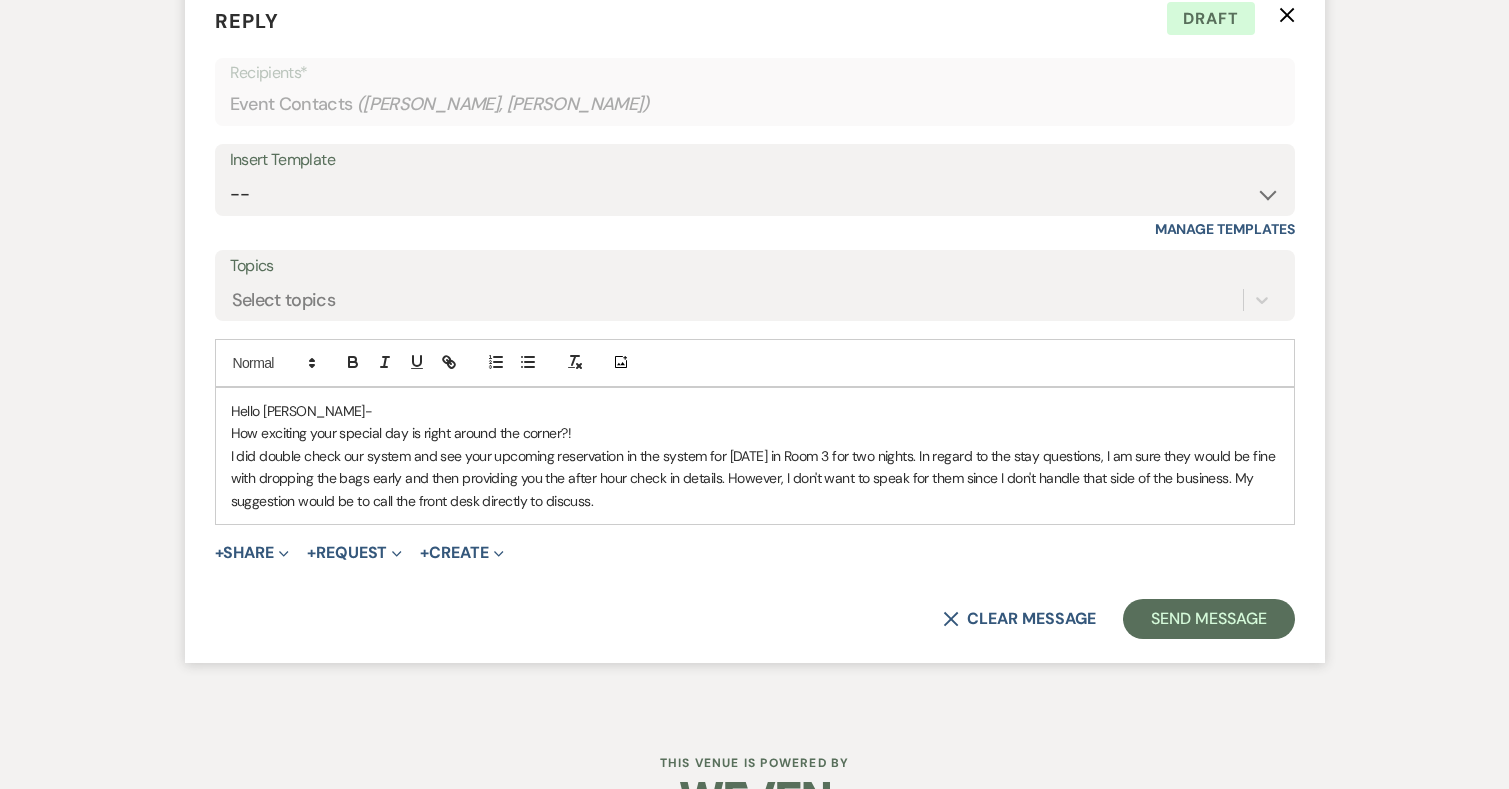 click on "I did double check our system and see your upcoming reservation in the system for Sat 8/2 in Room 3 for two nights. In regard to the stay questions, I am sure they would be fine with dropping the bags early and then providing you the after hour check in details. However, I don't want to speak for them since I don't handle that side of the business. My suggestion would be to call the front desk directly to discuss." at bounding box center [755, 478] 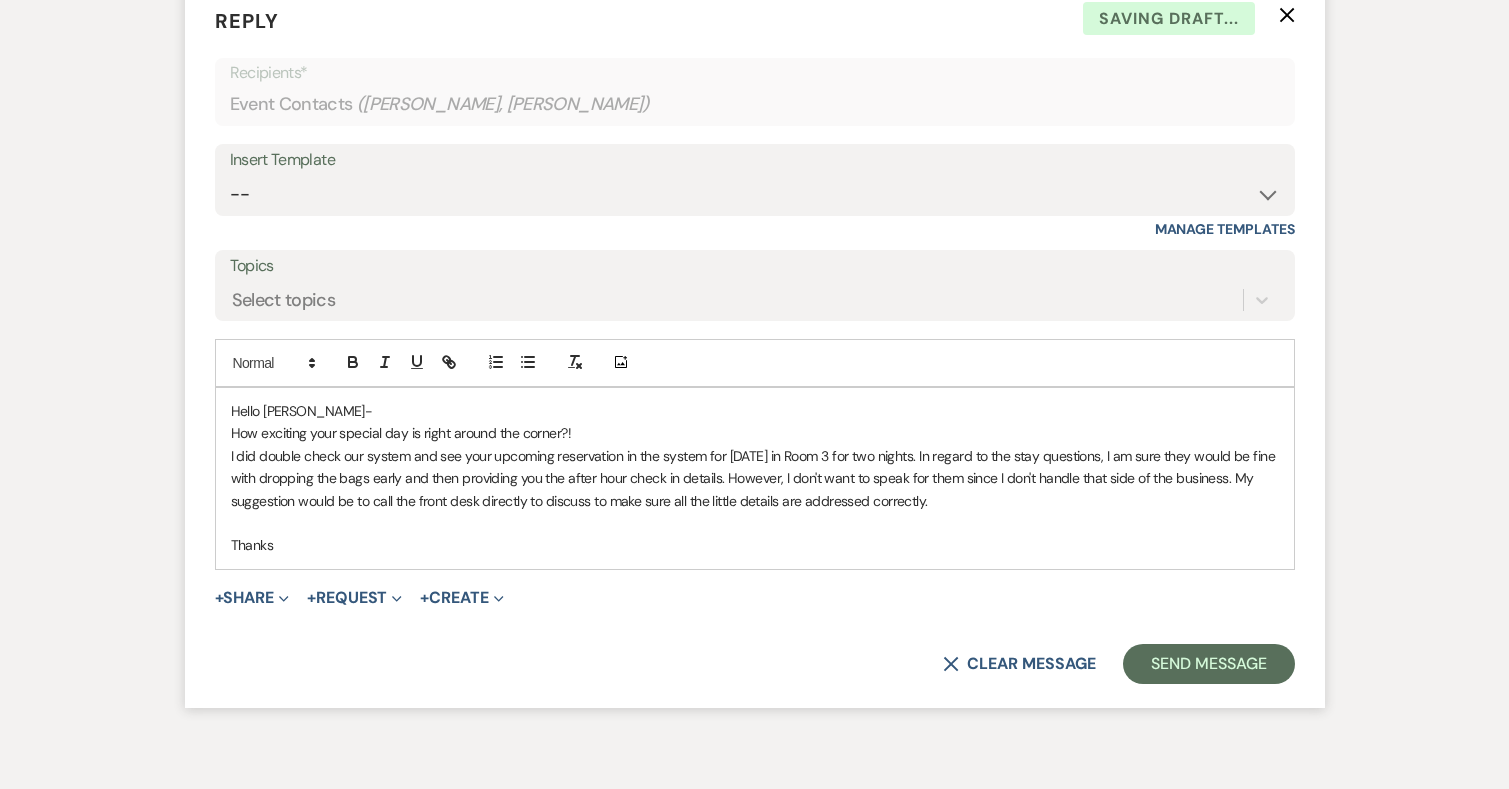 click on "I did double check our system and see your upcoming reservation in the system for Sat 8/2 in Room 3 for two nights. In regard to the stay questions, I am sure they would be fine with dropping the bags early and then providing you the after hour check in details. However, I don't want to speak for them since I don't handle that side of the business. My suggestion would be to call the front desk directly to discuss to make sure all the little details are addressed correctly." at bounding box center [755, 478] 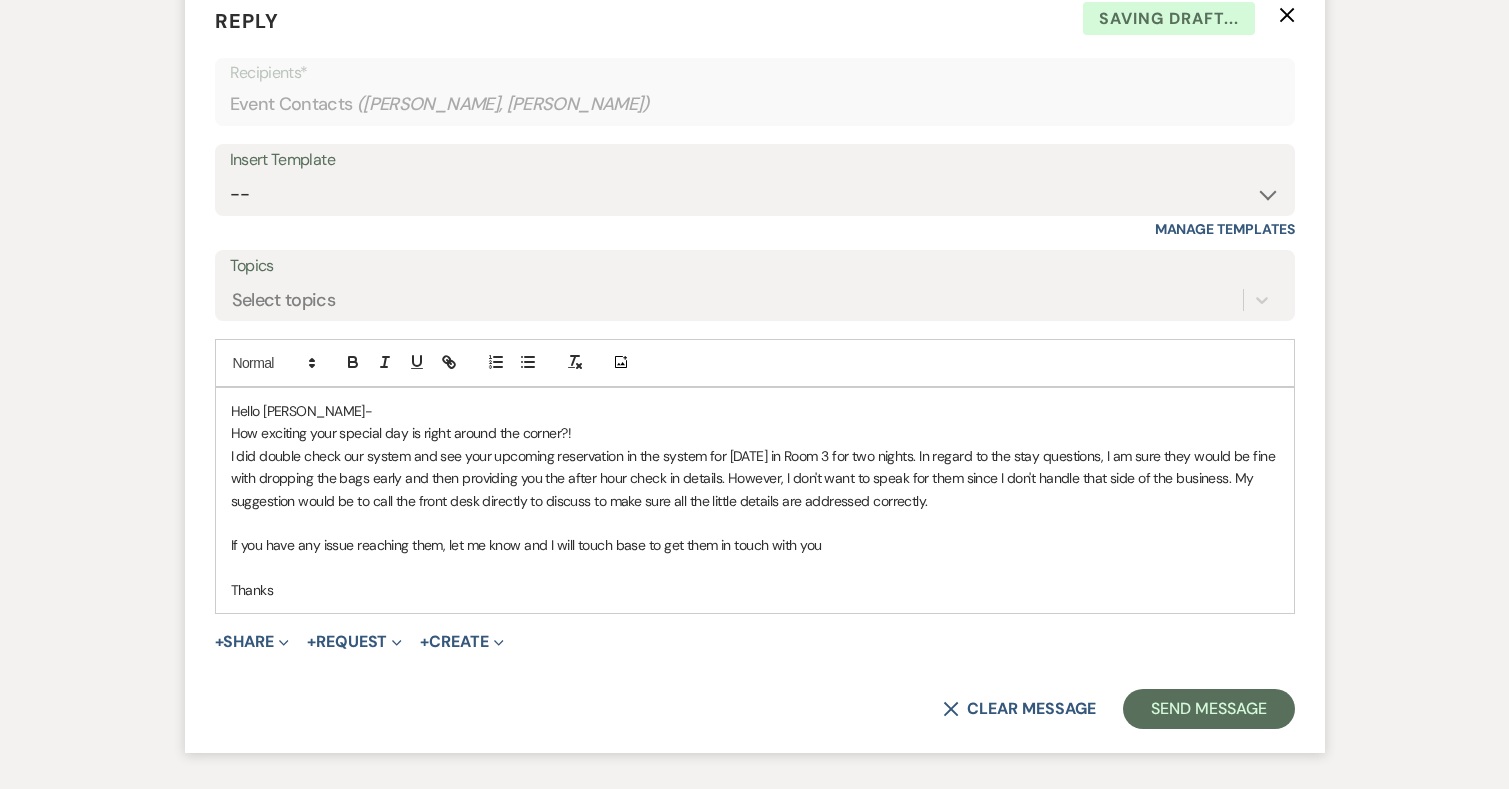 click on "Thanks" at bounding box center [755, 590] 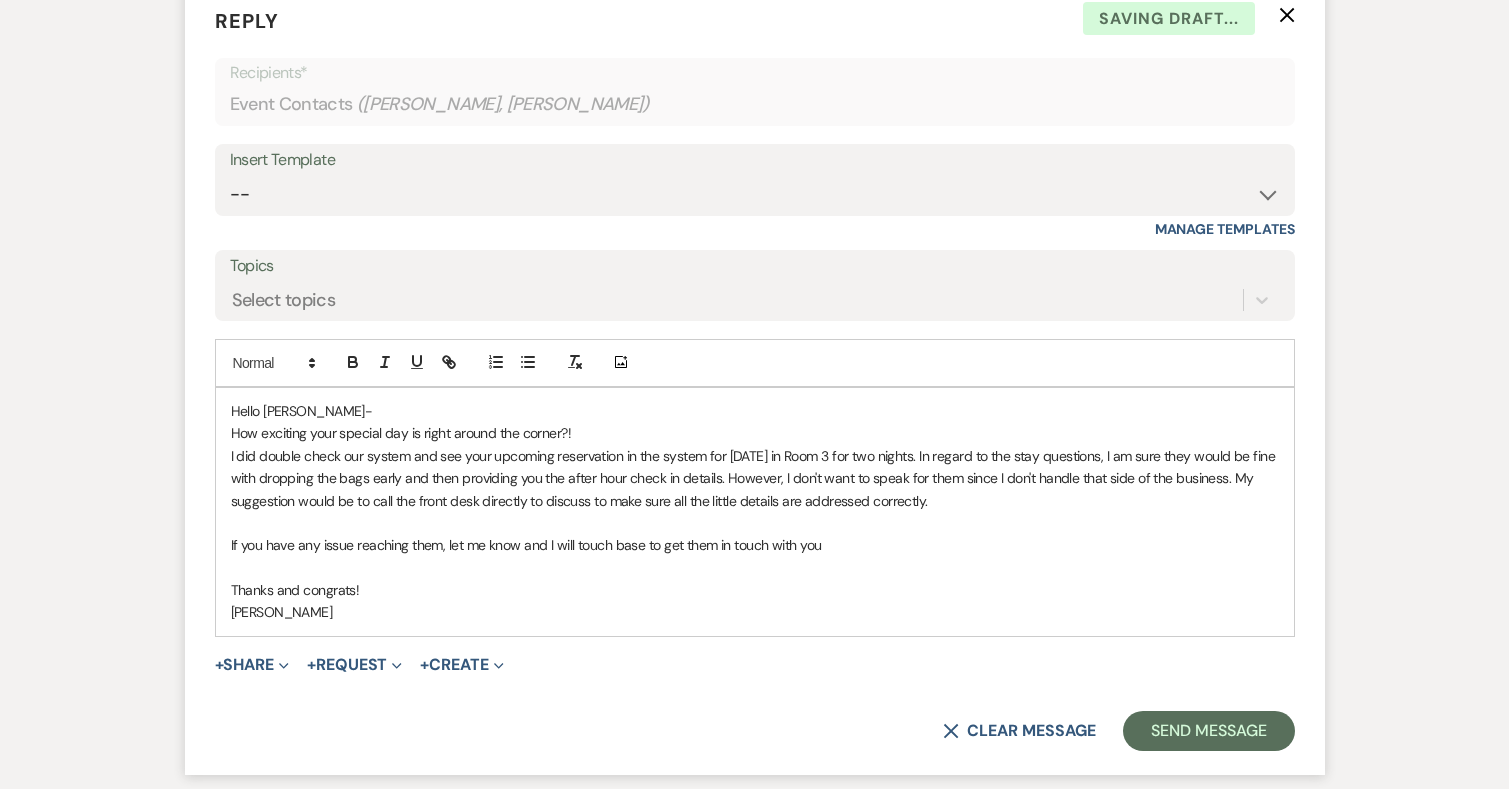 scroll, scrollTop: 7516, scrollLeft: 0, axis: vertical 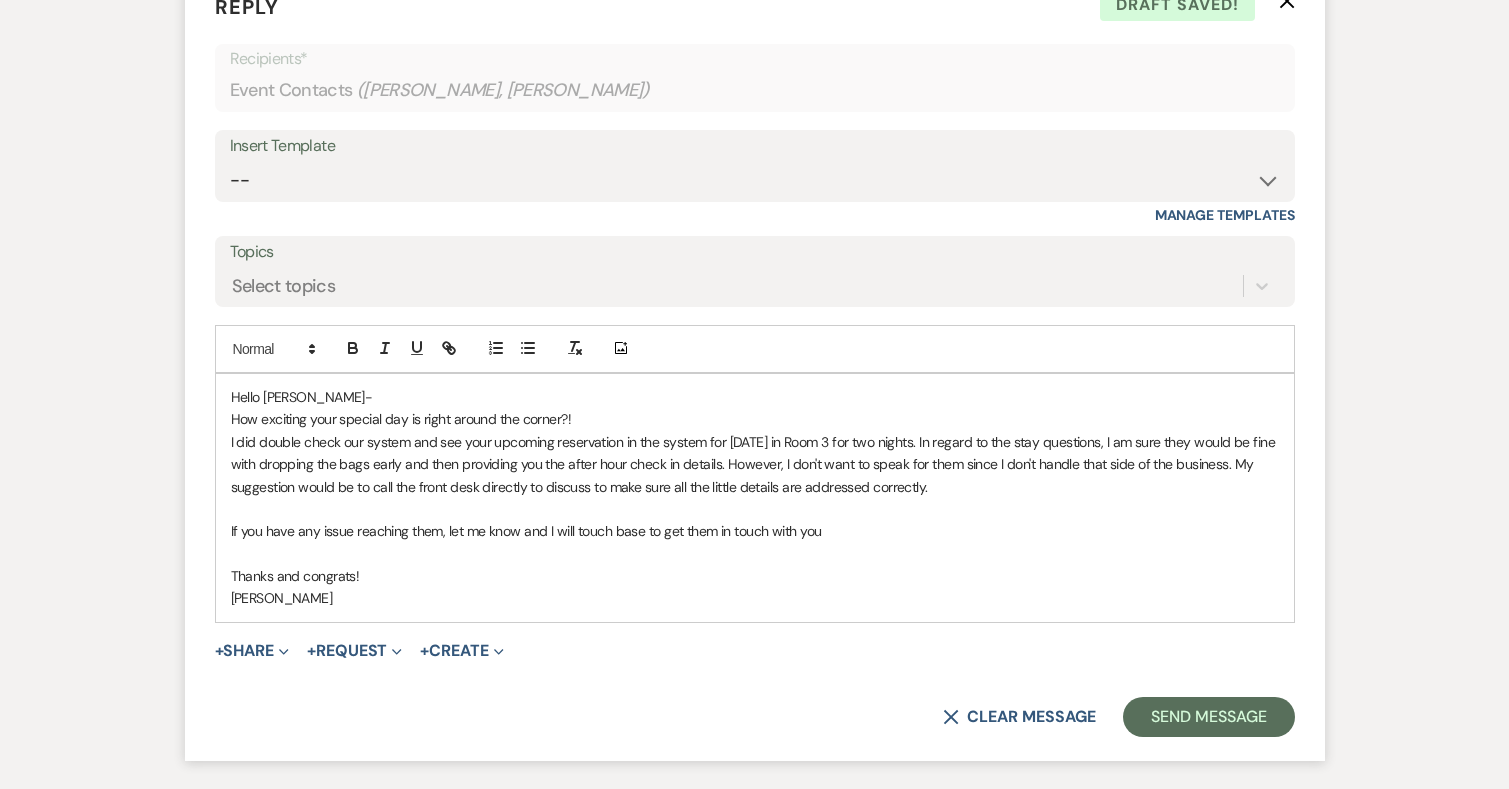 click on "How exciting your special day is right around the corner?!" at bounding box center (755, 419) 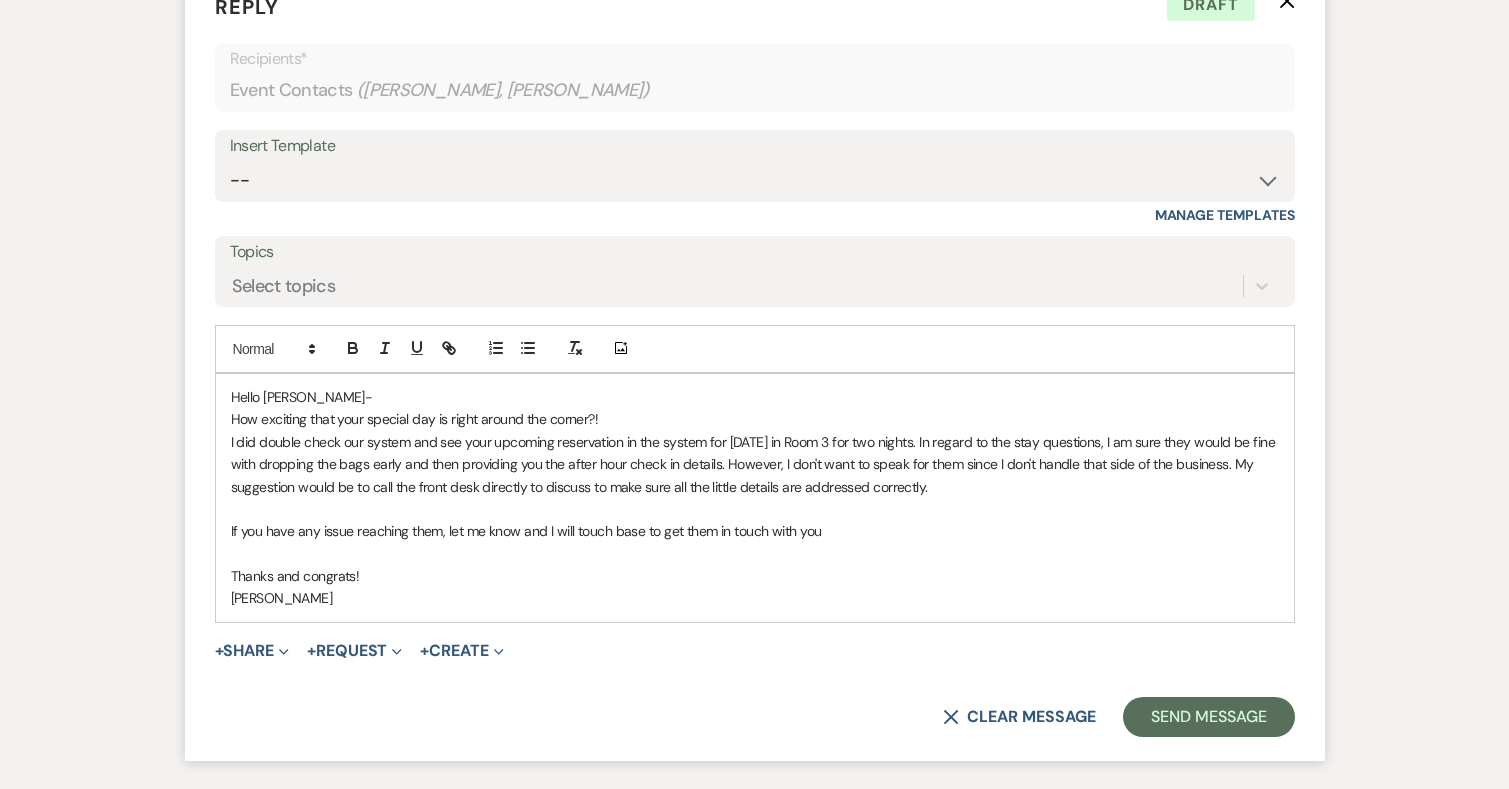 click on "I did double check our system and see your upcoming reservation in the system for Sat 8/2 in Room 3 for two nights. In regard to the stay questions, I am sure they would be fine with dropping the bags early and then providing you the after hour check in details. However, I don't want to speak for them since I don't handle that side of the business. My suggestion would be to call the front desk directly to discuss to make sure all the little details are addressed correctly." at bounding box center [755, 464] 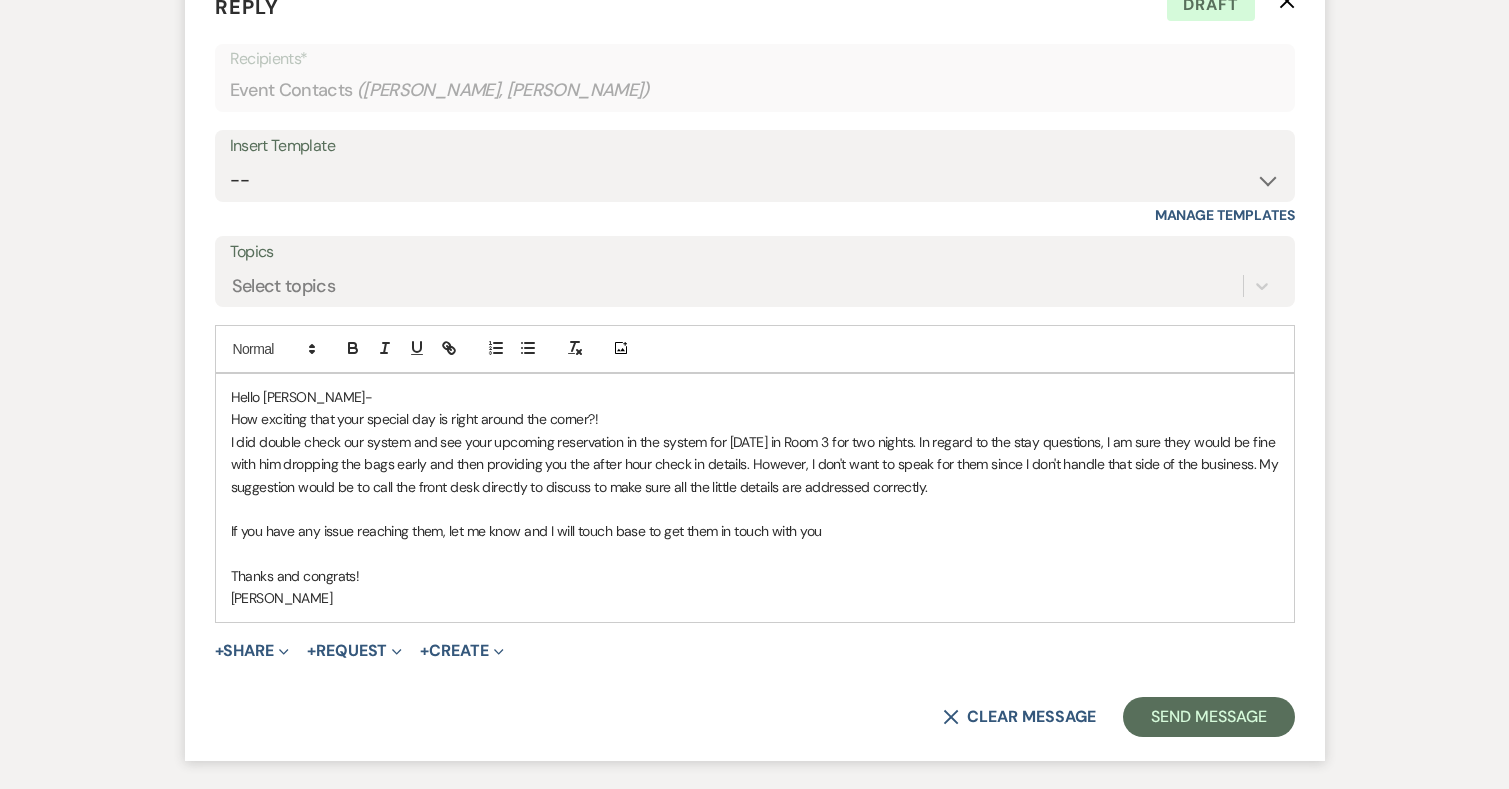 click on "I did double check our system and see your upcoming reservation in the system for Sat 8/2 in Room 3 for two nights. In regard to the stay questions, I am sure they would be fine with him dropping the bags early and then providing you the after hour check in details. However, I don't want to speak for them since I don't handle that side of the business. My suggestion would be to call the front desk directly to discuss to make sure all the little details are addressed correctly." at bounding box center [755, 464] 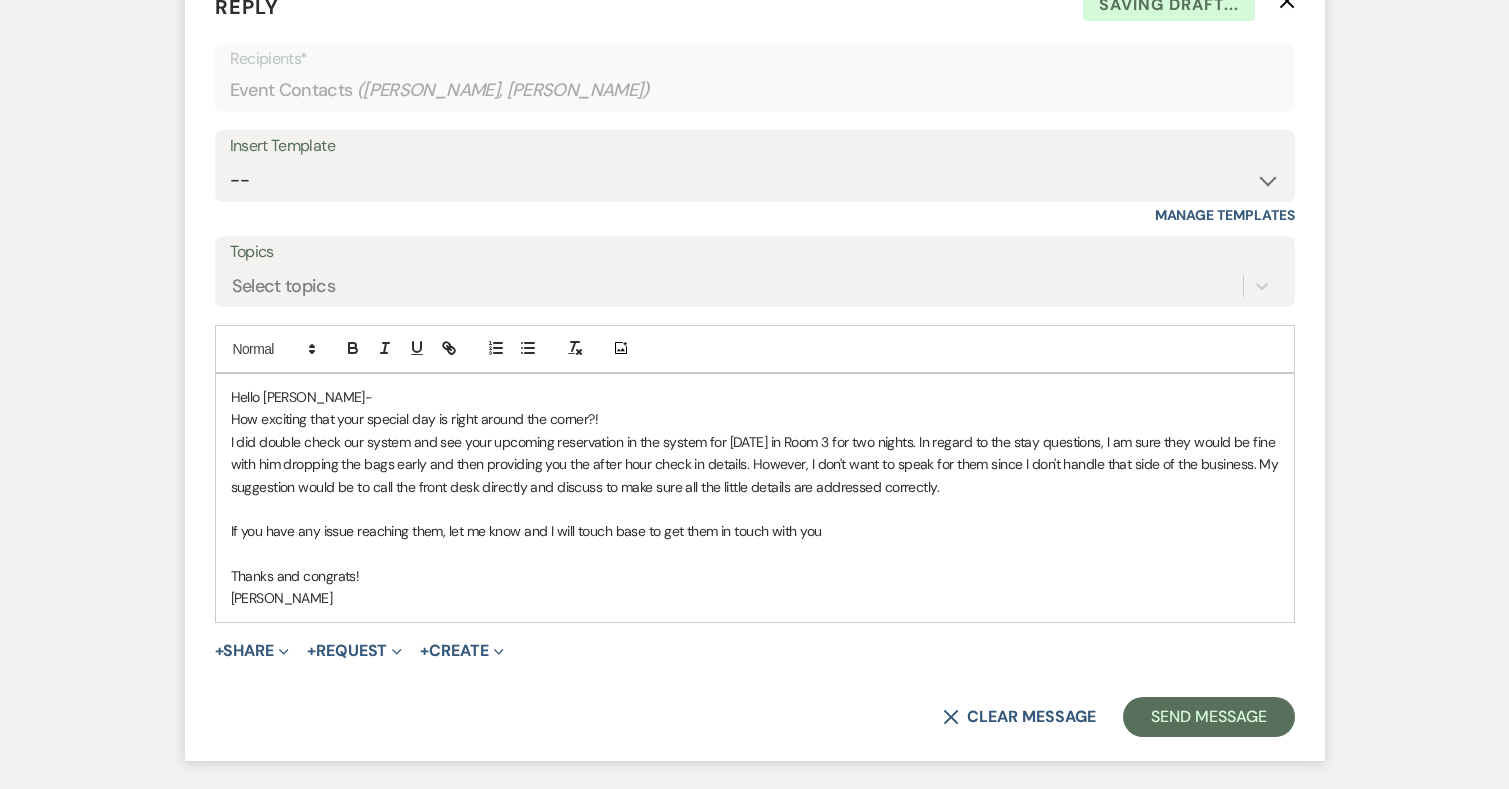 scroll, scrollTop: 7523, scrollLeft: 0, axis: vertical 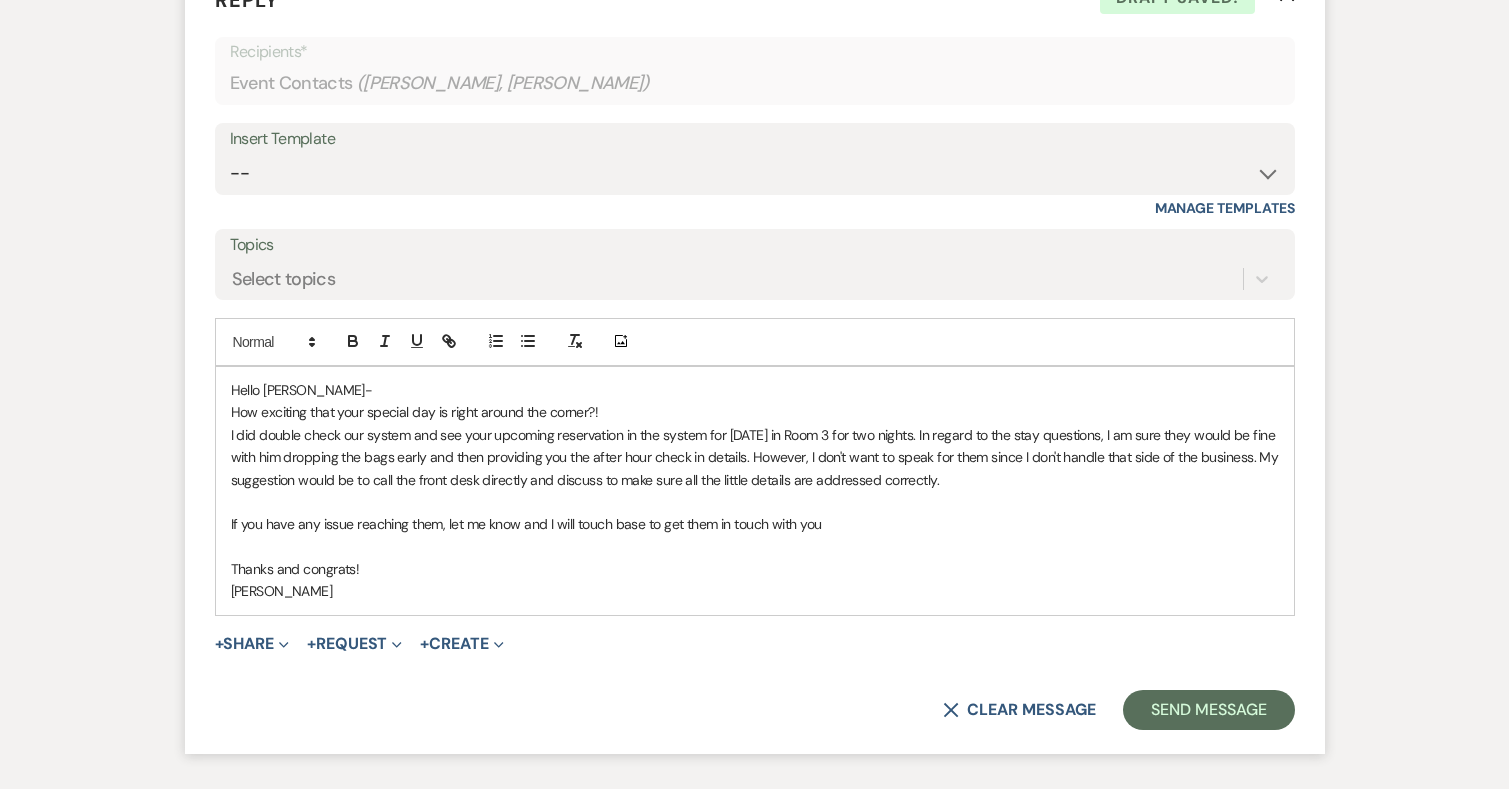 drag, startPoint x: 936, startPoint y: 453, endPoint x: 882, endPoint y: 452, distance: 54.00926 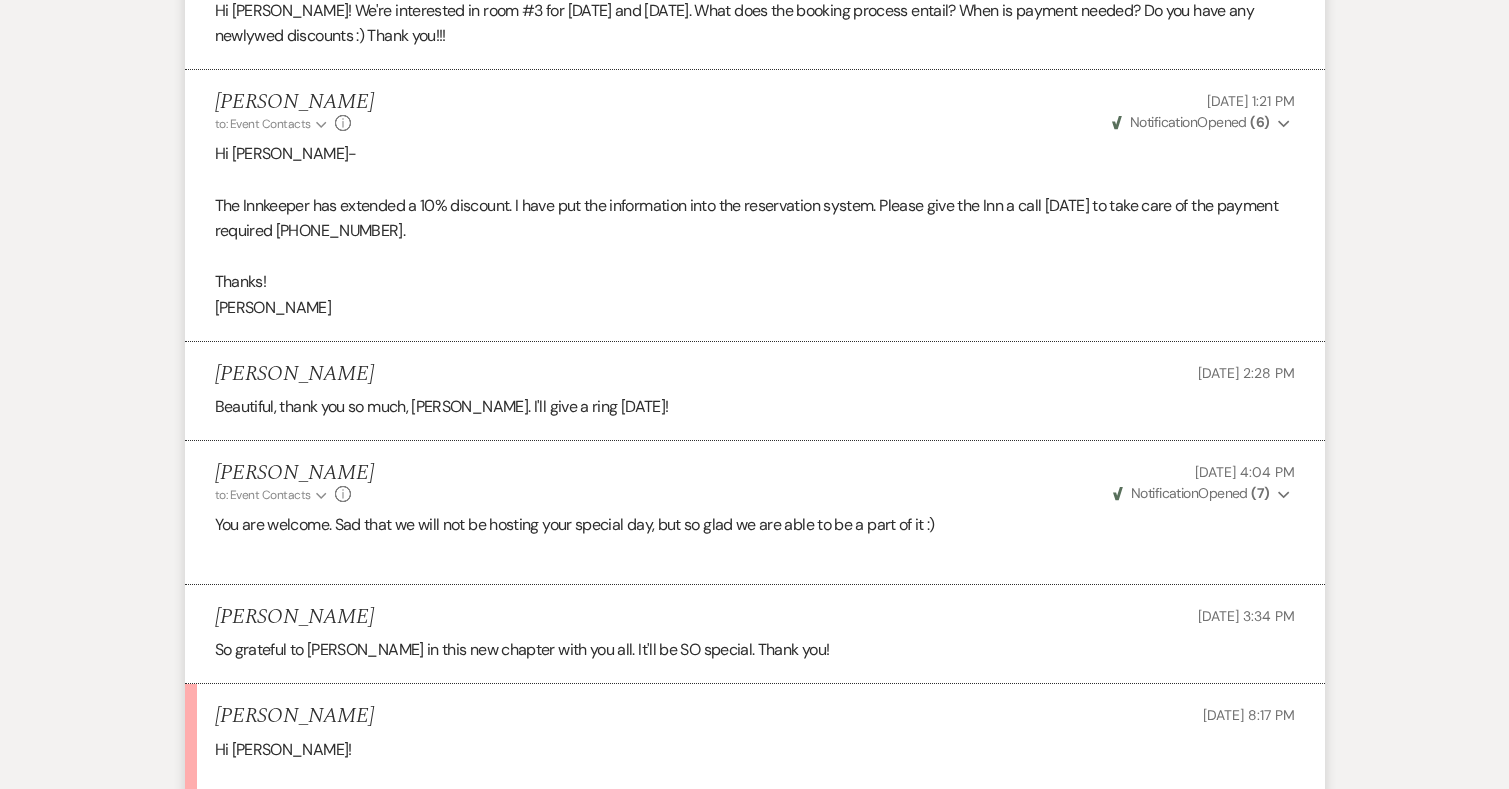 scroll, scrollTop: 6456, scrollLeft: 0, axis: vertical 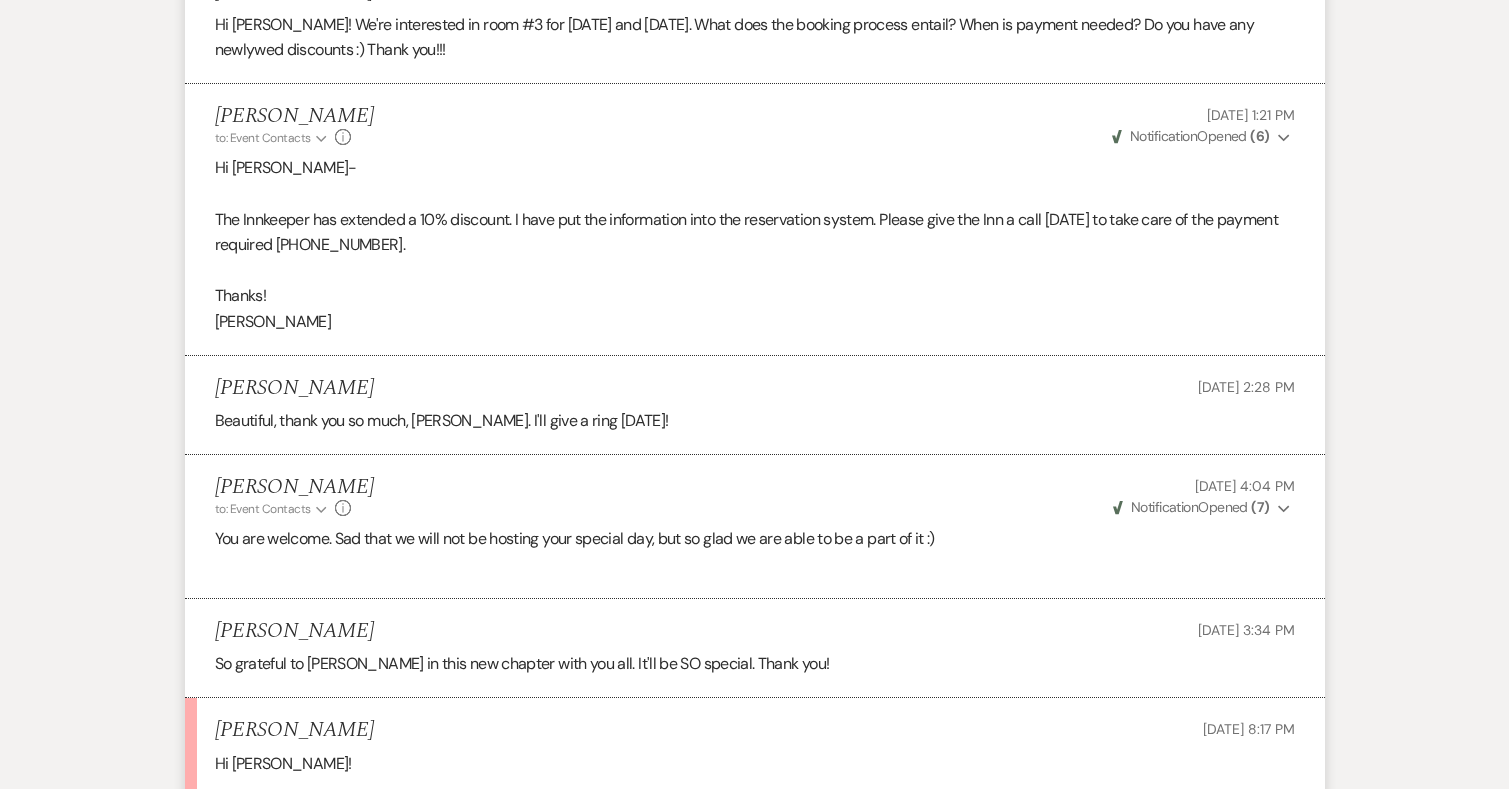 drag, startPoint x: 450, startPoint y: 218, endPoint x: 340, endPoint y: 212, distance: 110.16351 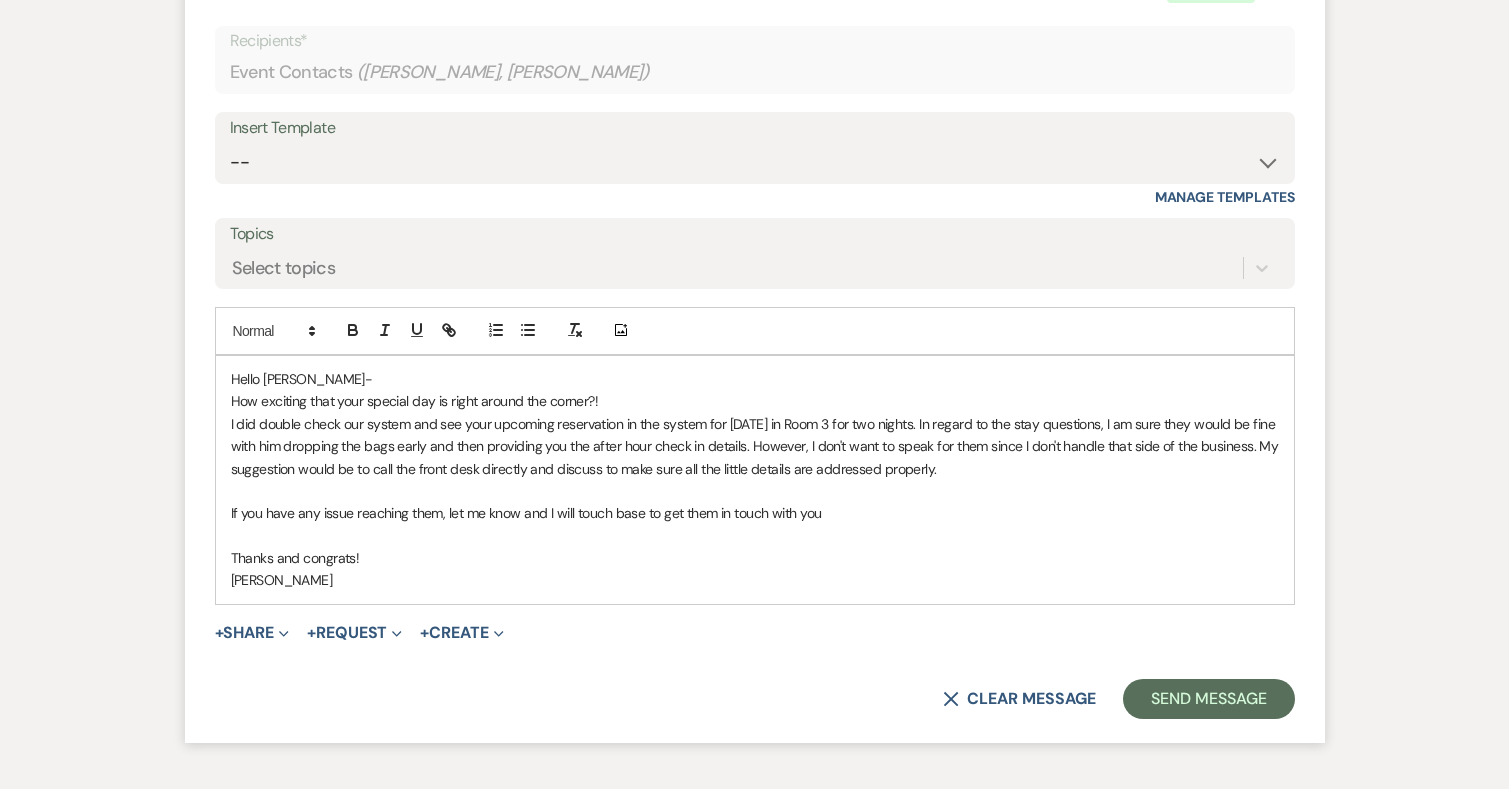 scroll, scrollTop: 7645, scrollLeft: 0, axis: vertical 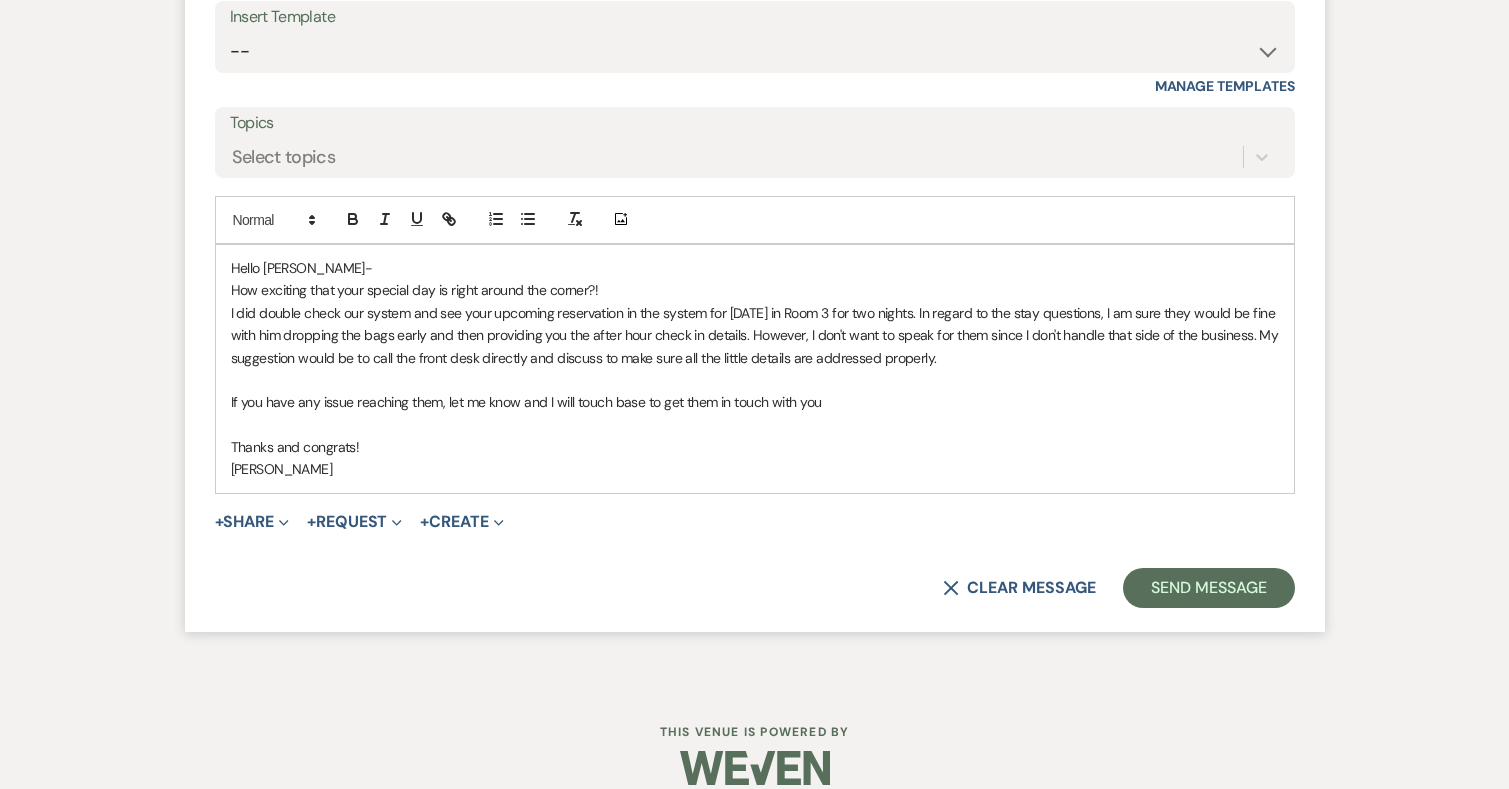 click on "I did double check our system and see your upcoming reservation in the system for Sat 8/2 in Room 3 for two nights. In regard to the stay questions, I am sure they would be fine with him dropping the bags early and then providing you the after hour check in details. However, I don't want to speak for them since I don't handle that side of the business. My suggestion would be to call the front desk directly and discuss to make sure all the little details are addressed properly." at bounding box center [755, 335] 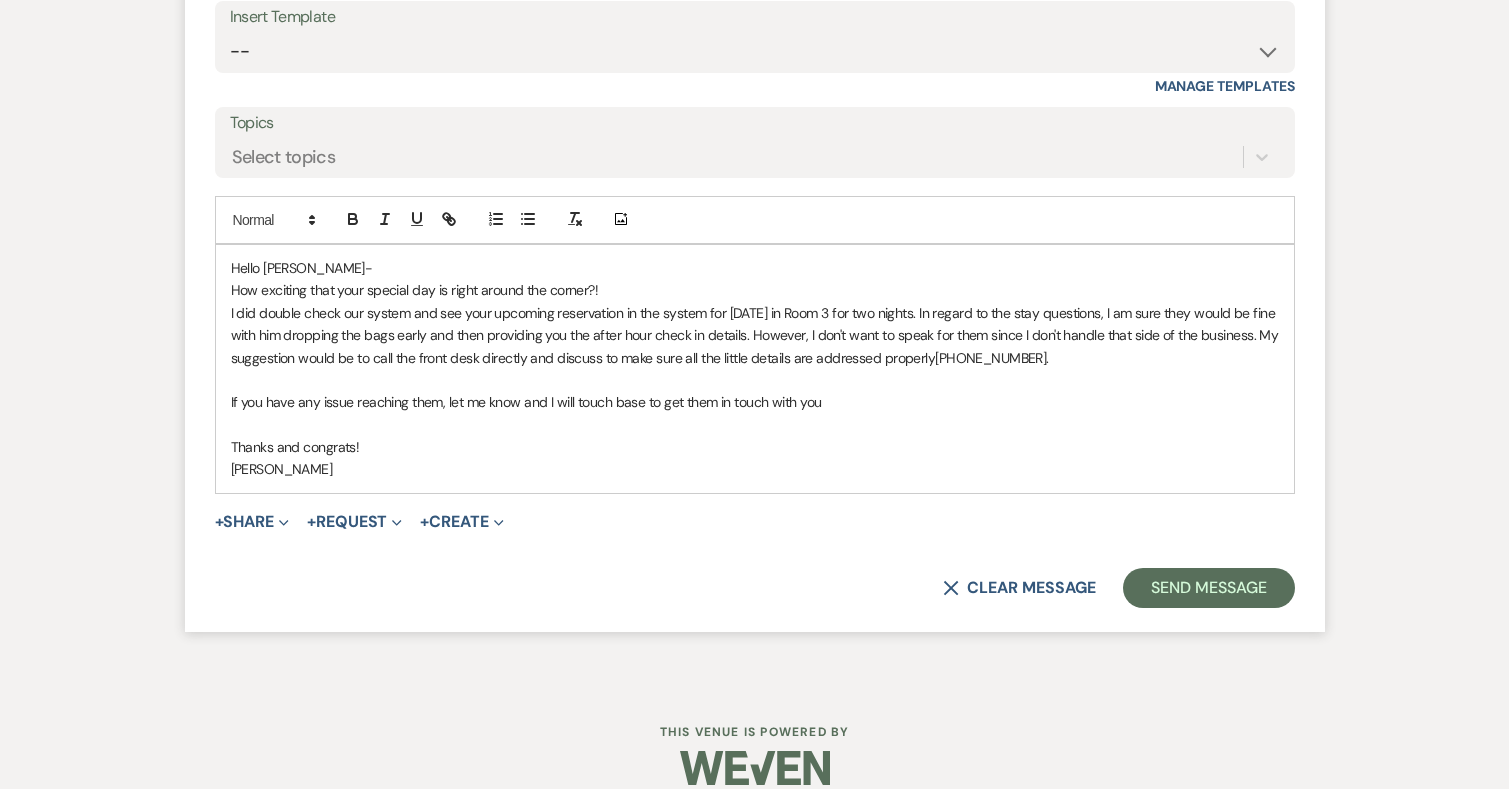 drag, startPoint x: 828, startPoint y: 380, endPoint x: 519, endPoint y: 378, distance: 309.00647 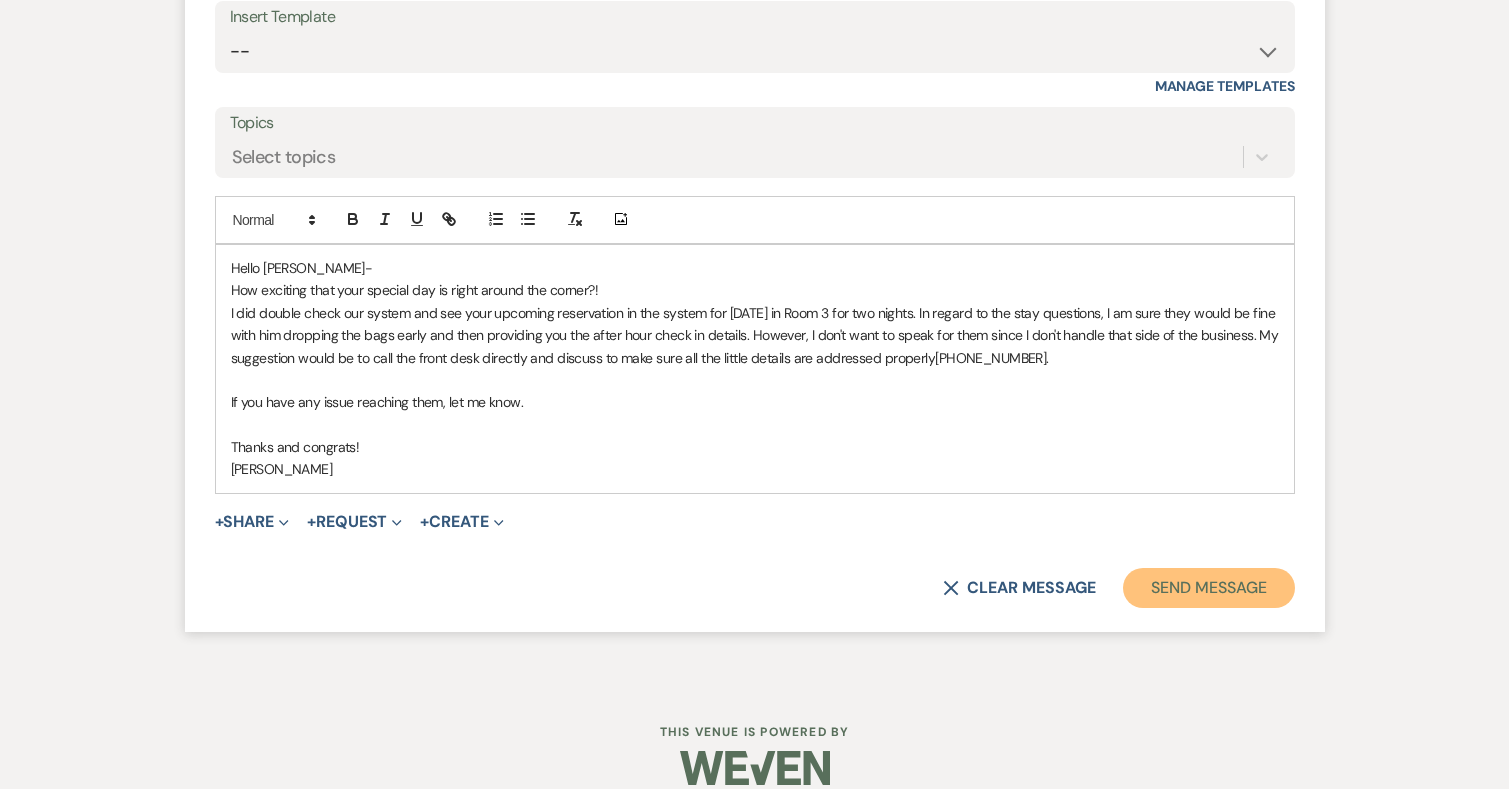 click on "Send Message" at bounding box center (1208, 588) 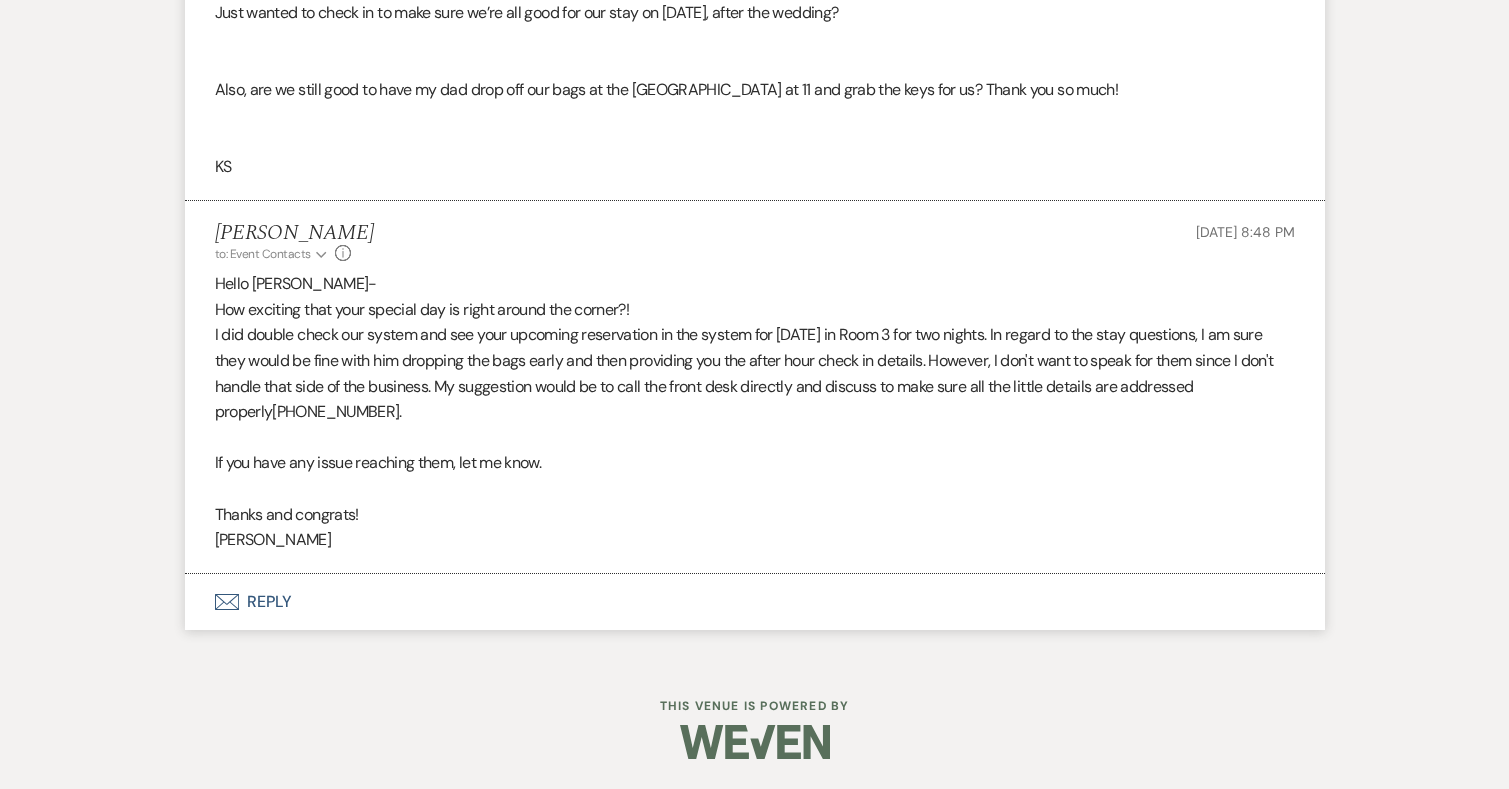 scroll, scrollTop: 7257, scrollLeft: 0, axis: vertical 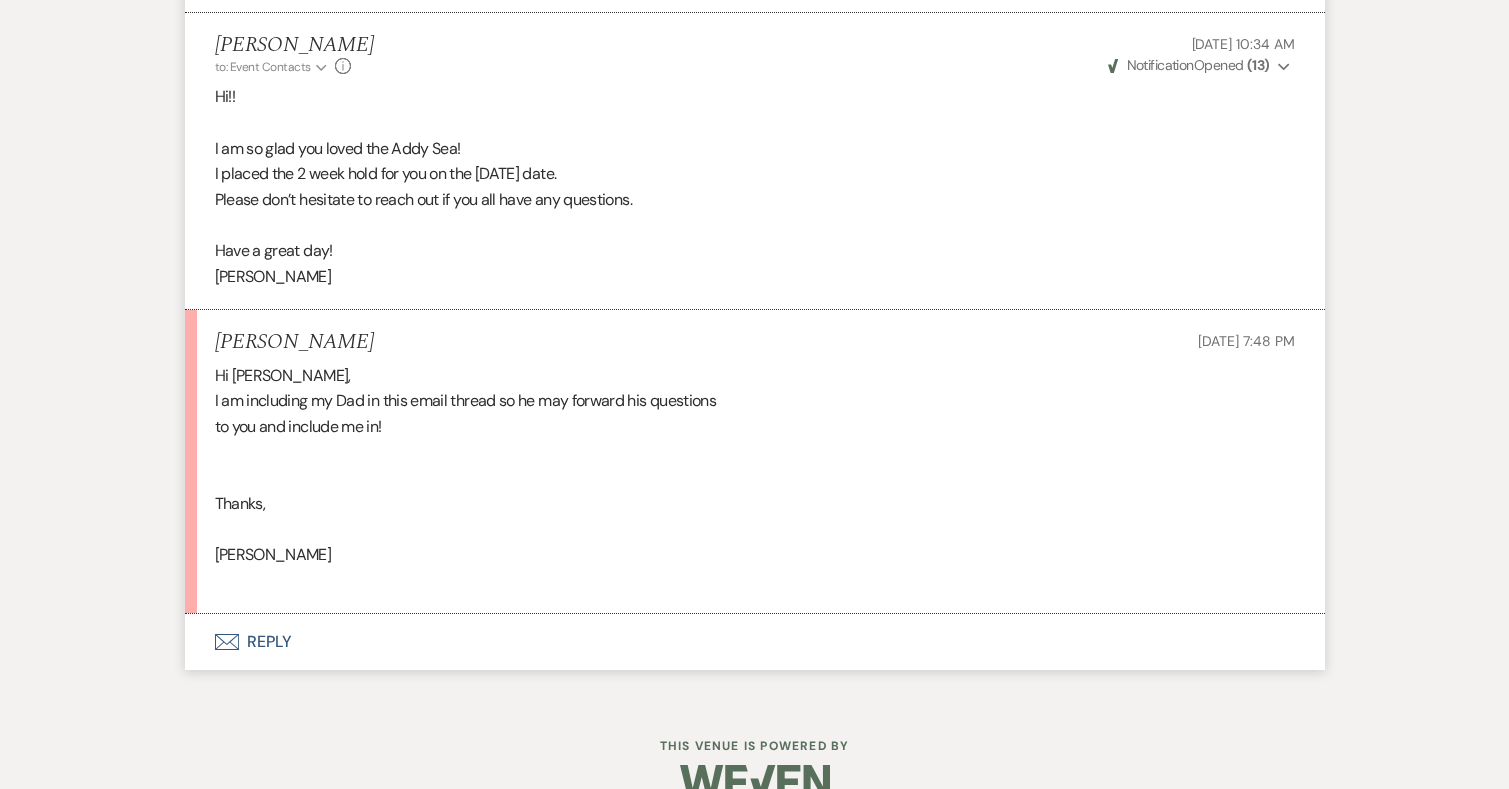 click on "Envelope Reply" at bounding box center (755, 642) 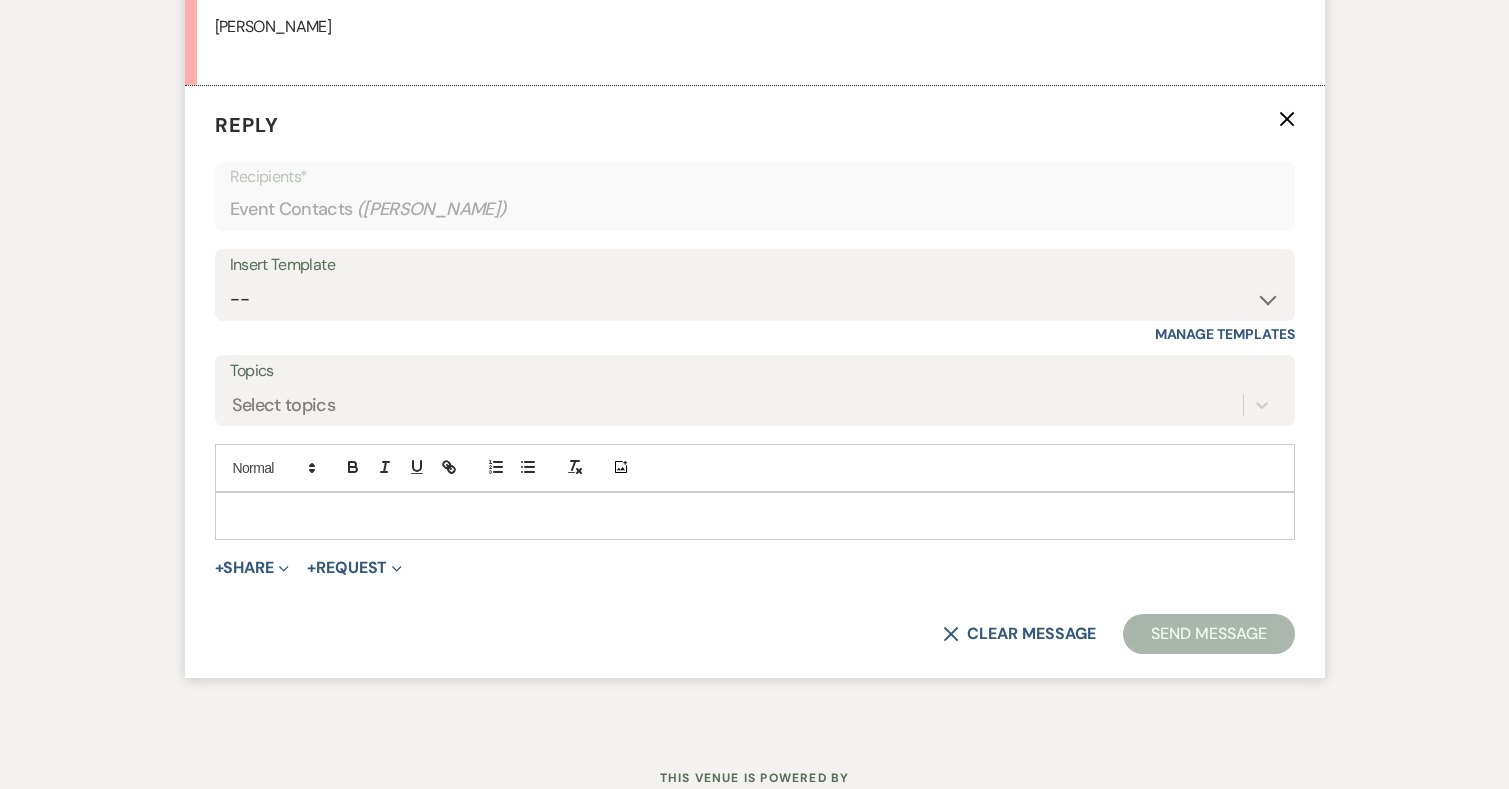 scroll, scrollTop: 5701, scrollLeft: 0, axis: vertical 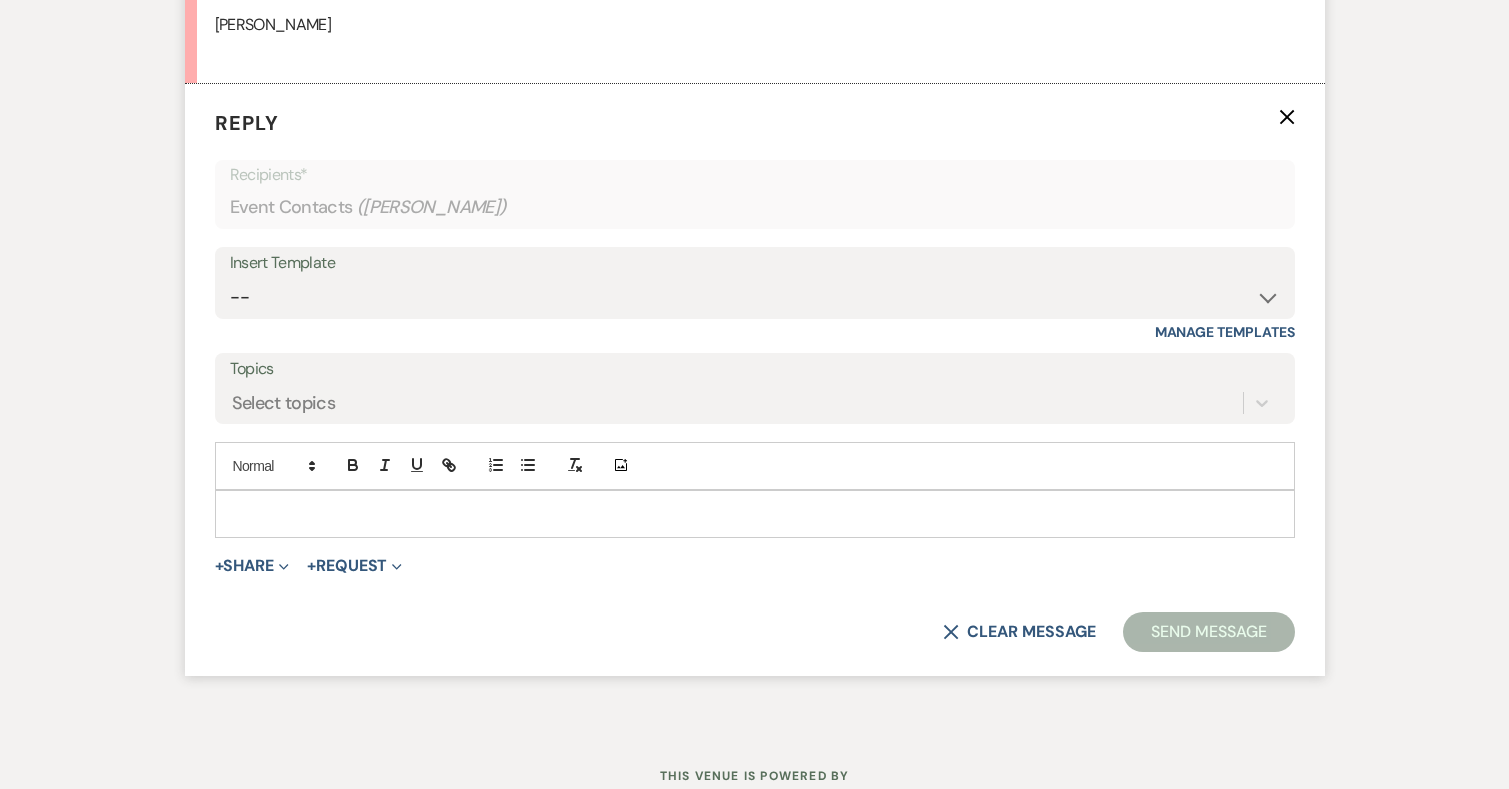 click at bounding box center (755, 514) 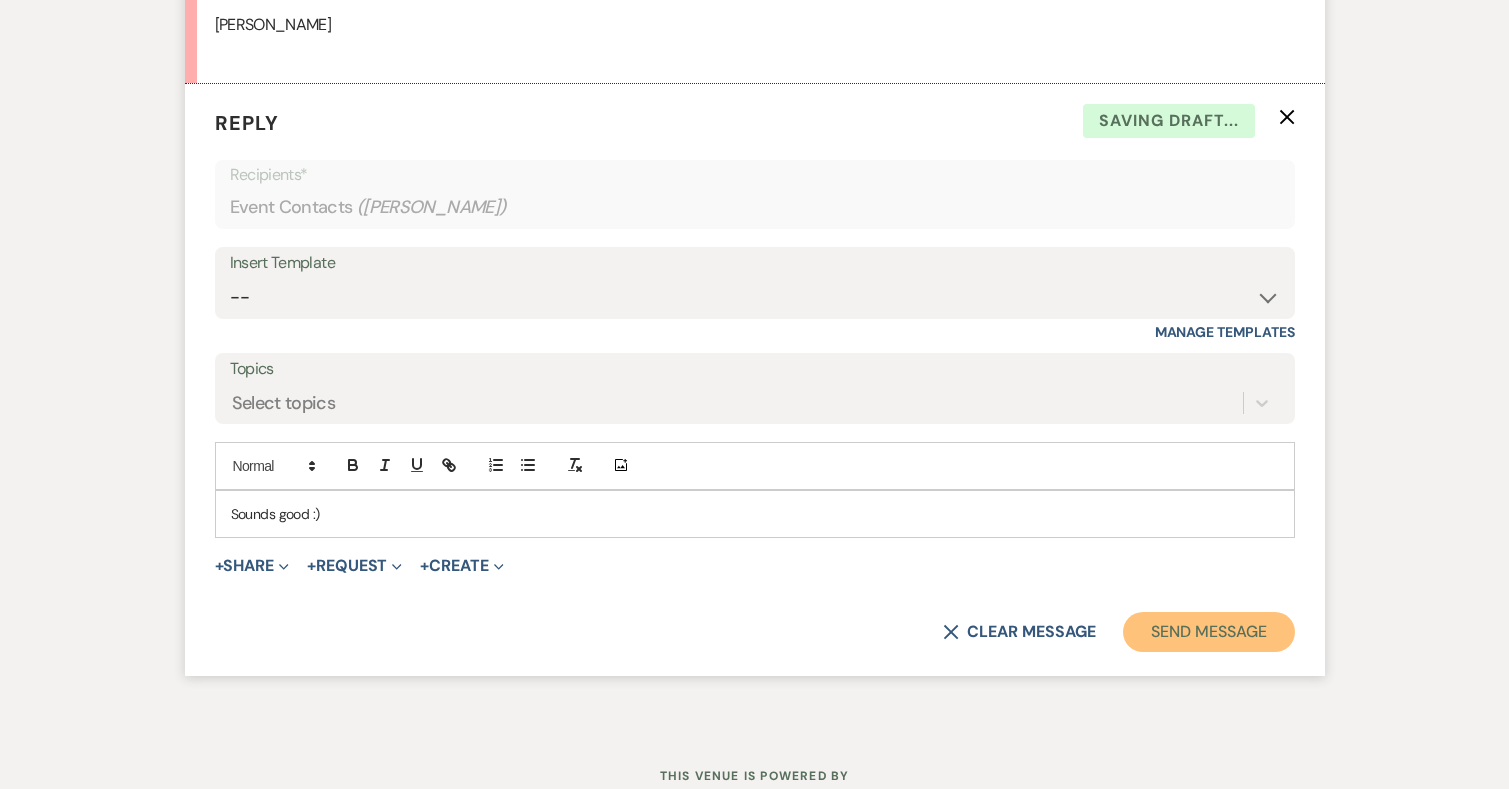 click on "Send Message" at bounding box center (1208, 632) 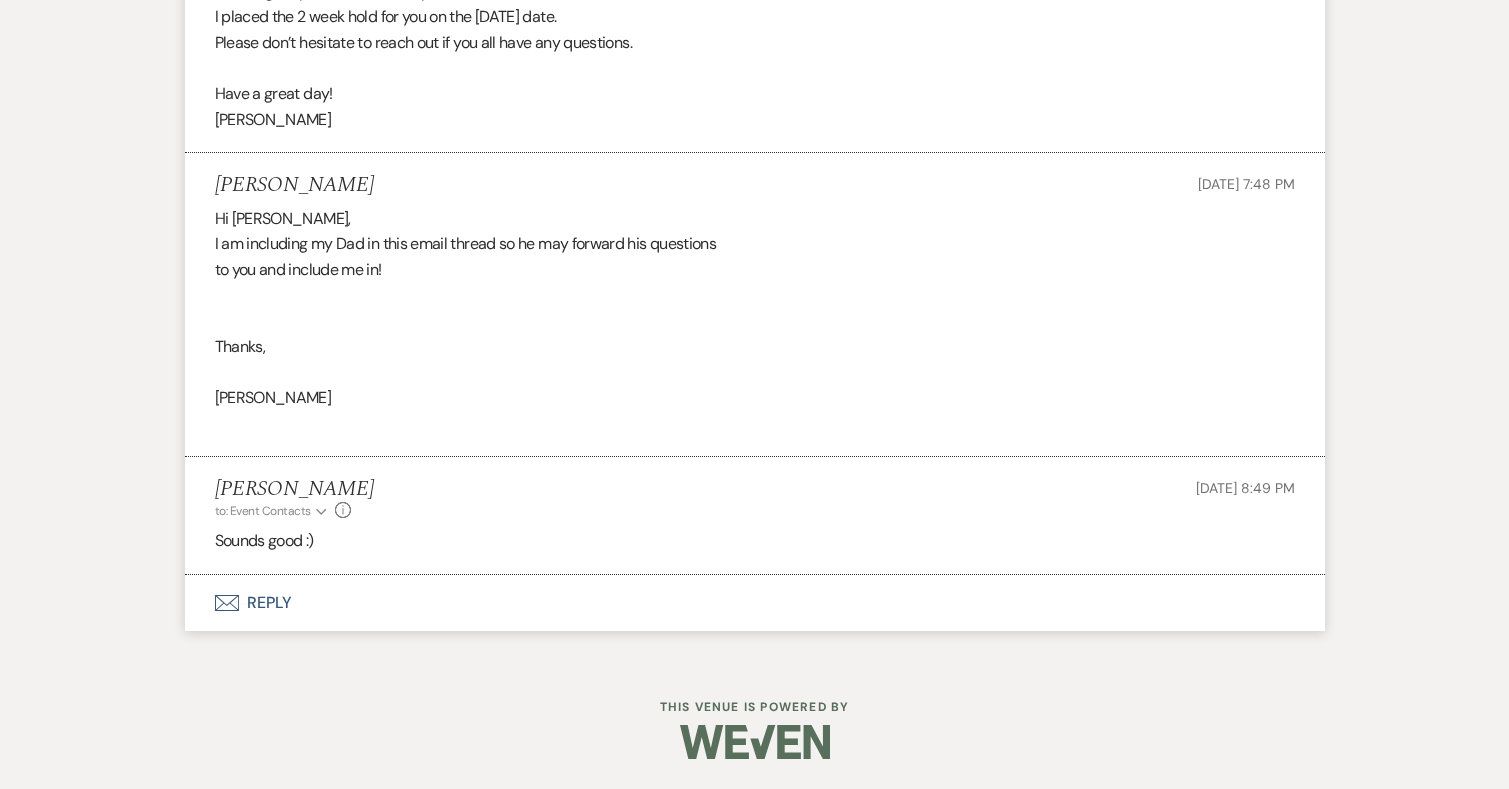 scroll, scrollTop: 5303, scrollLeft: 0, axis: vertical 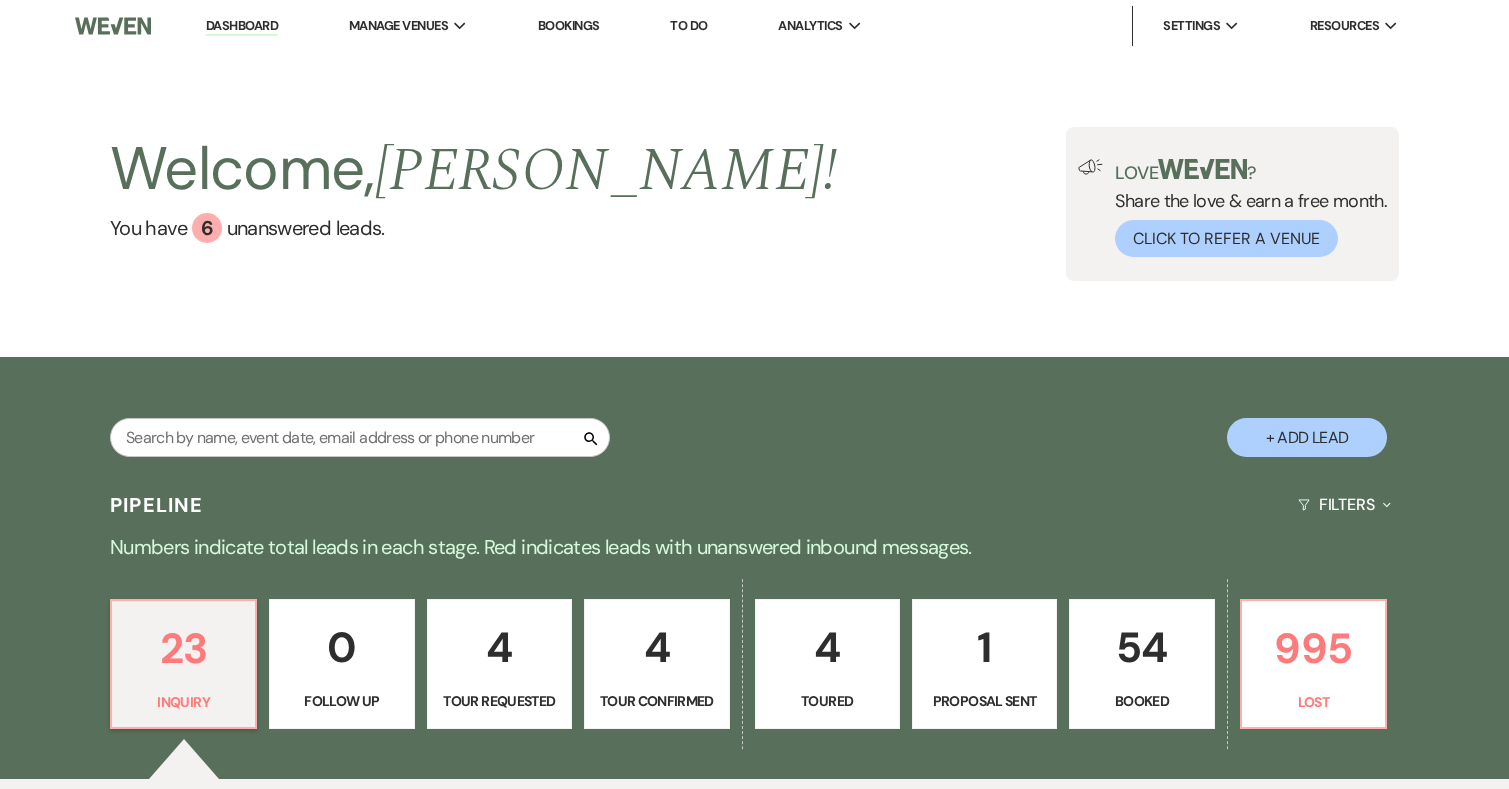 click on "Booked" at bounding box center (1141, 701) 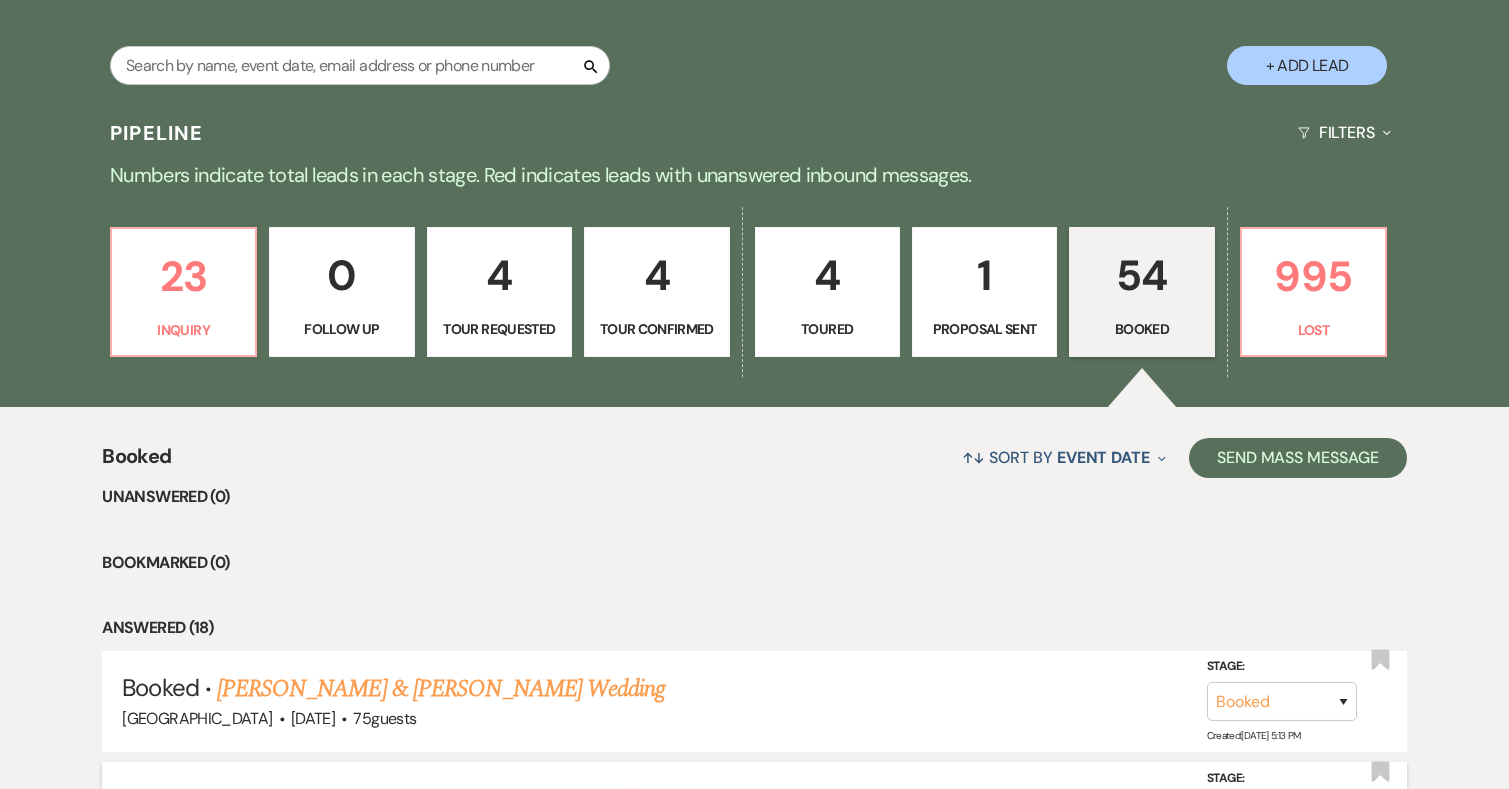 scroll, scrollTop: 360, scrollLeft: 0, axis: vertical 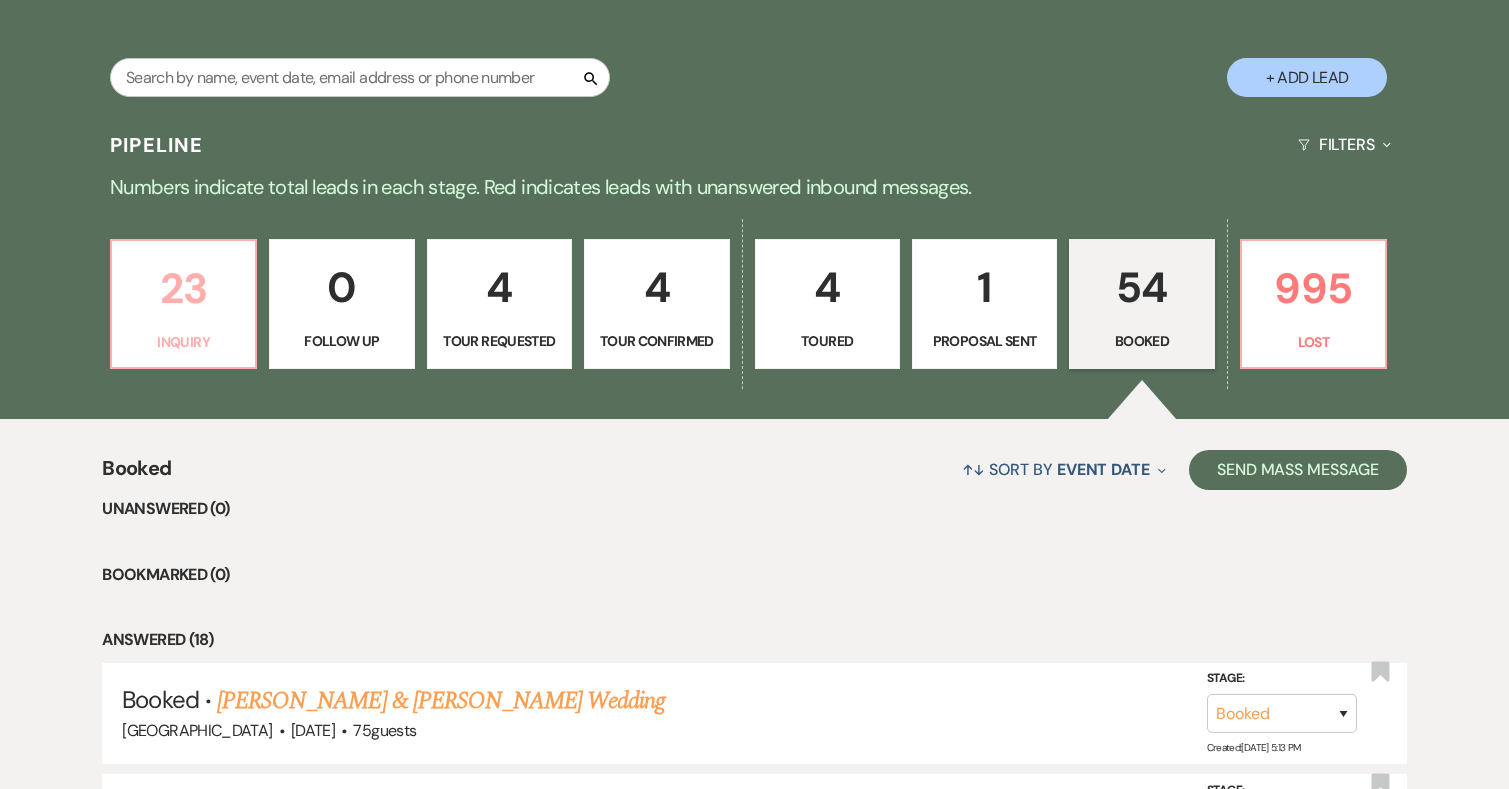 click on "23" at bounding box center [183, 288] 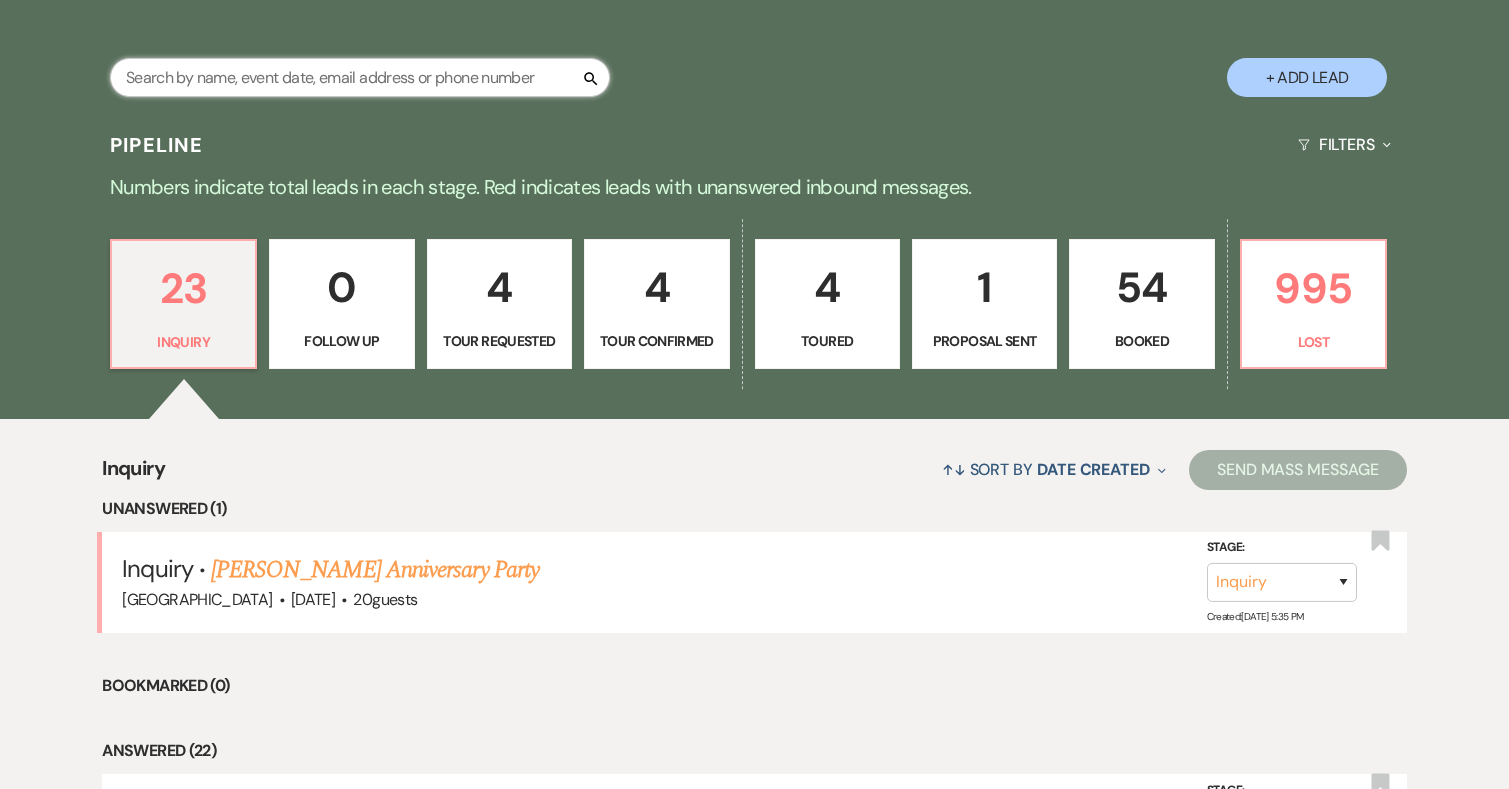 click at bounding box center [360, 77] 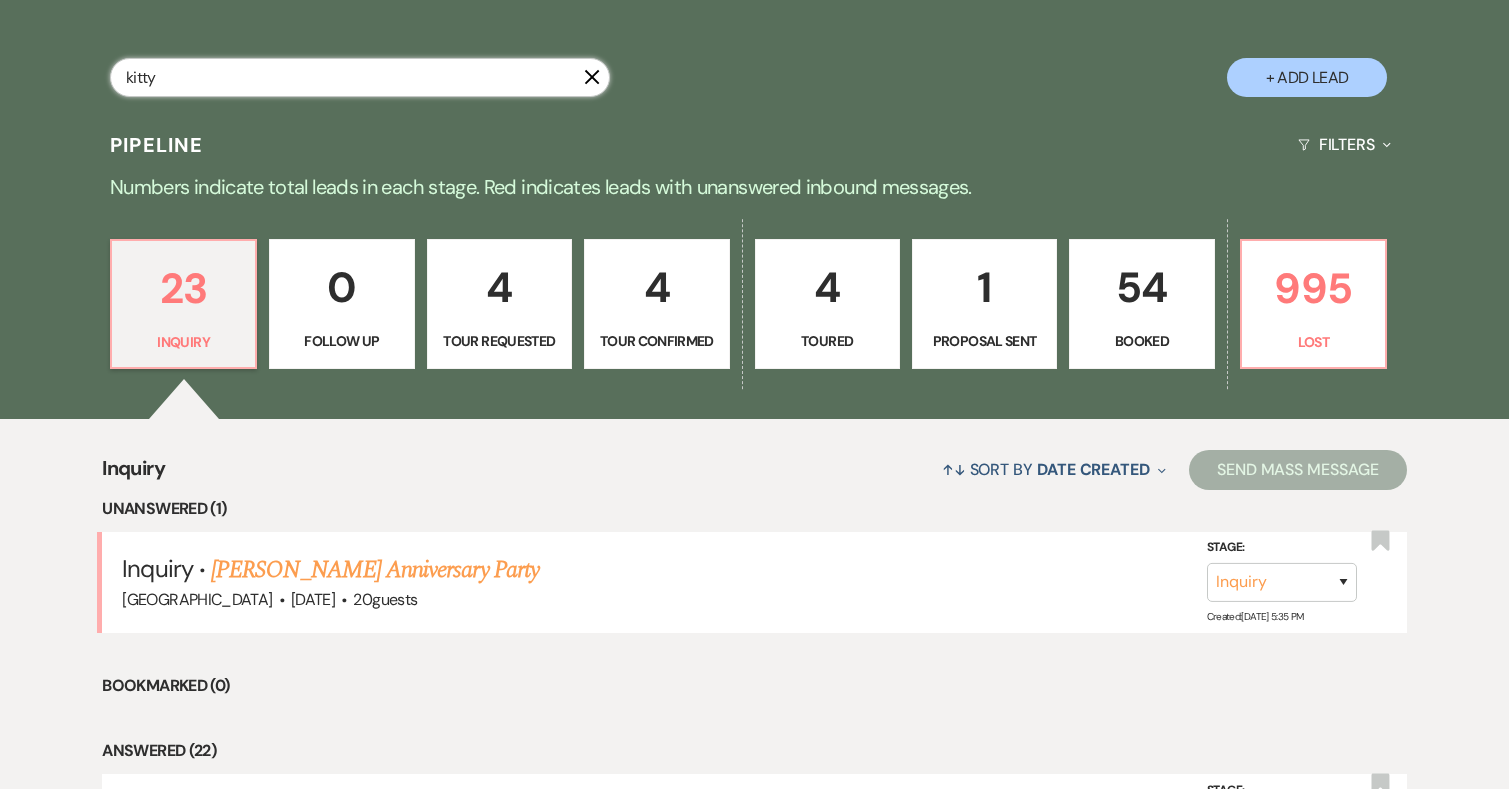 type on "kitty" 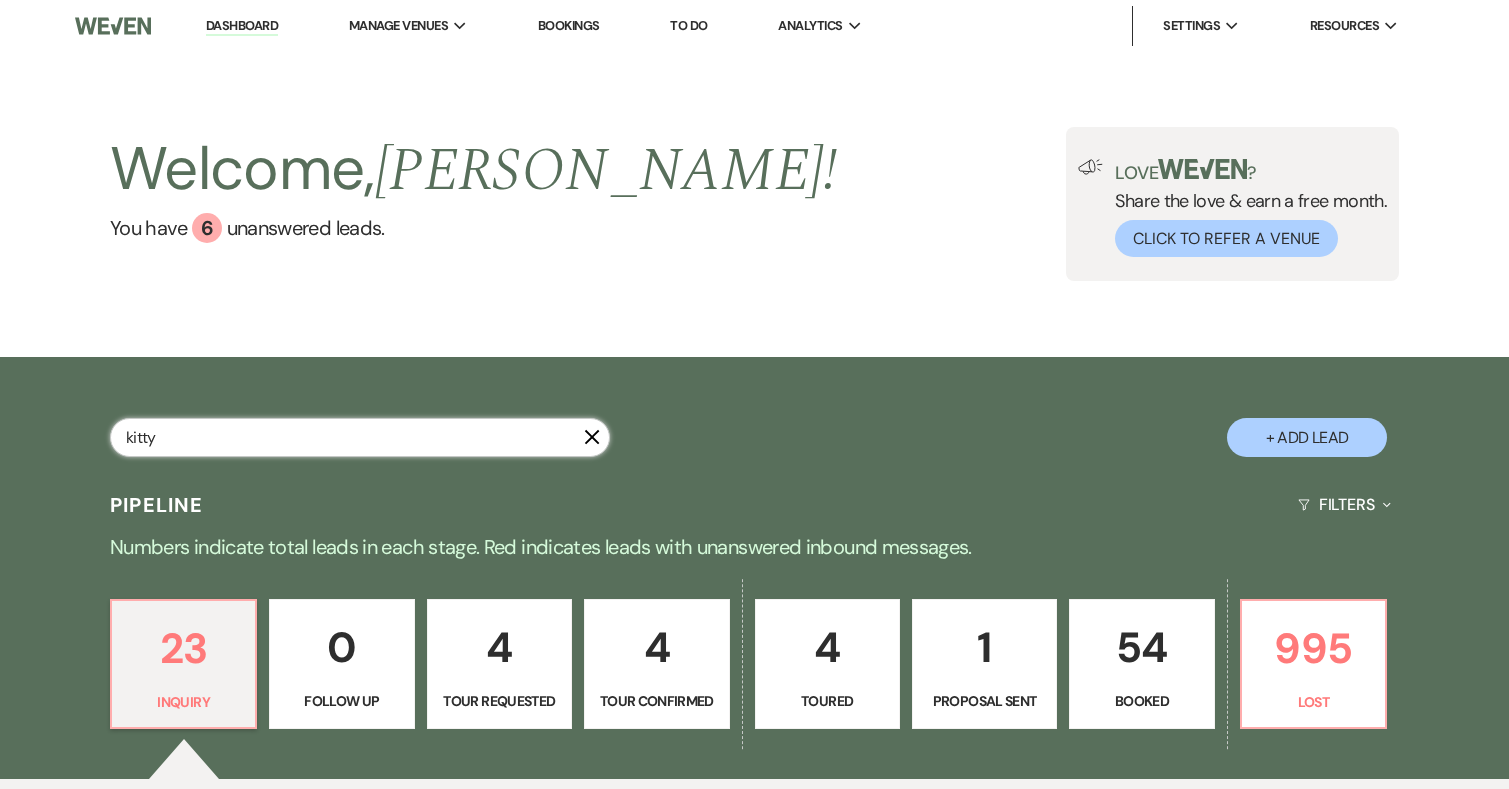 select on "2" 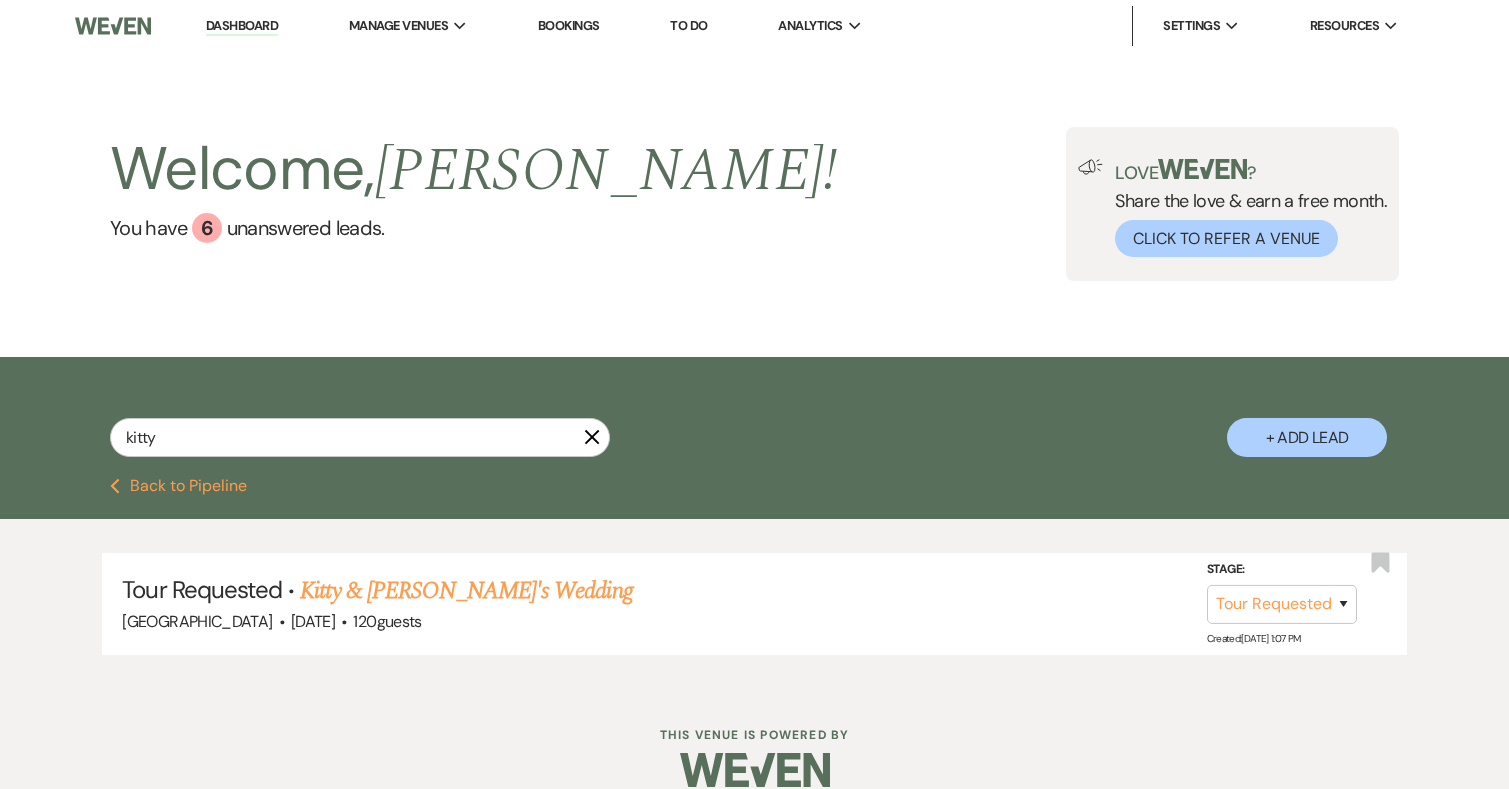 click on "Kitty & Fiance's Wedding" at bounding box center (466, 591) 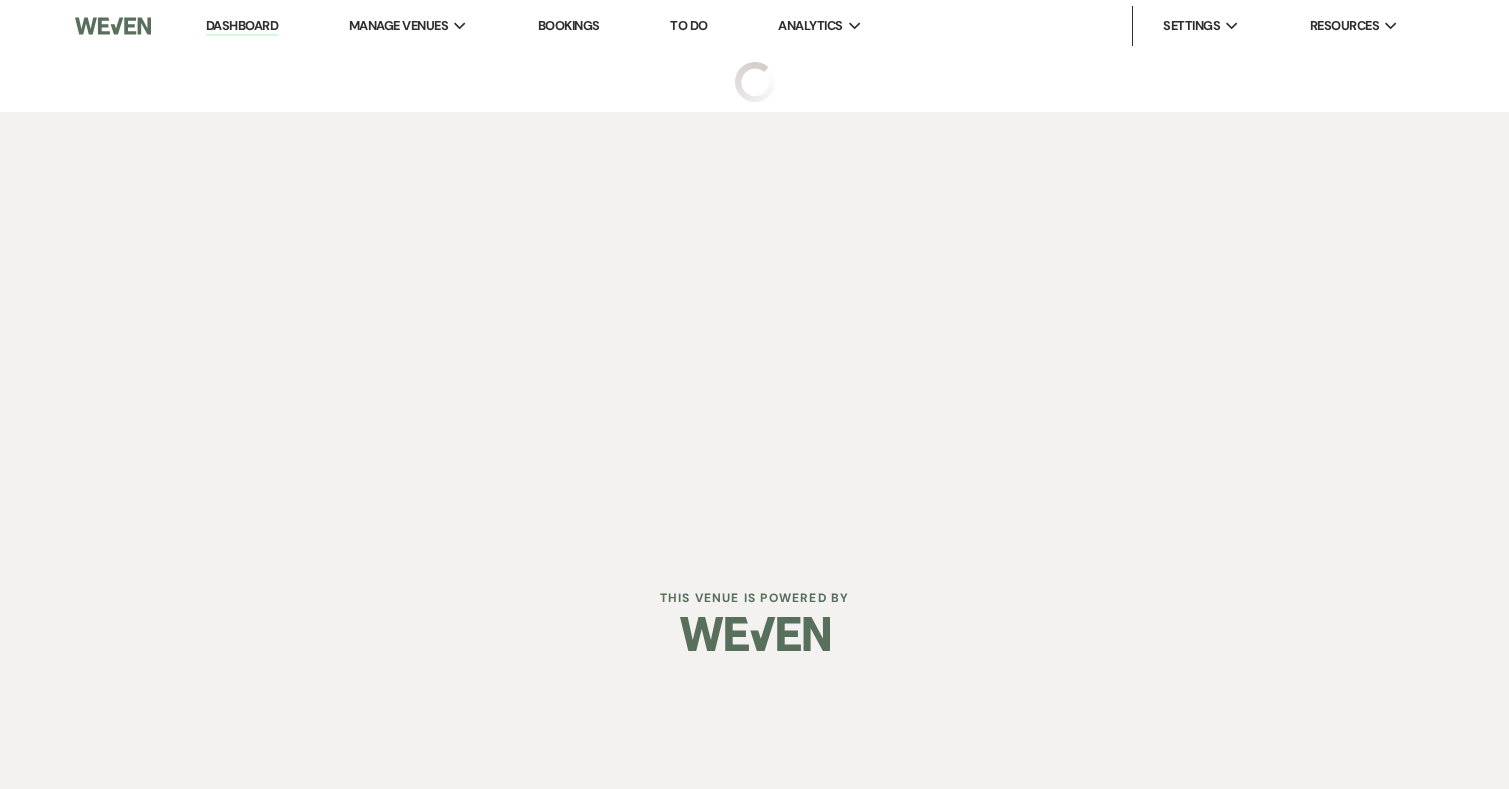 select on "2" 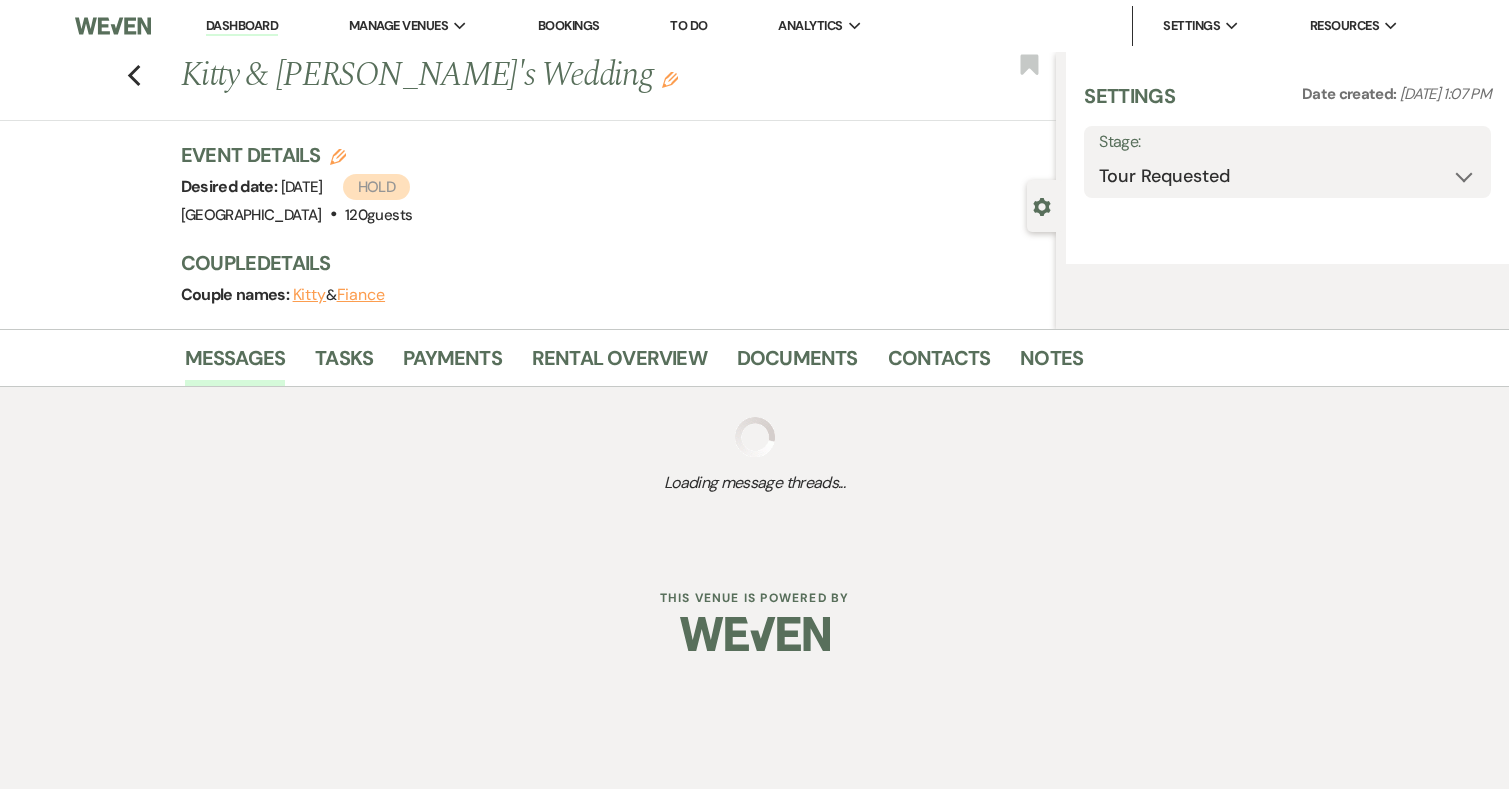 select on "5" 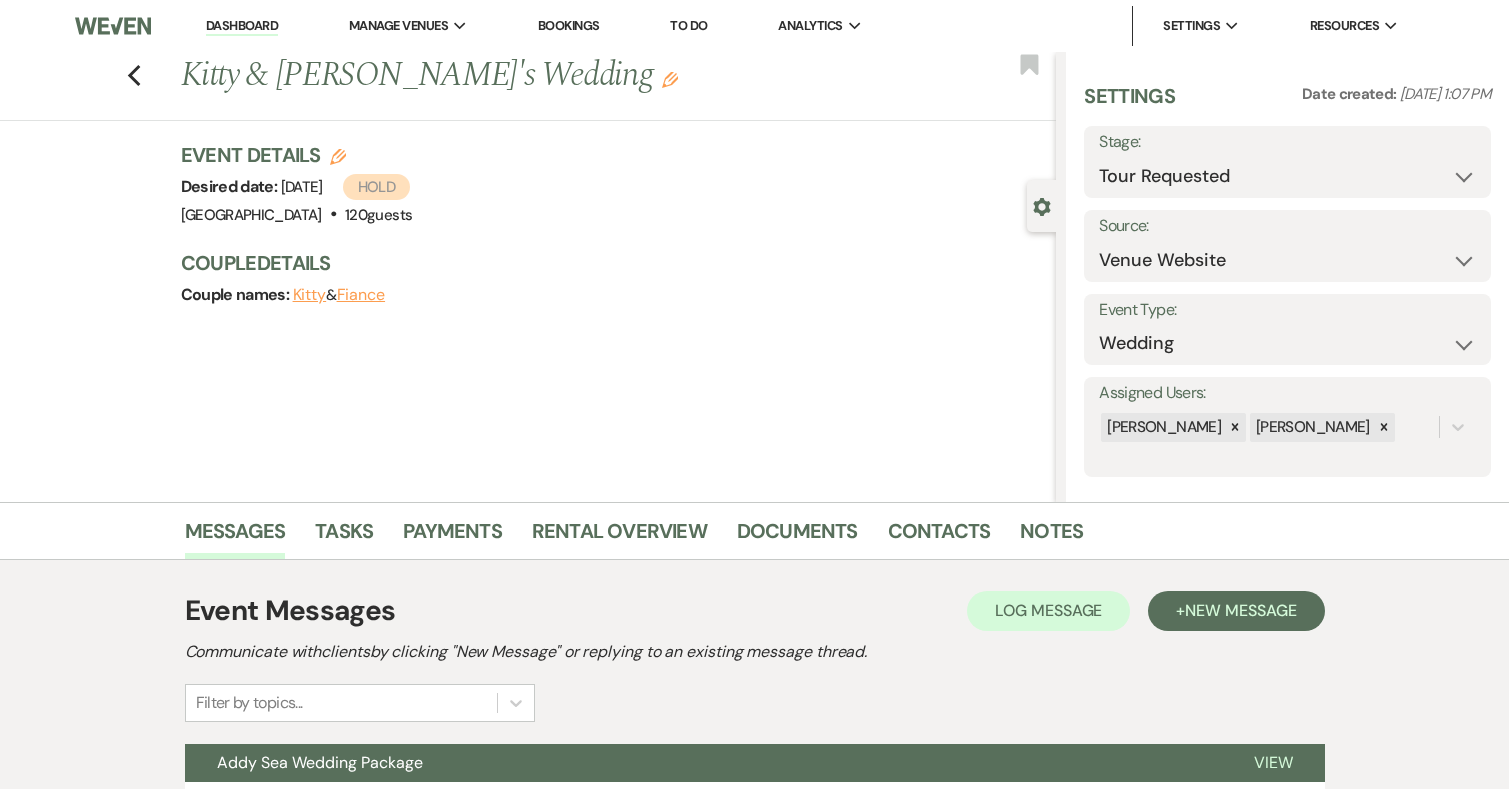 scroll, scrollTop: 185, scrollLeft: 0, axis: vertical 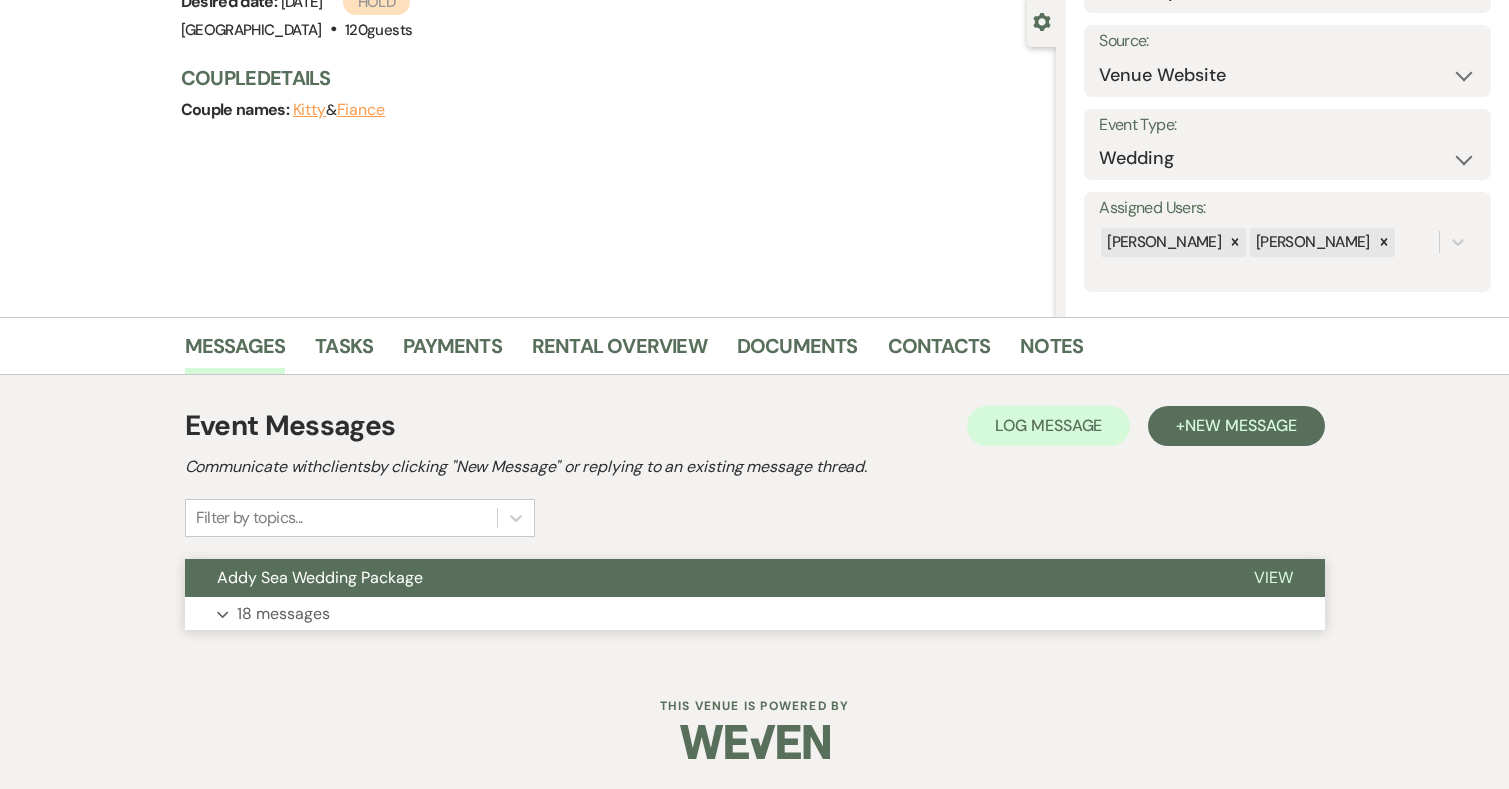 click on "Expand 18 messages" at bounding box center [755, 614] 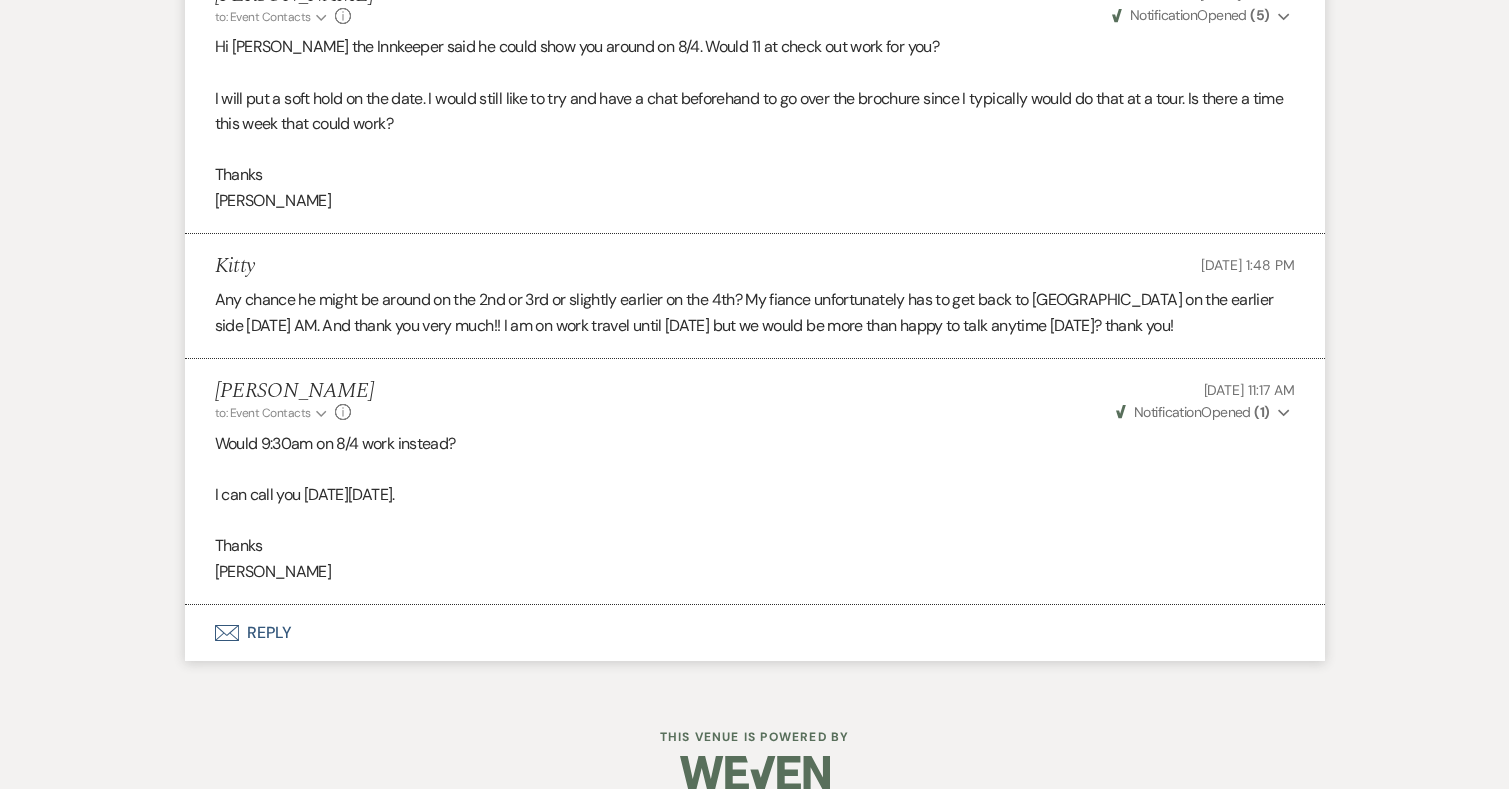 scroll, scrollTop: 3820, scrollLeft: 0, axis: vertical 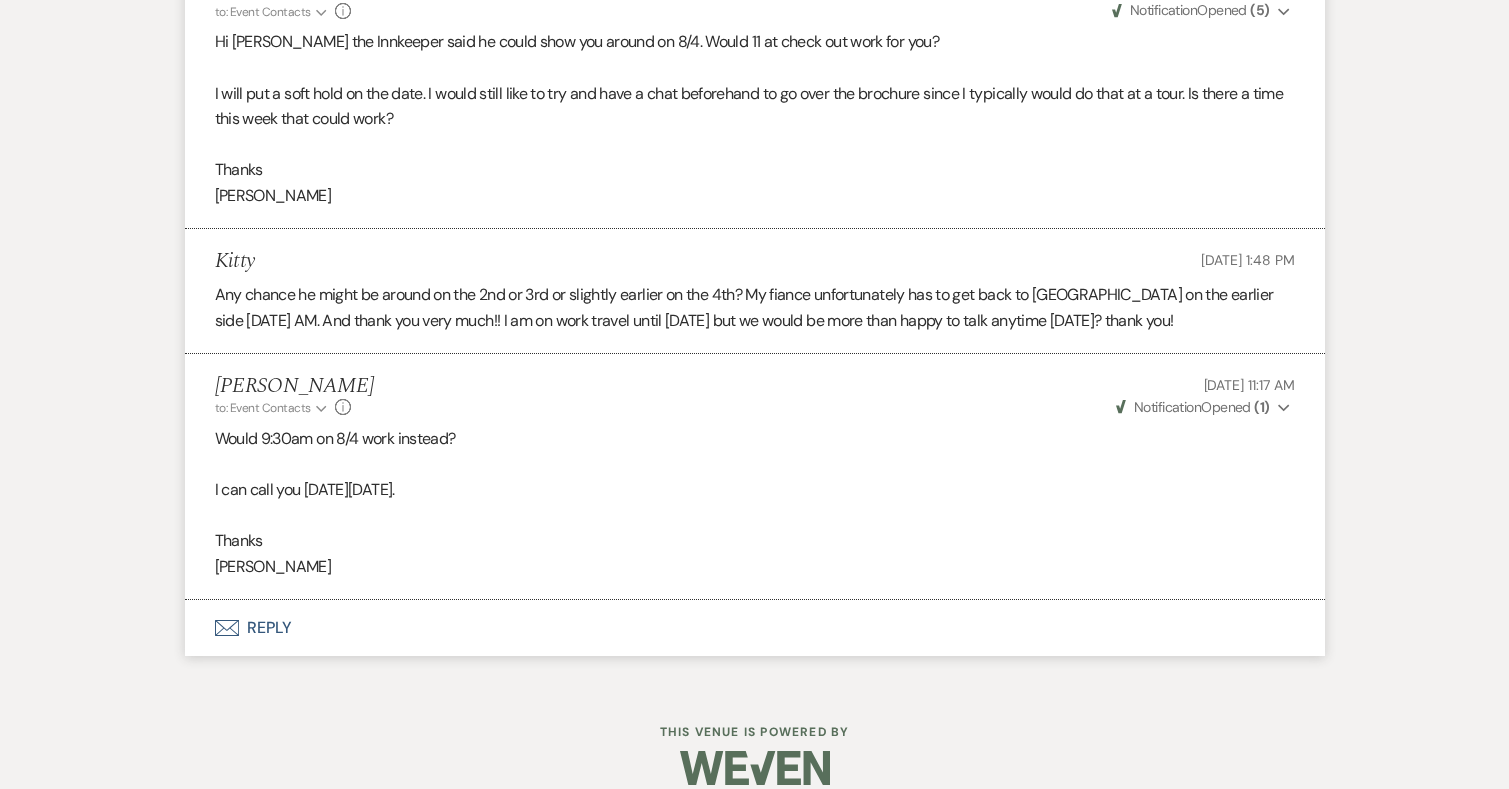 click on "Envelope Reply" at bounding box center (755, 628) 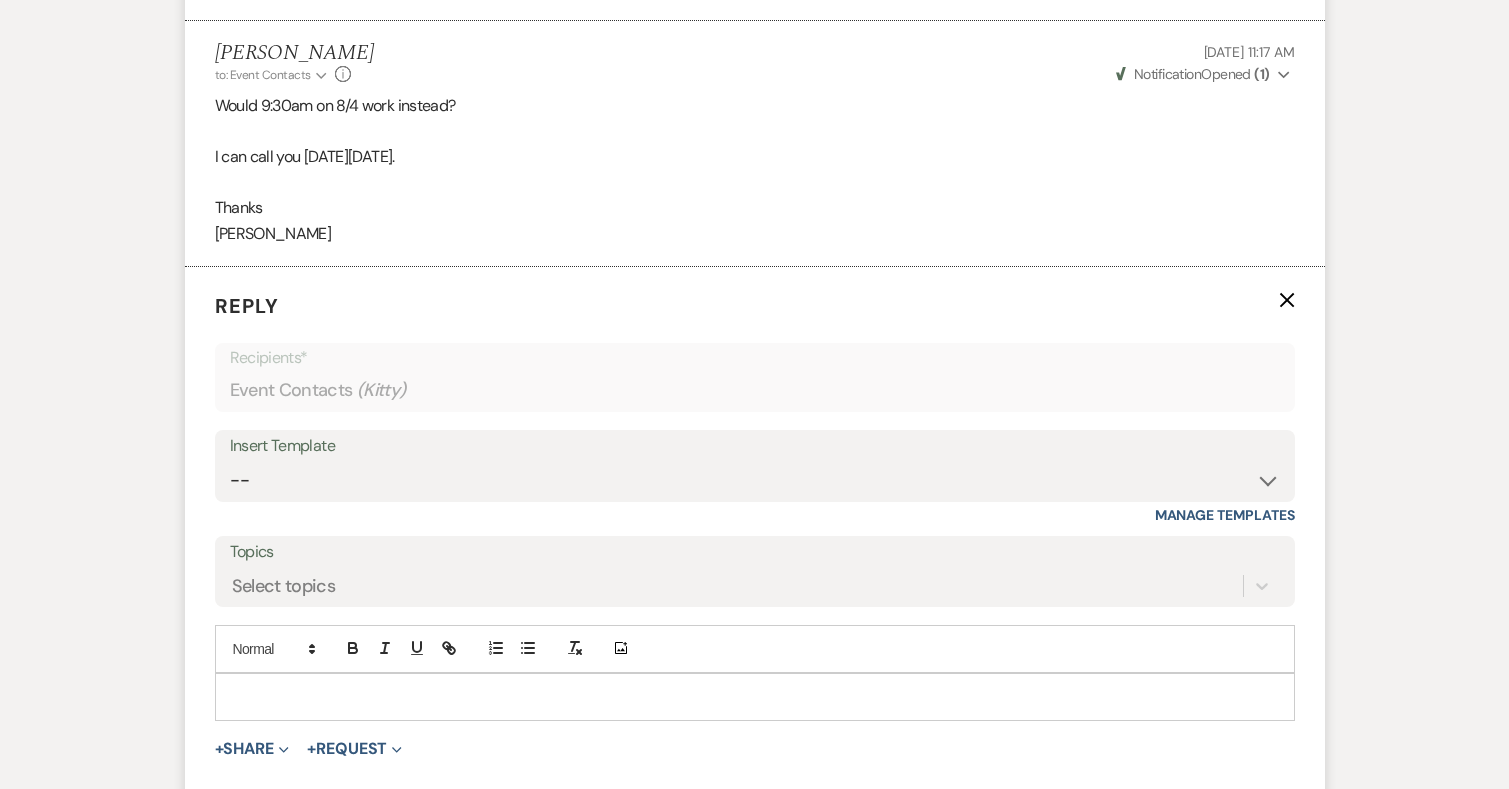 scroll, scrollTop: 4202, scrollLeft: 0, axis: vertical 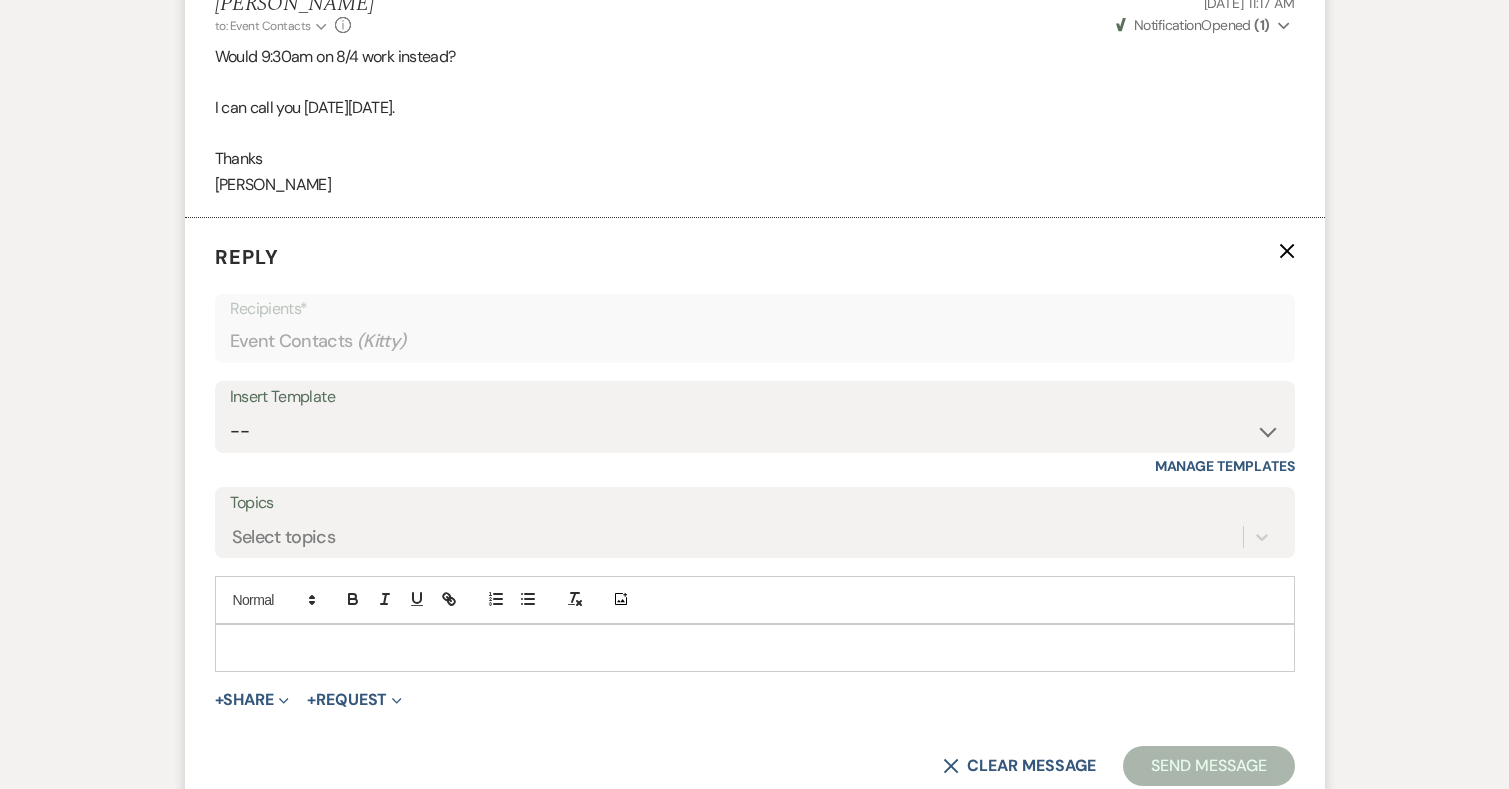 click at bounding box center (755, 648) 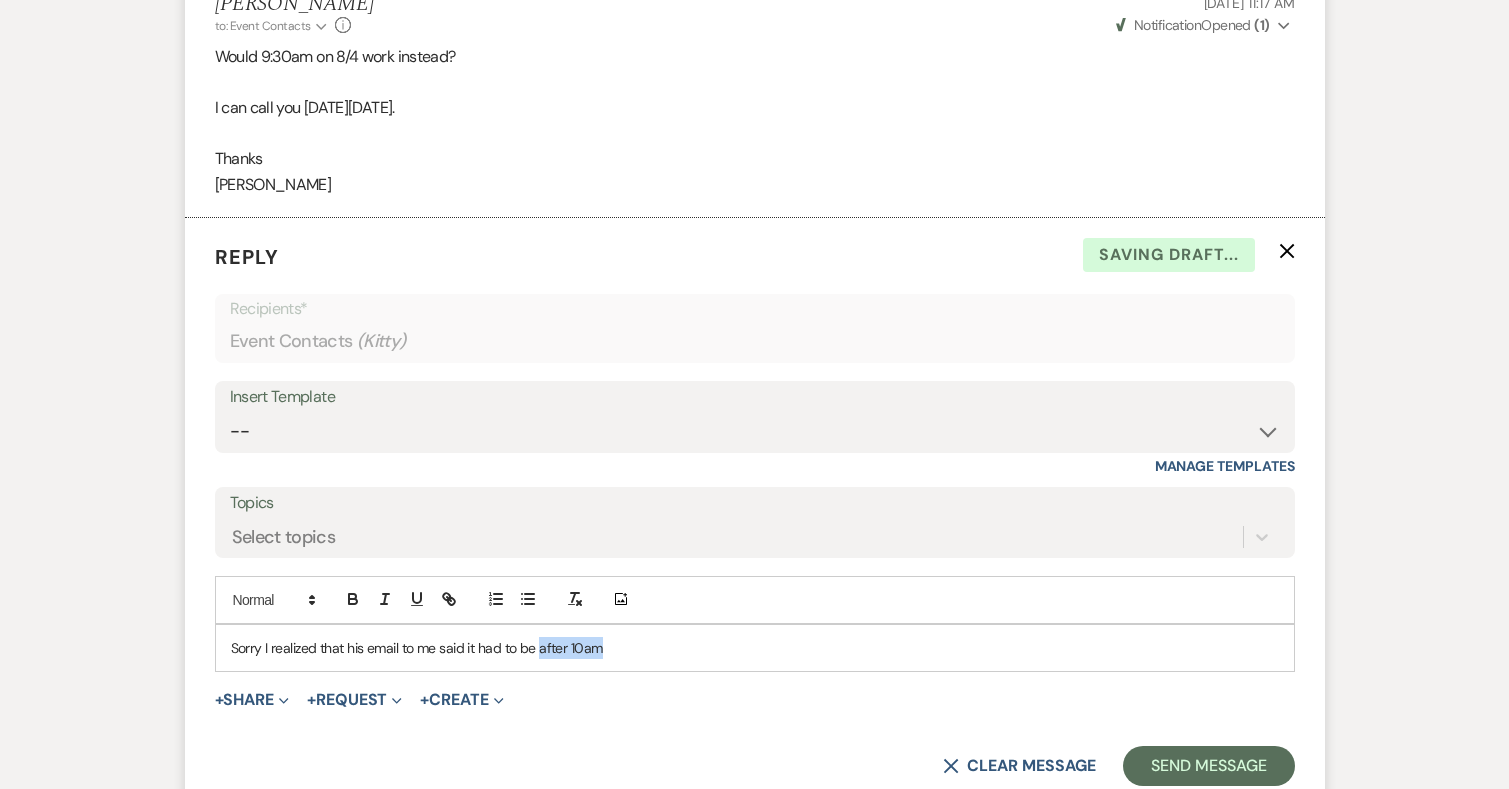 drag, startPoint x: 540, startPoint y: 622, endPoint x: 661, endPoint y: 618, distance: 121.0661 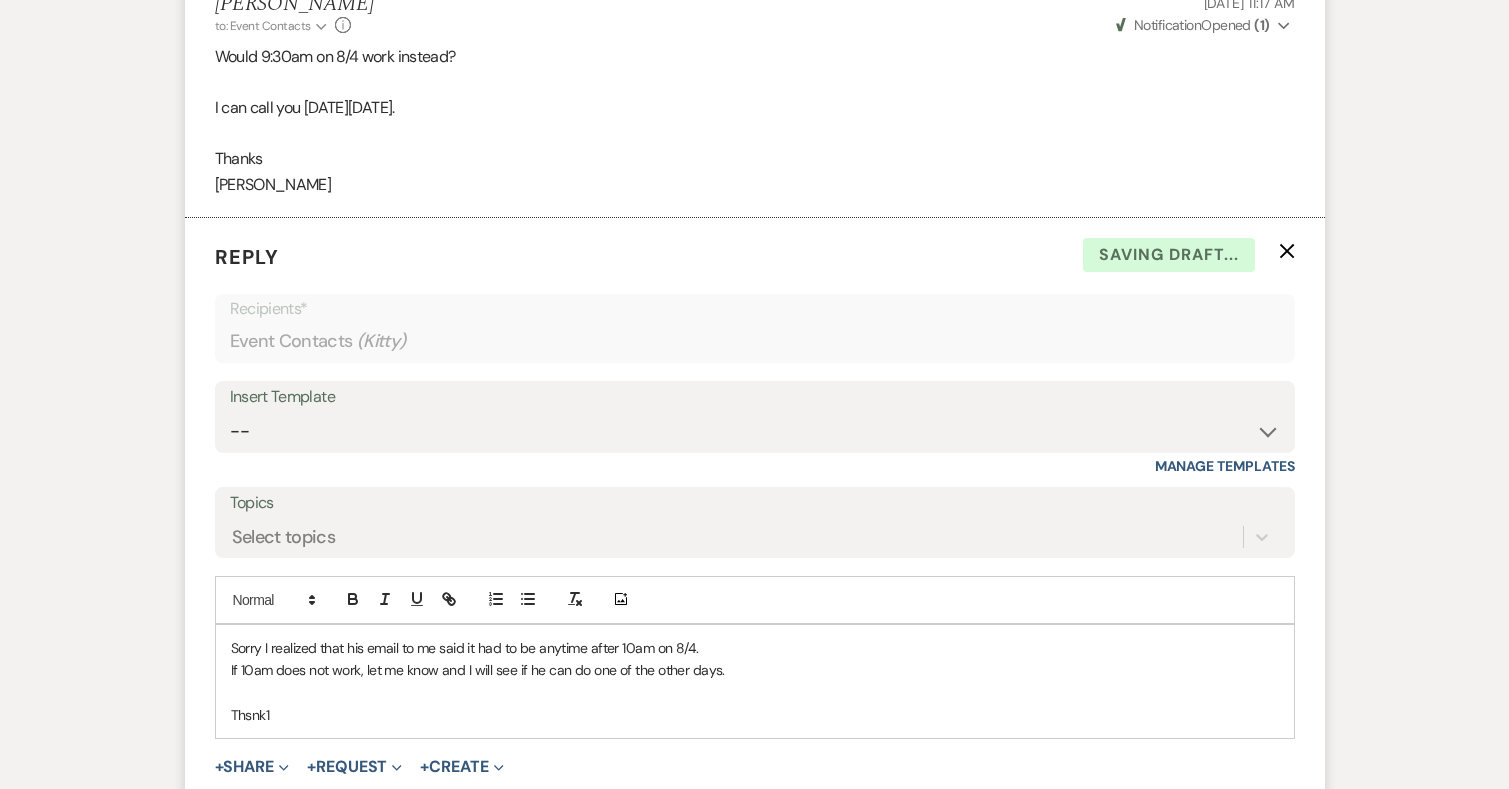 click on "Sorry I realized that his email to me said it had to be anytime after 10am on 8/4." at bounding box center [755, 648] 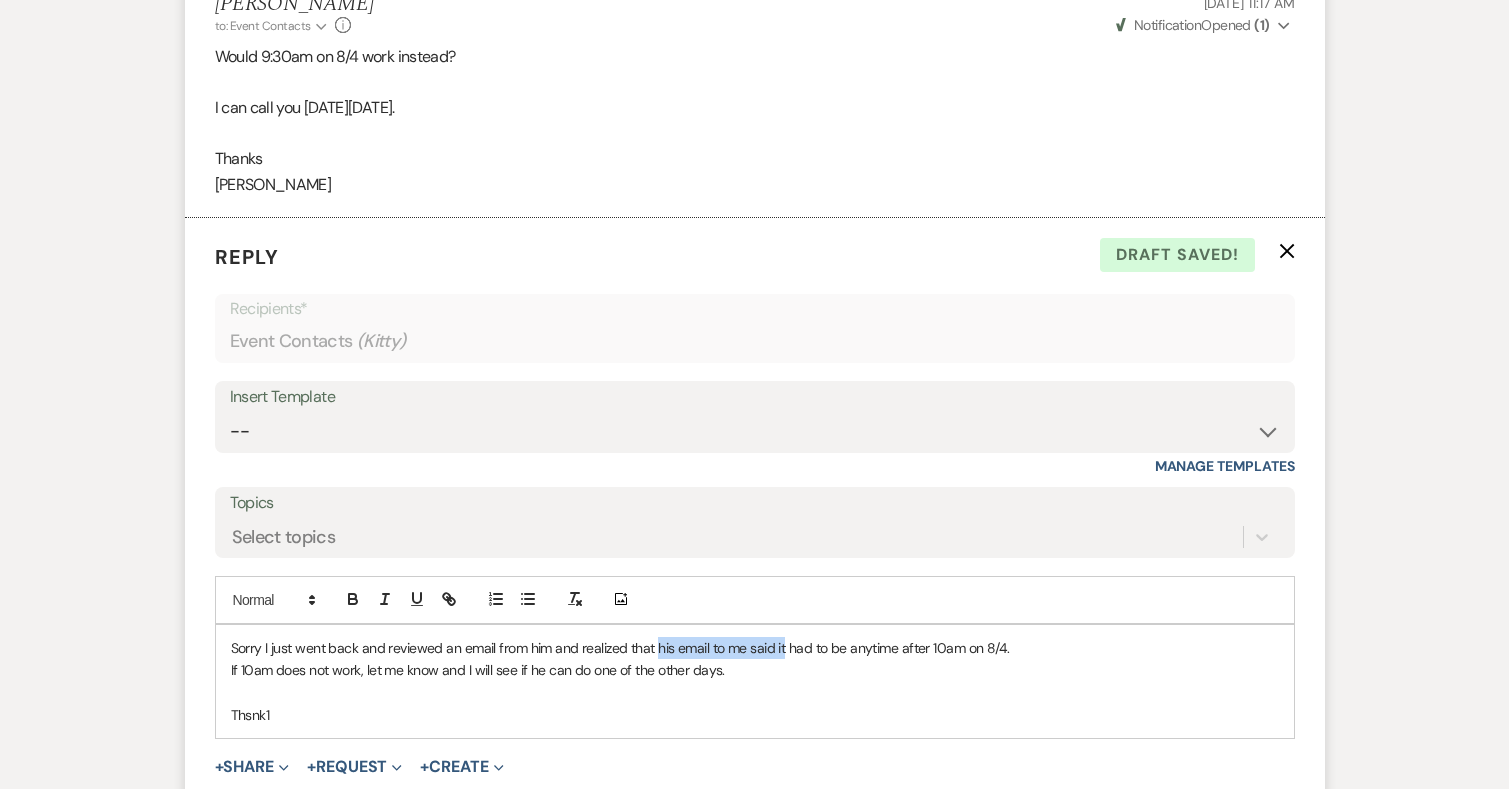 drag, startPoint x: 658, startPoint y: 617, endPoint x: 783, endPoint y: 628, distance: 125.48307 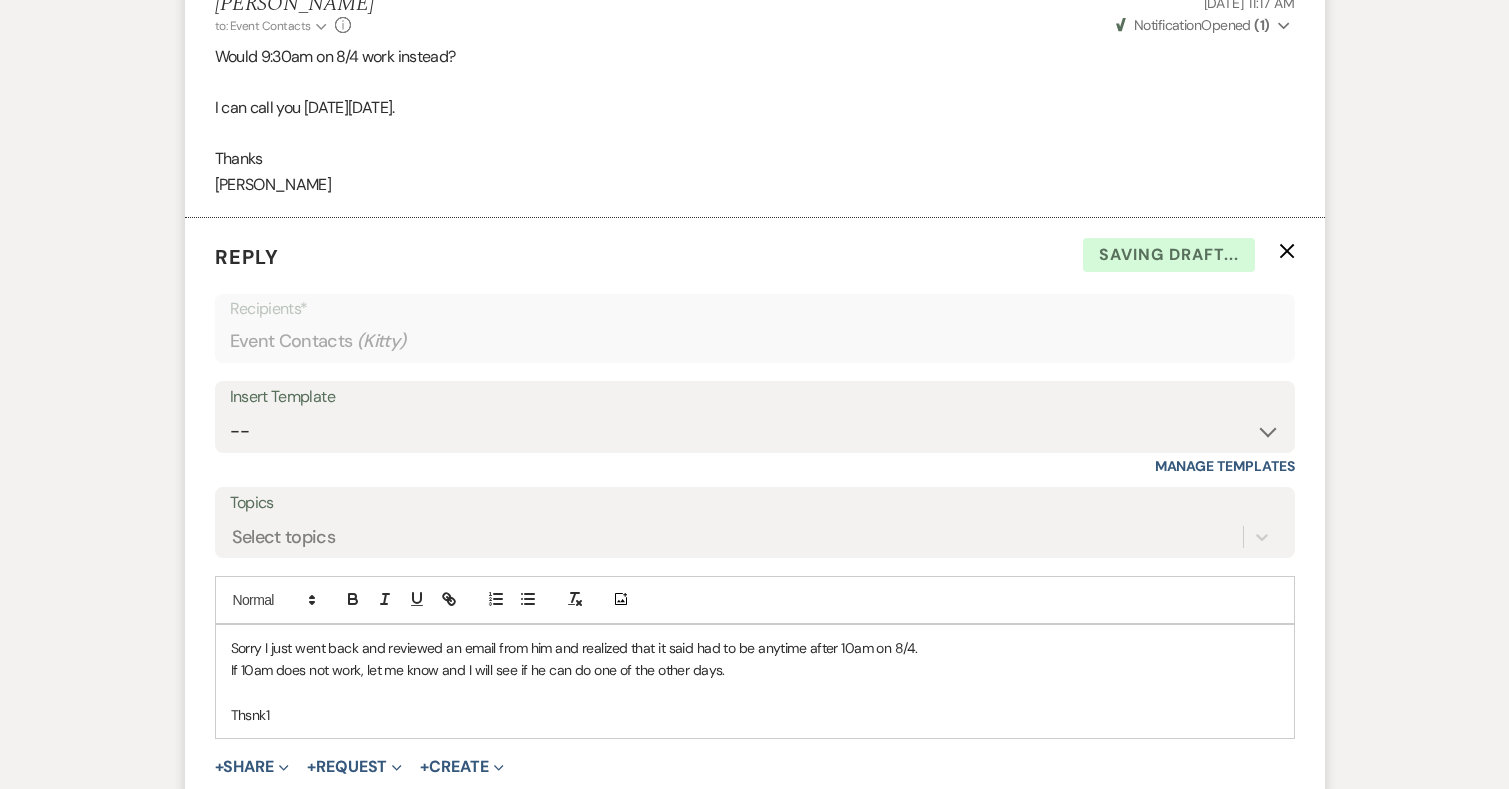 drag, startPoint x: 692, startPoint y: 617, endPoint x: 744, endPoint y: 618, distance: 52.009613 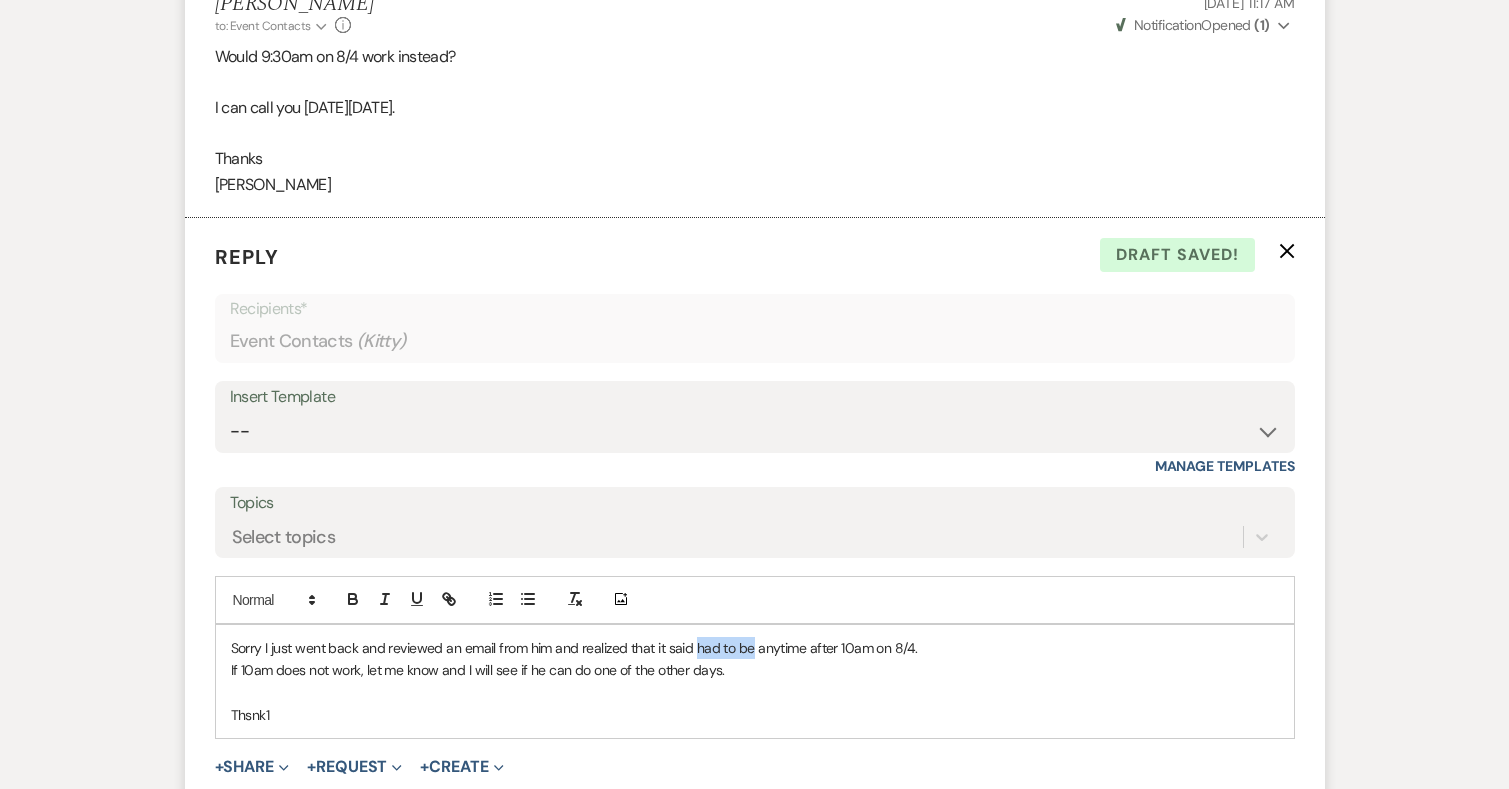 drag, startPoint x: 751, startPoint y: 618, endPoint x: 694, endPoint y: 618, distance: 57 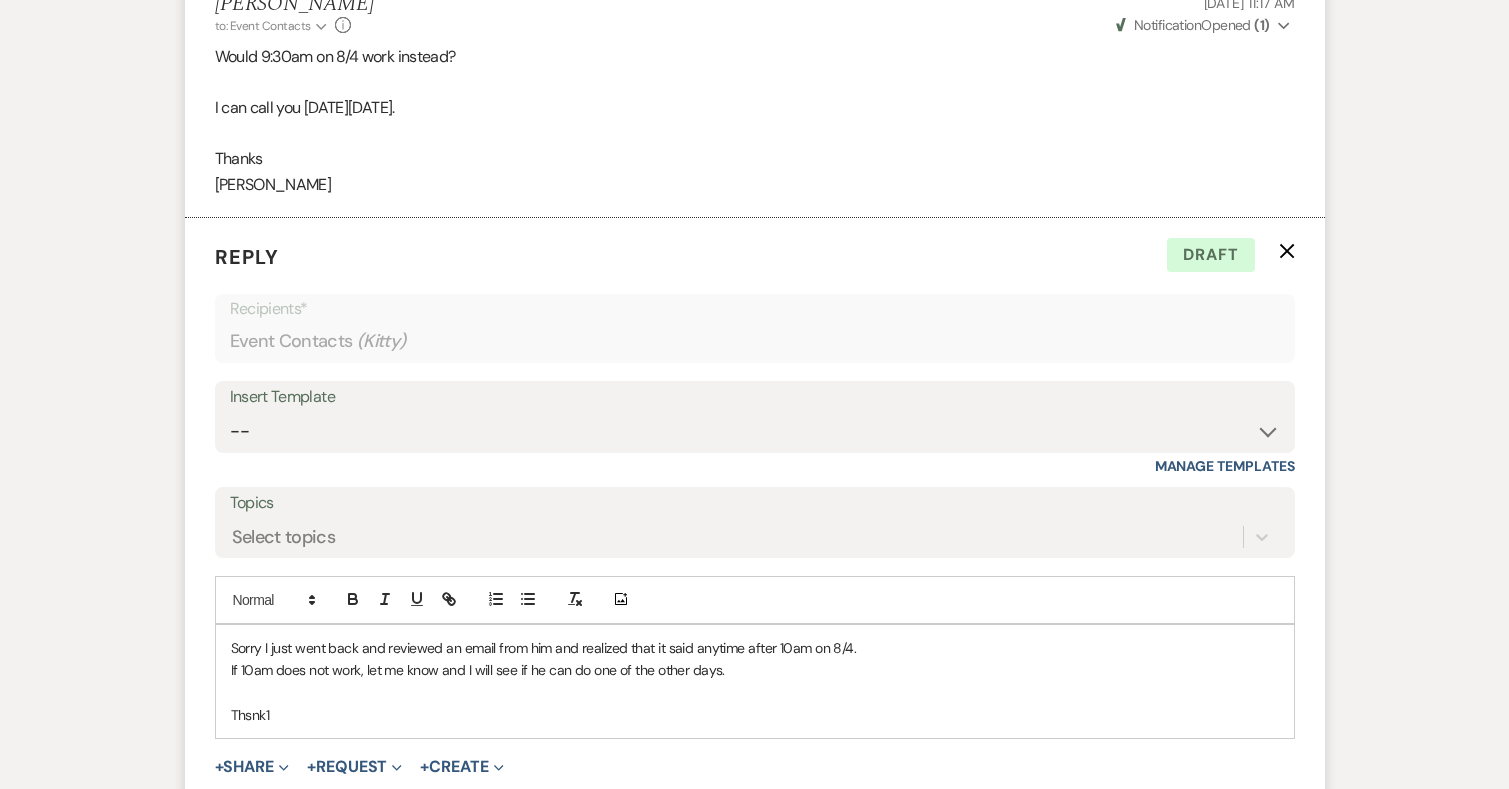 click on "Thsnk1" at bounding box center [755, 715] 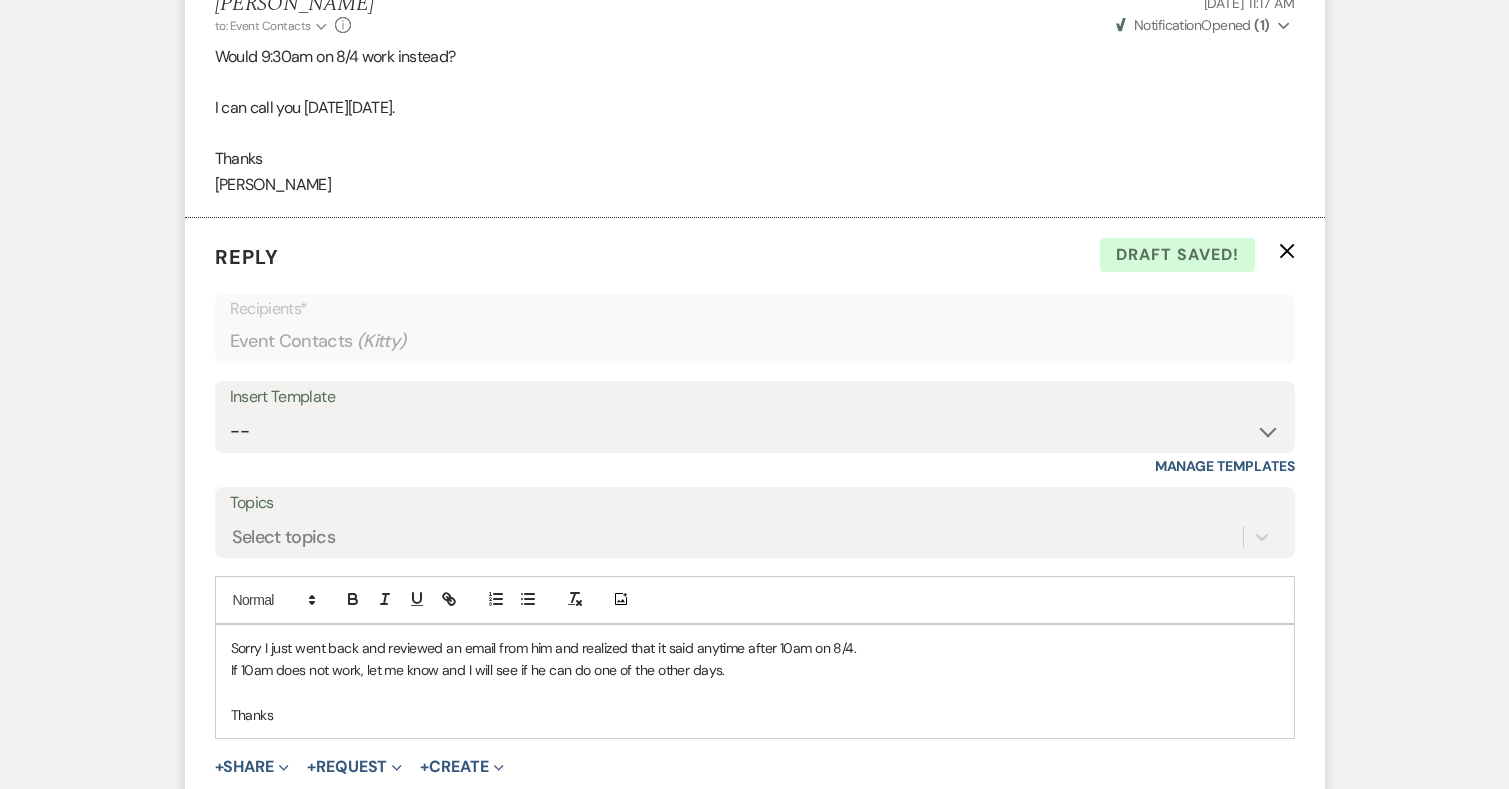 click on "If 10am does not work, let me know and I will see if he can do one of the other days." at bounding box center [755, 670] 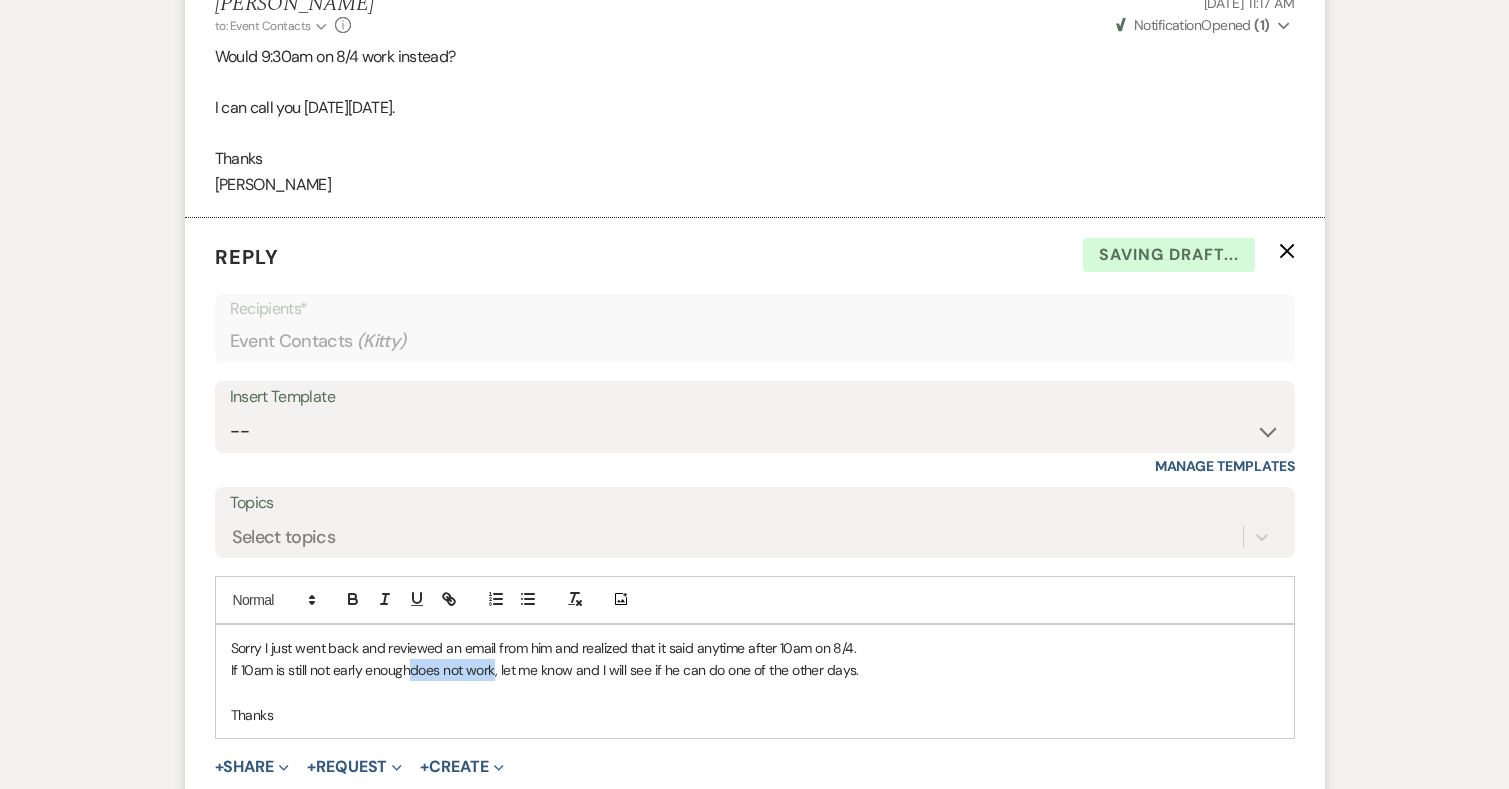 drag, startPoint x: 492, startPoint y: 642, endPoint x: 414, endPoint y: 642, distance: 78 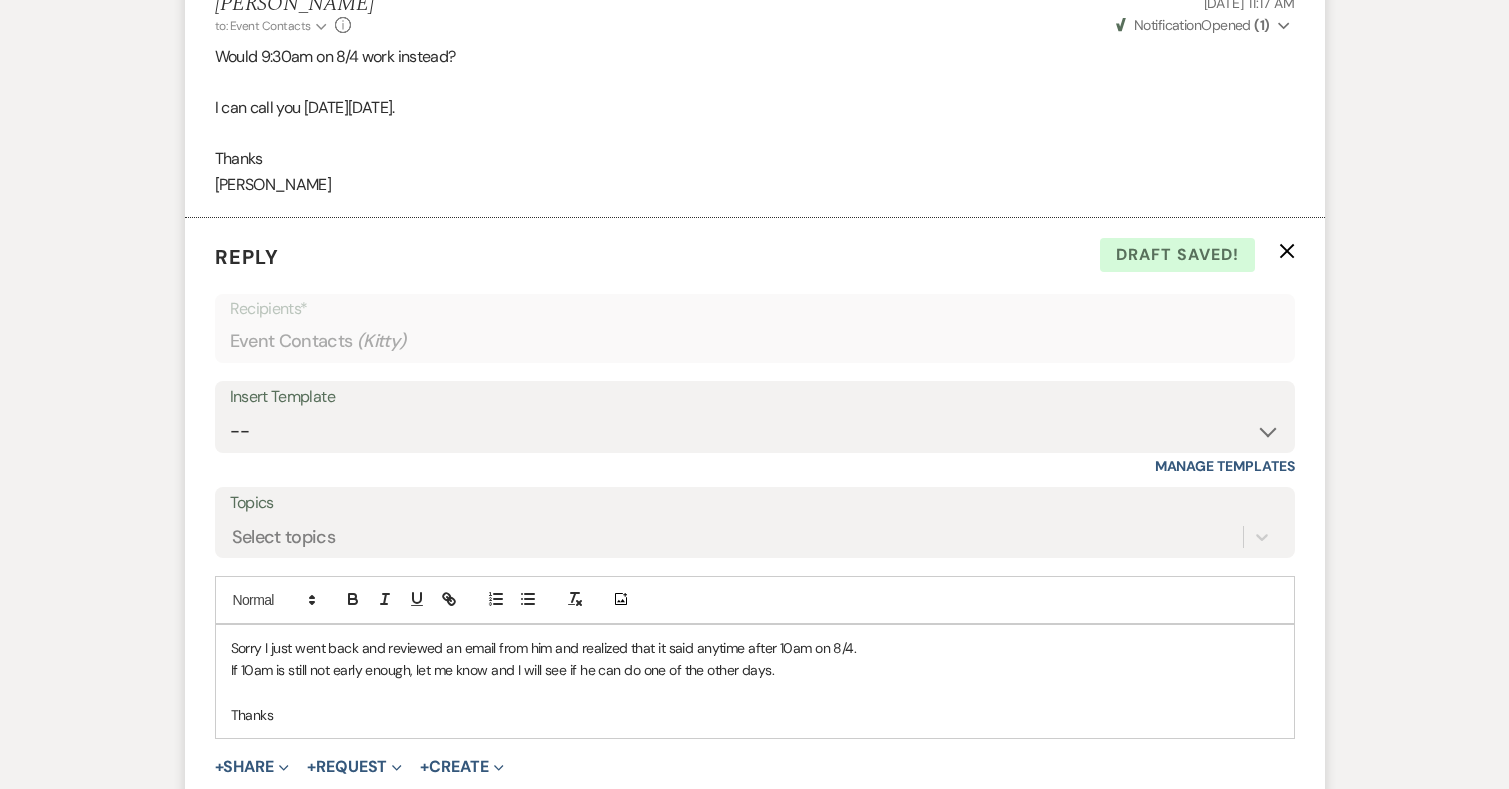 click on "Thanks" at bounding box center [755, 715] 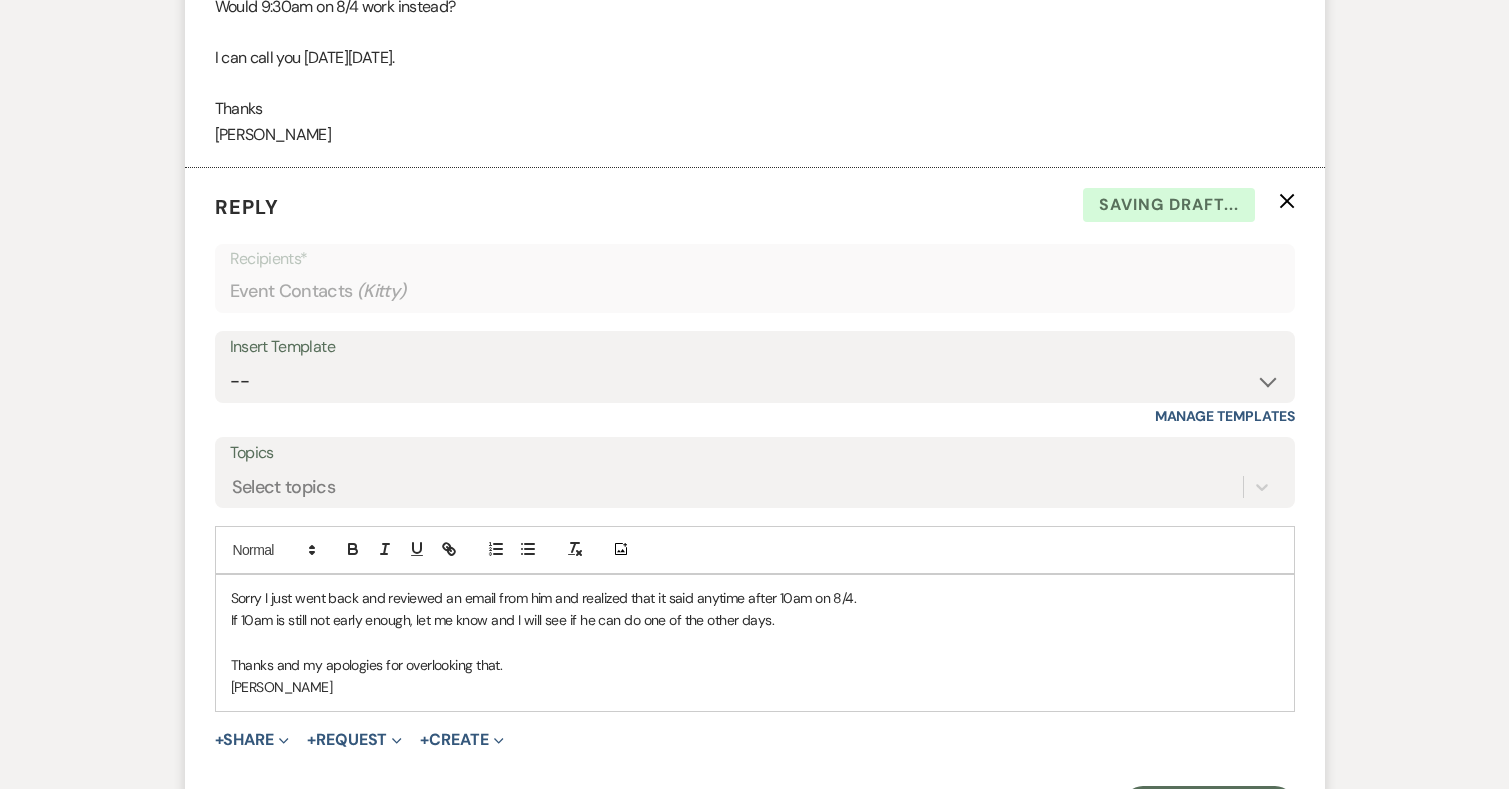 scroll, scrollTop: 4256, scrollLeft: 0, axis: vertical 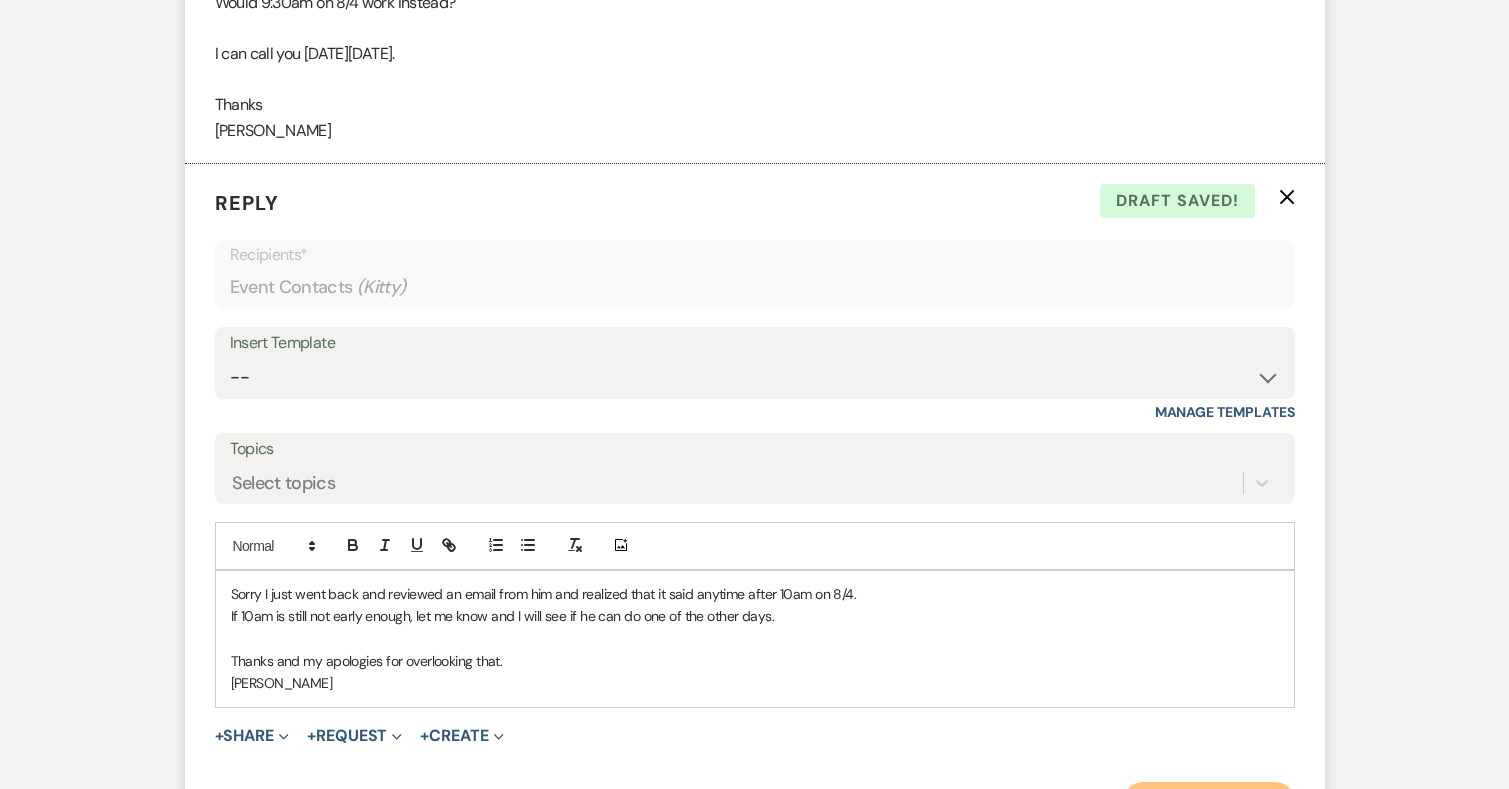 click on "Send Message" at bounding box center (1208, 802) 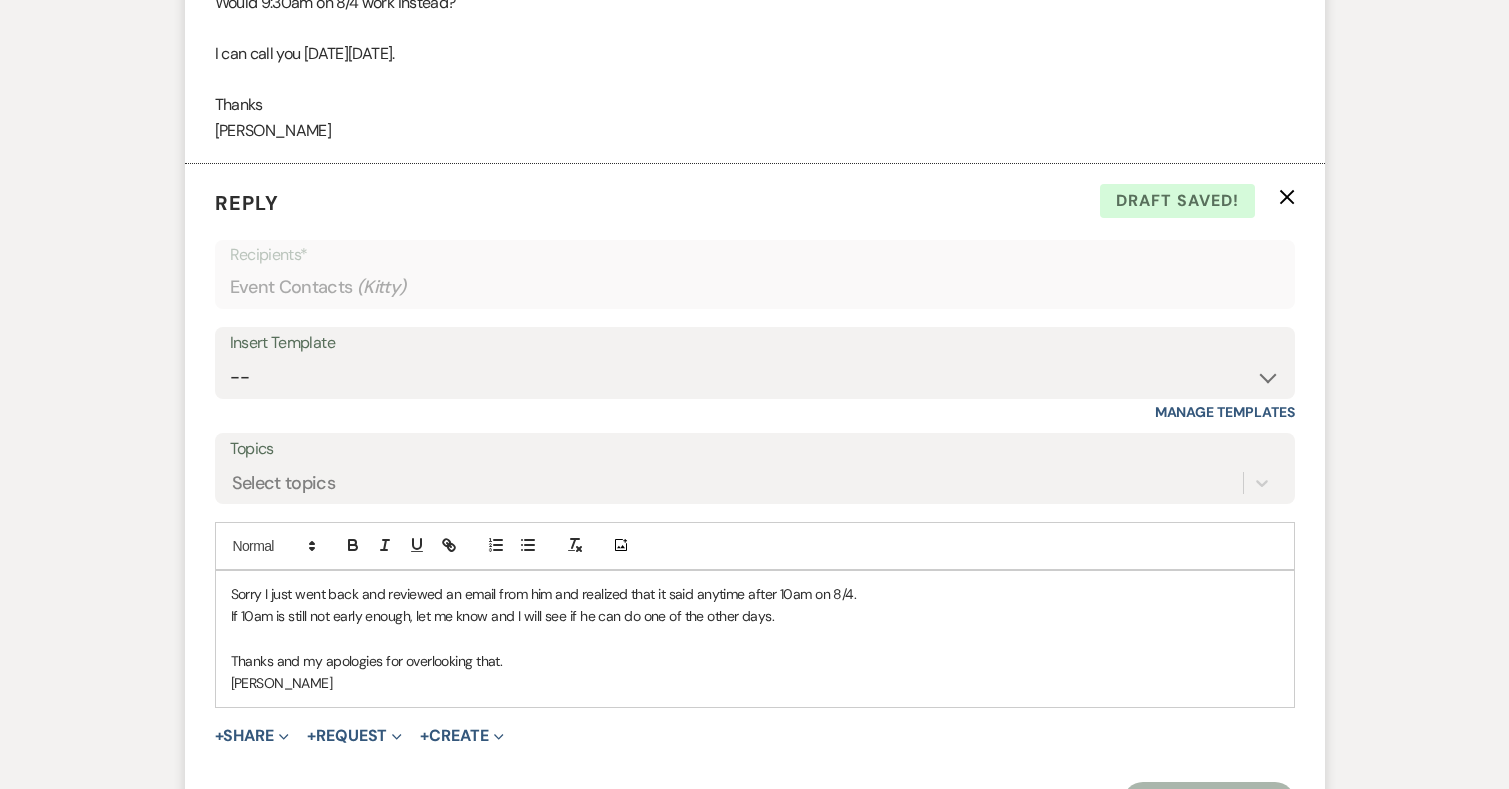 scroll, scrollTop: 4082, scrollLeft: 0, axis: vertical 